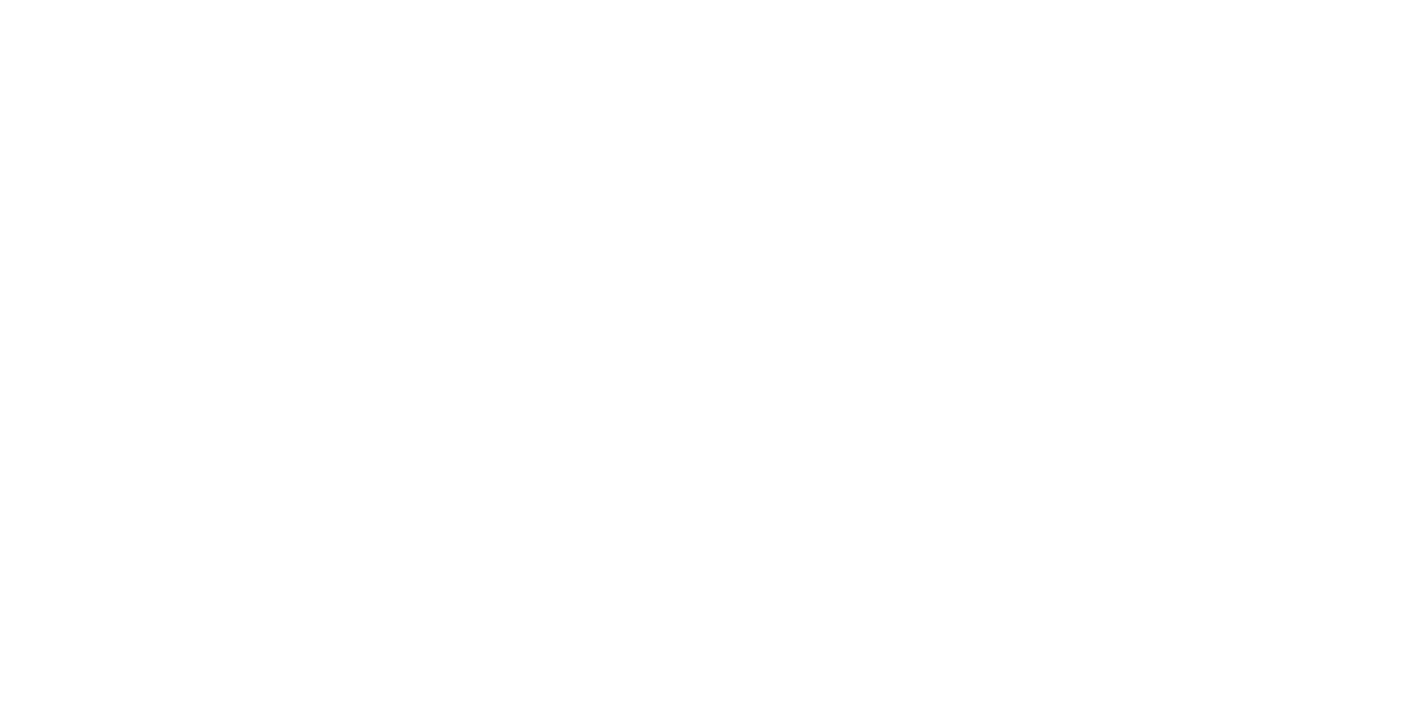 scroll, scrollTop: 0, scrollLeft: 0, axis: both 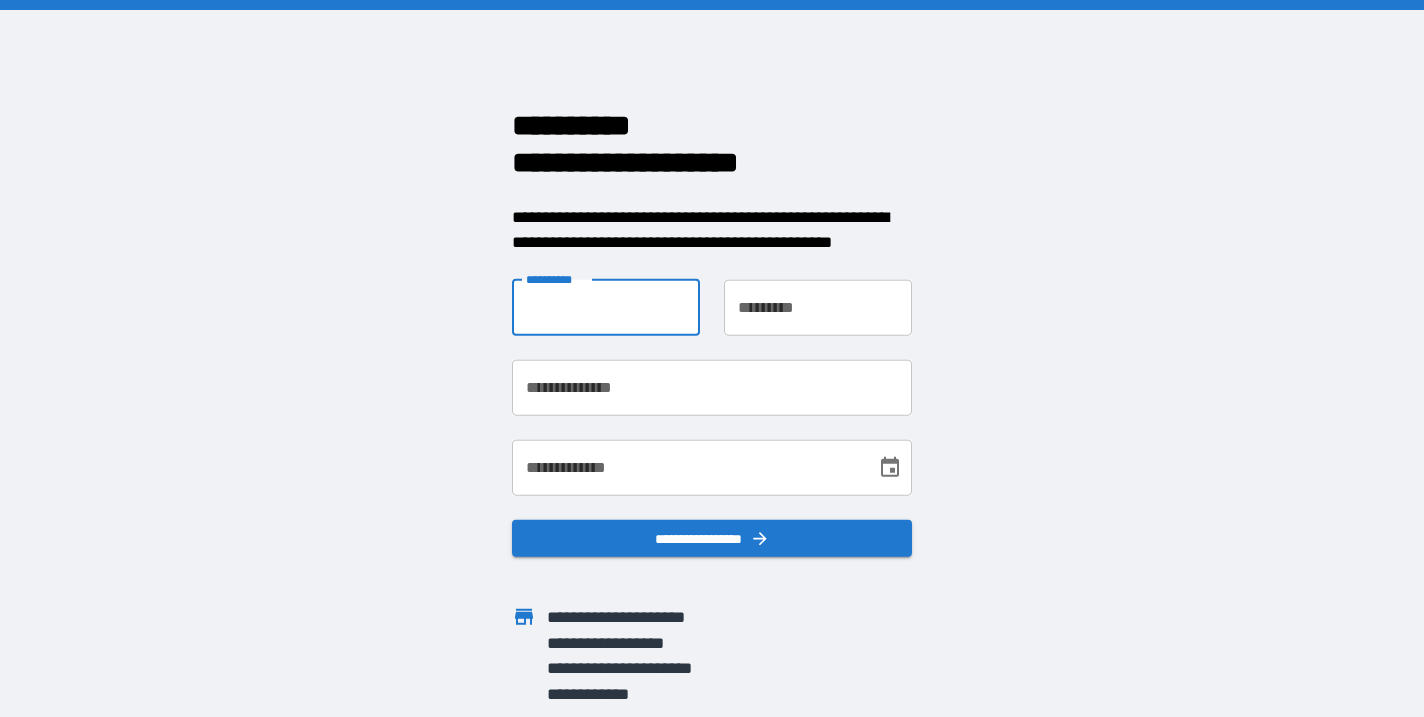 click on "**********" at bounding box center (606, 307) 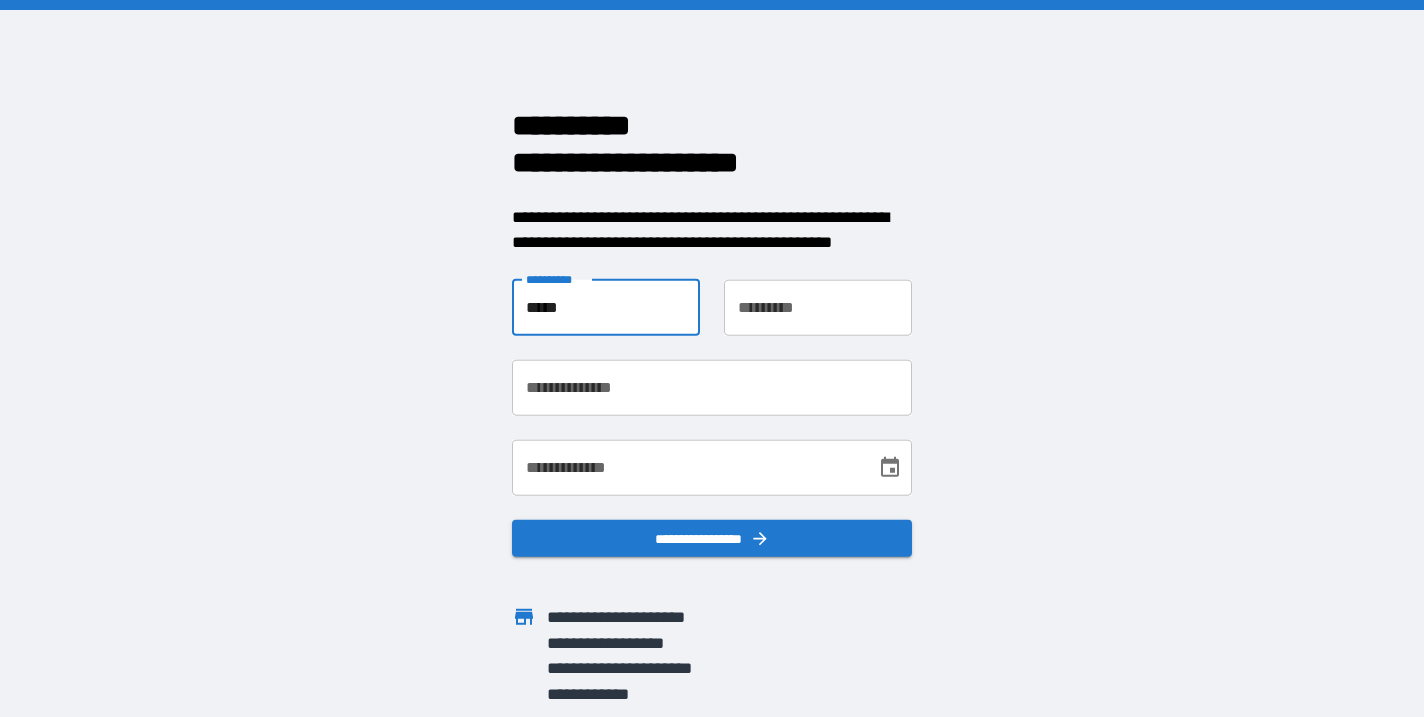 type on "**********" 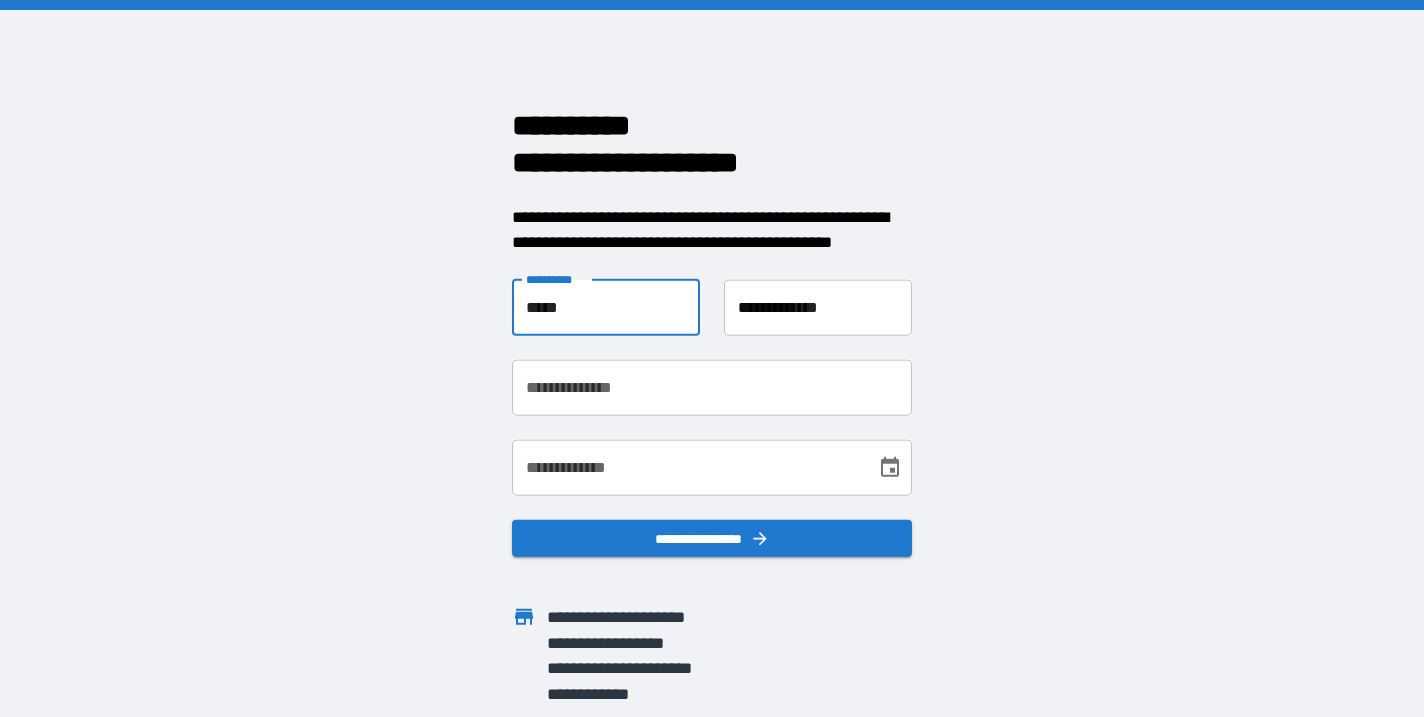 type on "**********" 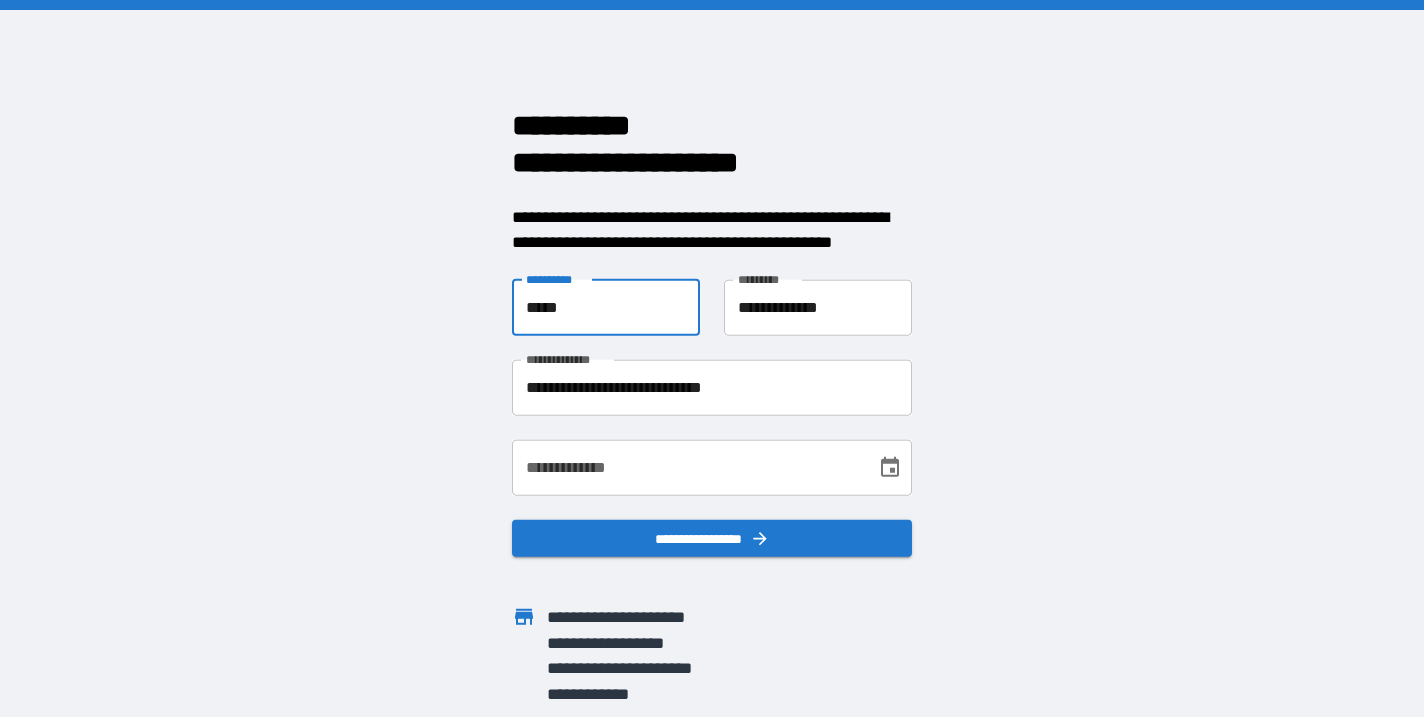 click on "**********" at bounding box center (687, 467) 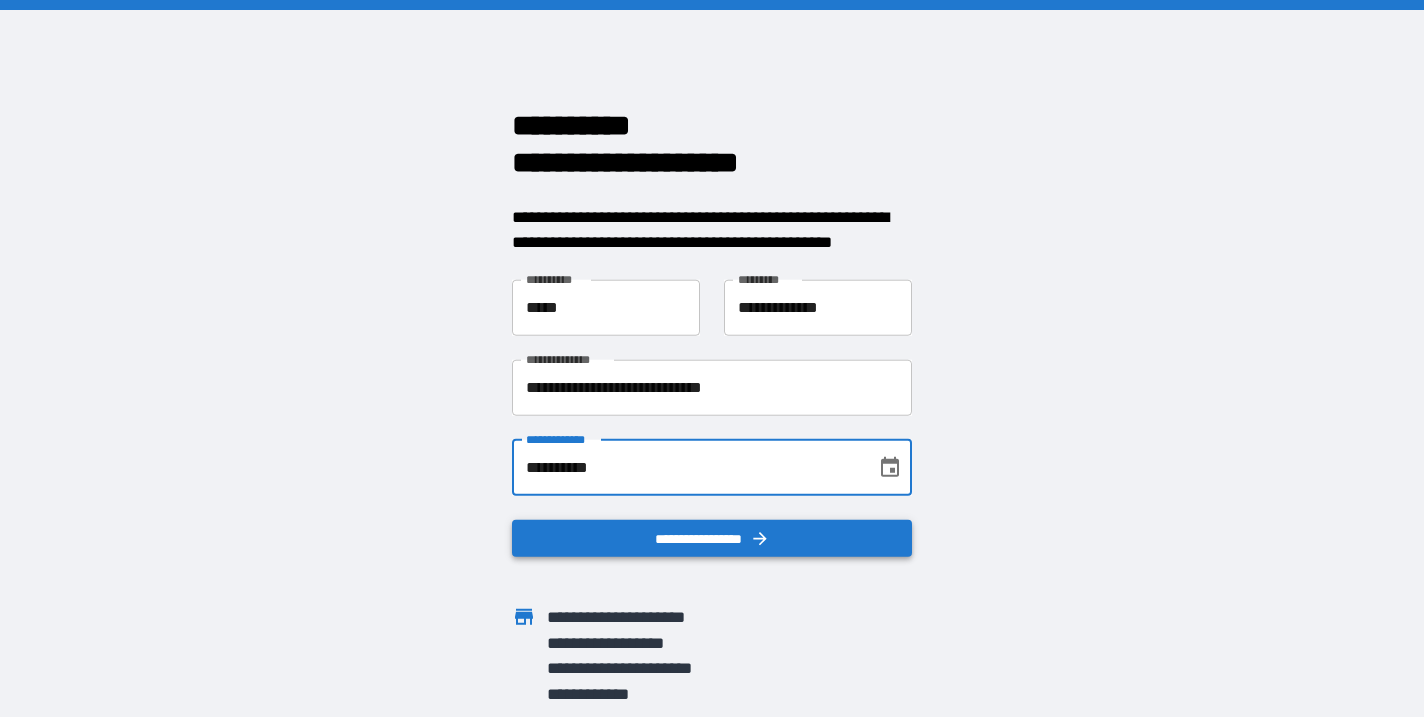 type on "**********" 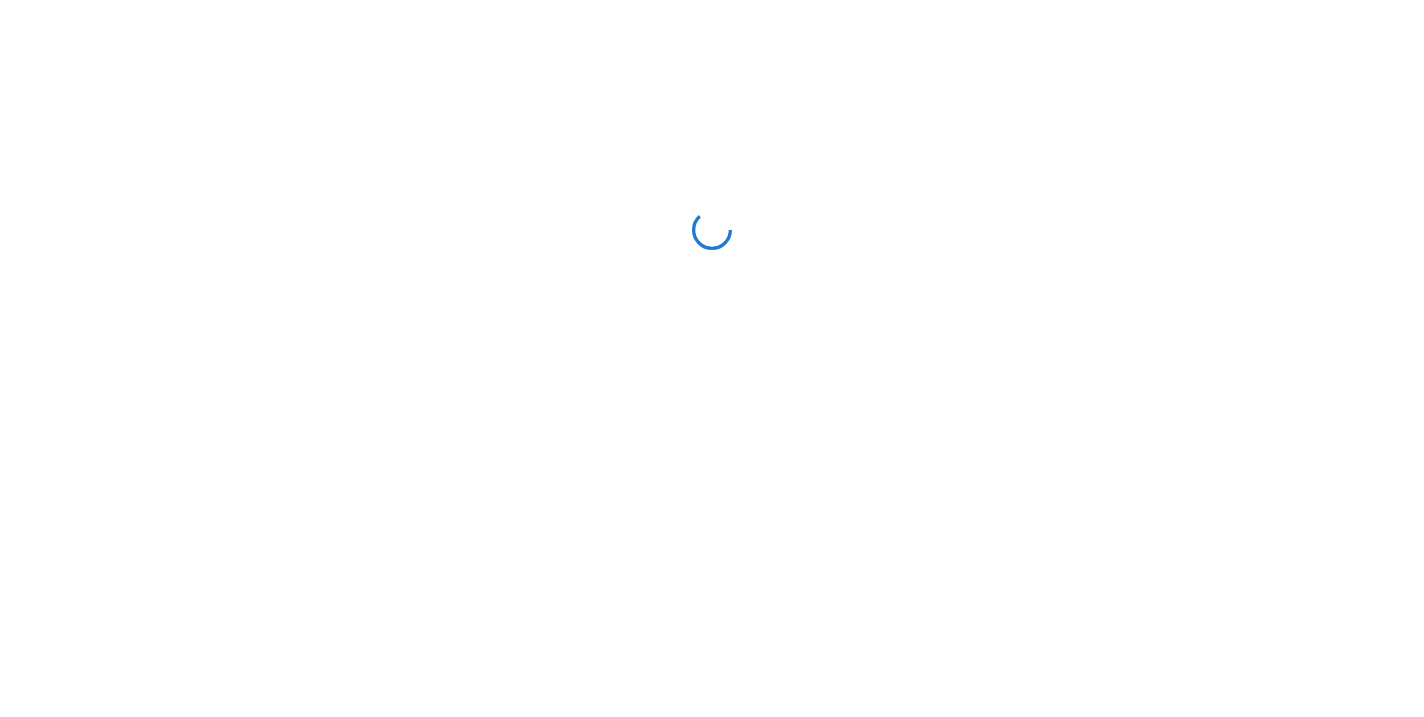 scroll, scrollTop: 0, scrollLeft: 0, axis: both 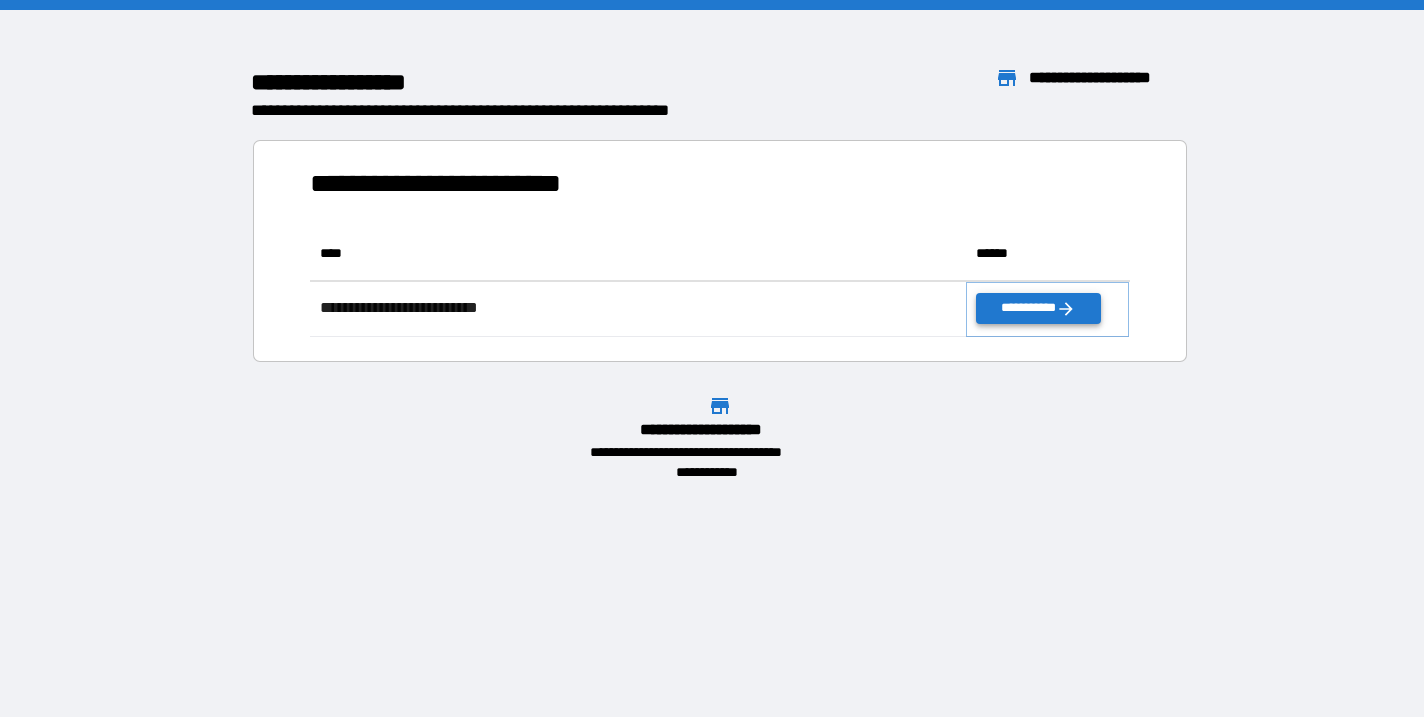 click on "**********" at bounding box center (1038, 308) 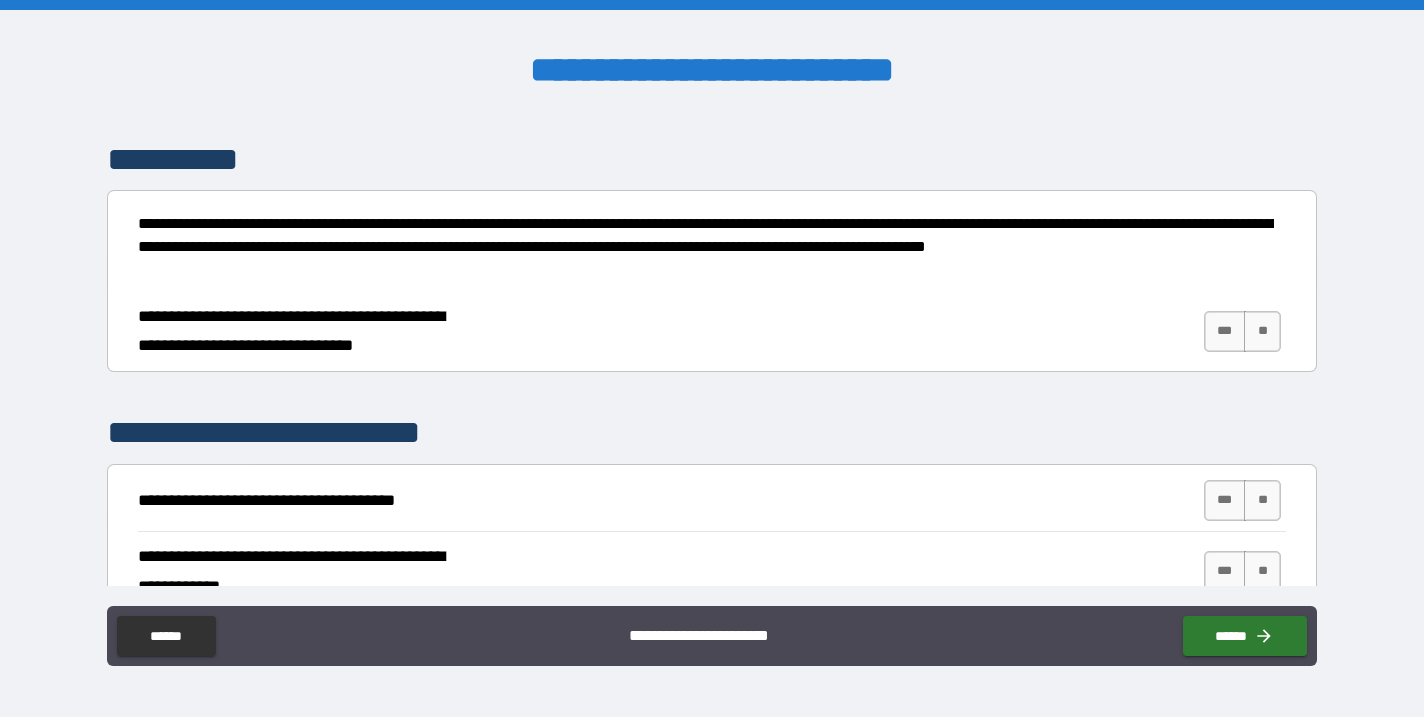scroll, scrollTop: 140, scrollLeft: 0, axis: vertical 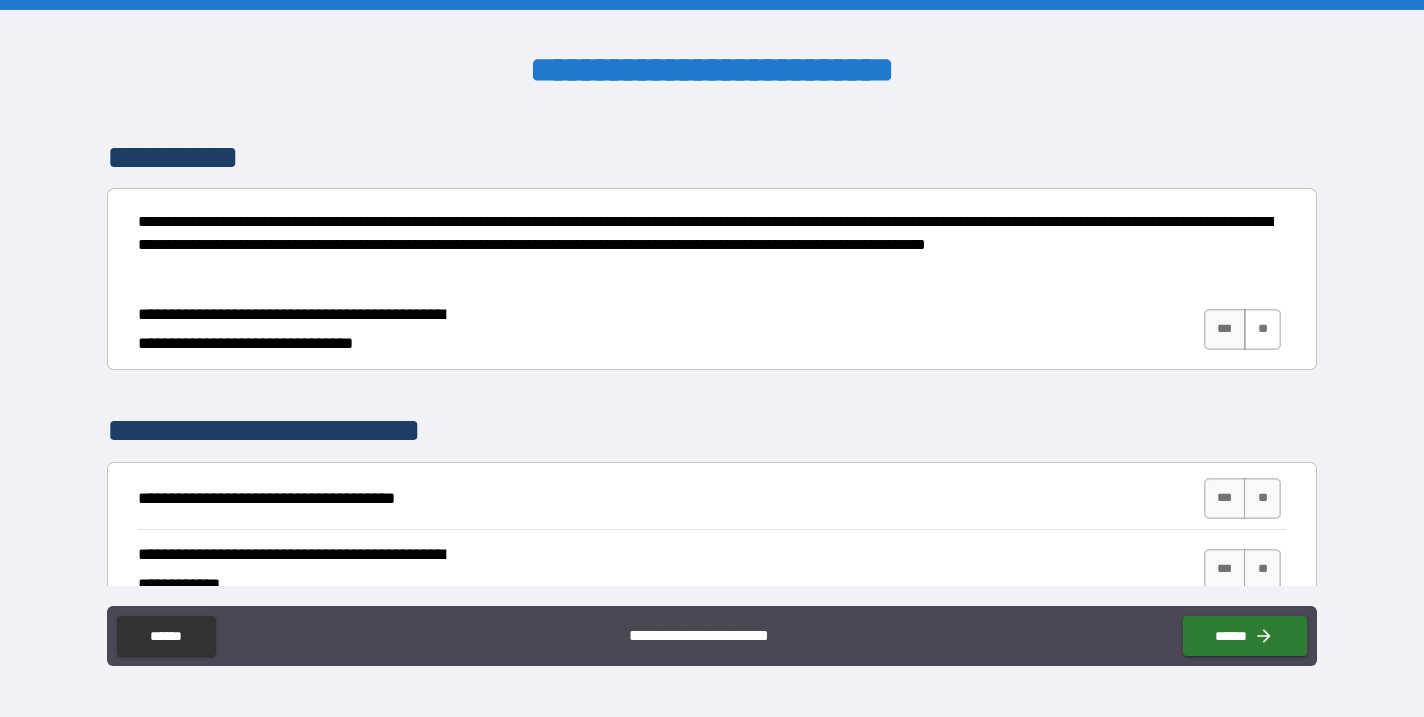 click on "**" at bounding box center (1262, 329) 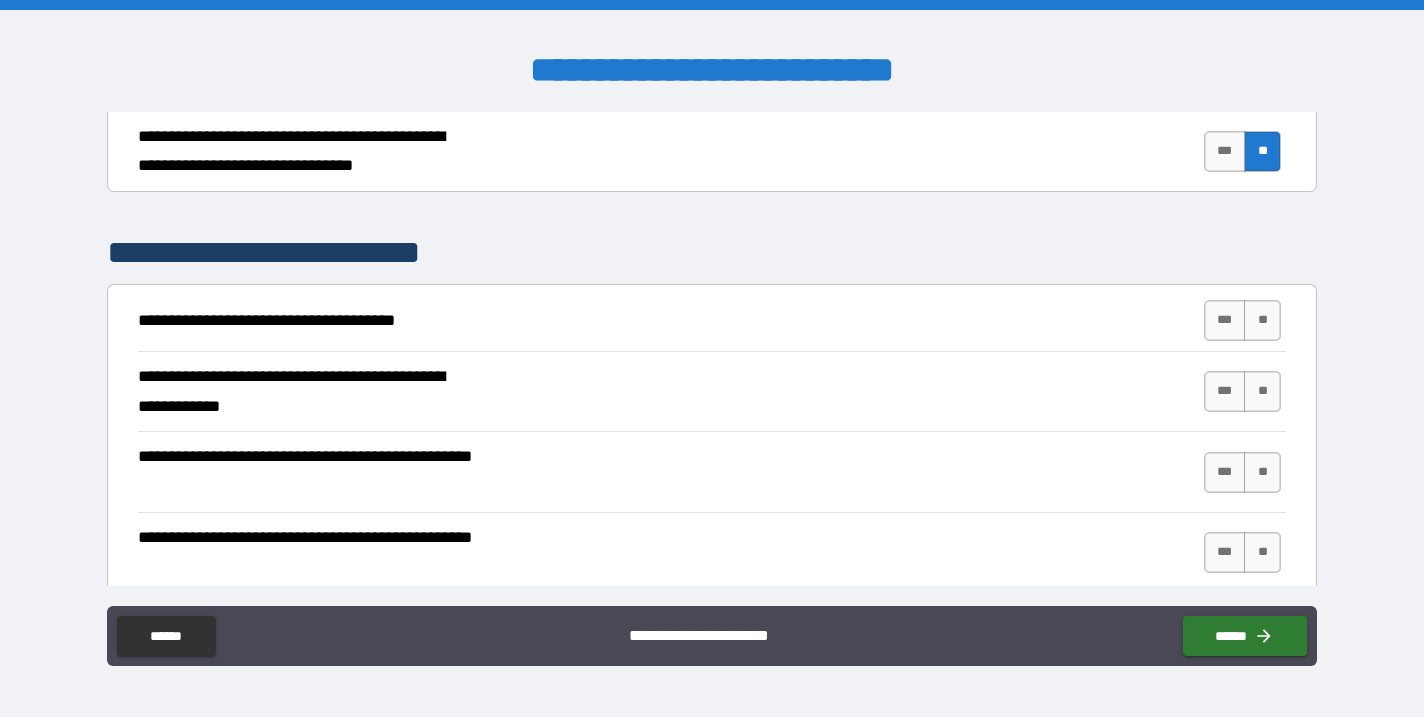 scroll, scrollTop: 328, scrollLeft: 0, axis: vertical 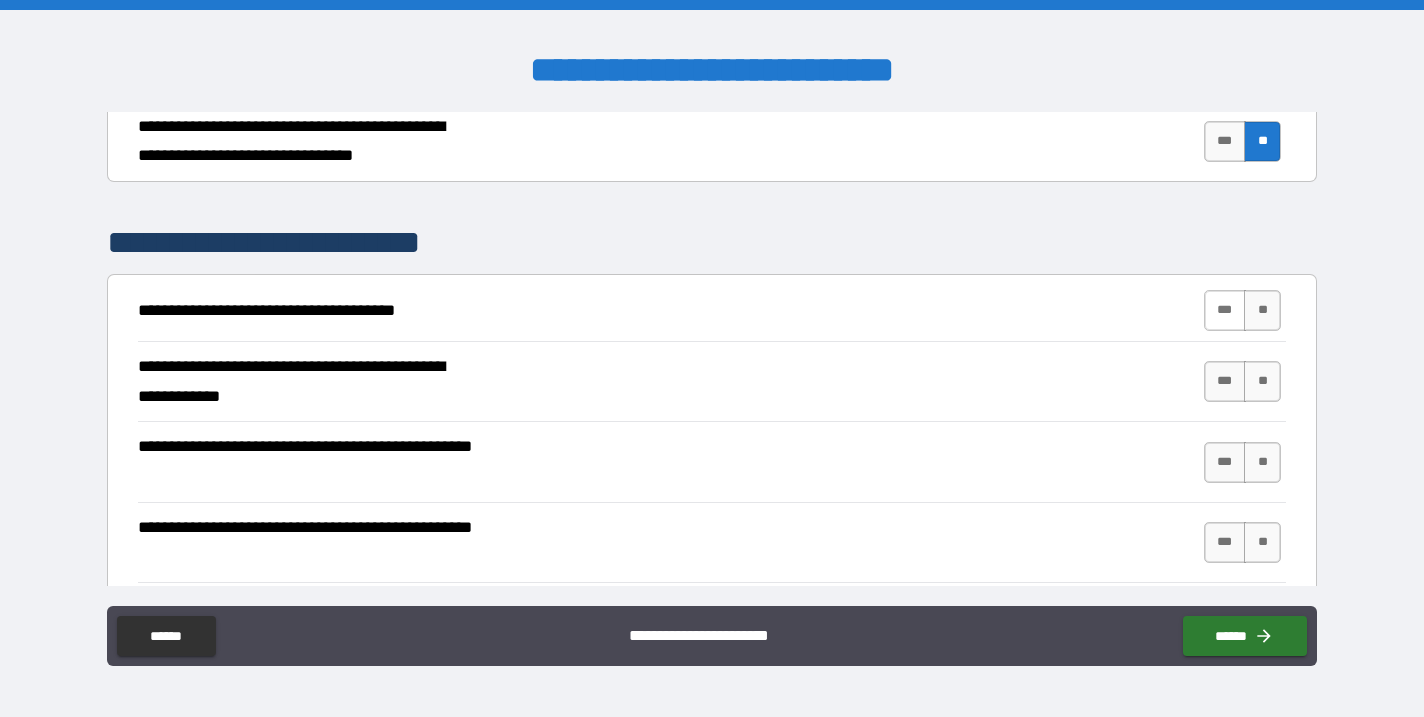 click on "***" at bounding box center [1225, 310] 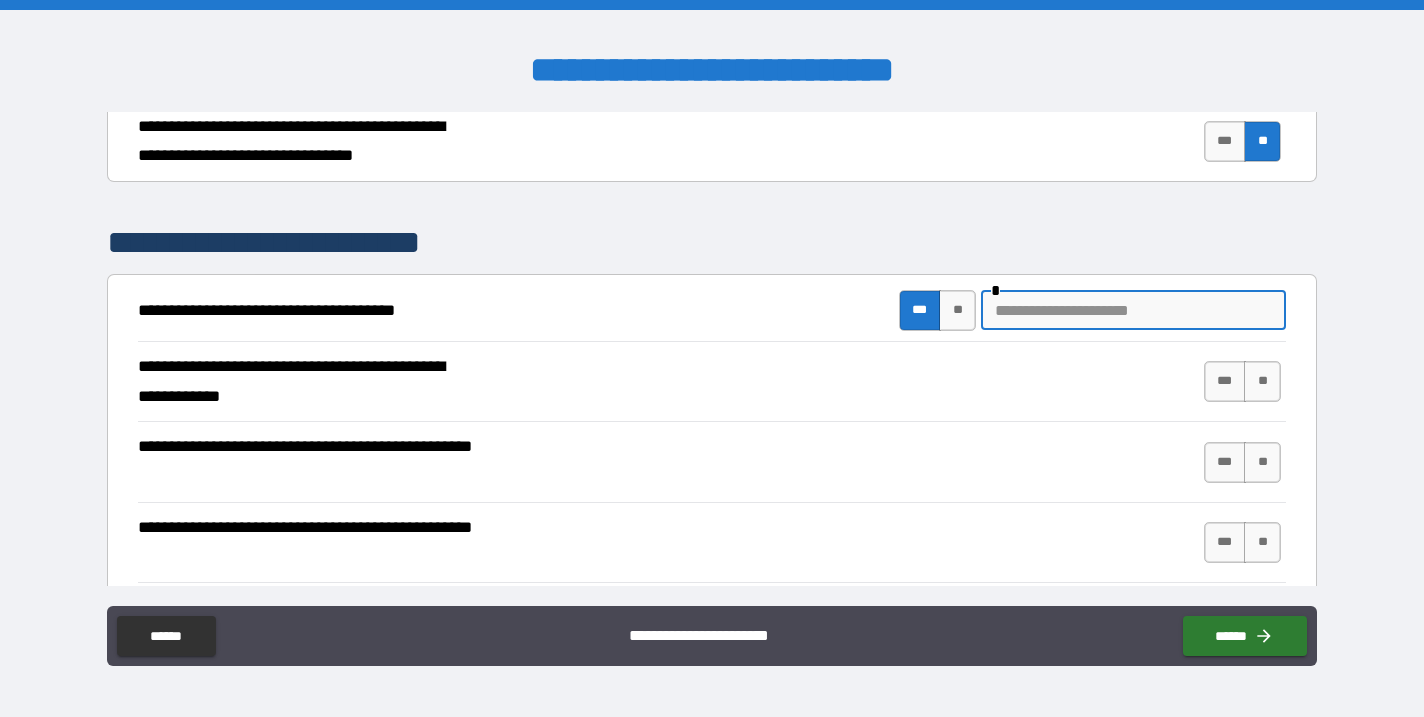 click at bounding box center [1133, 310] 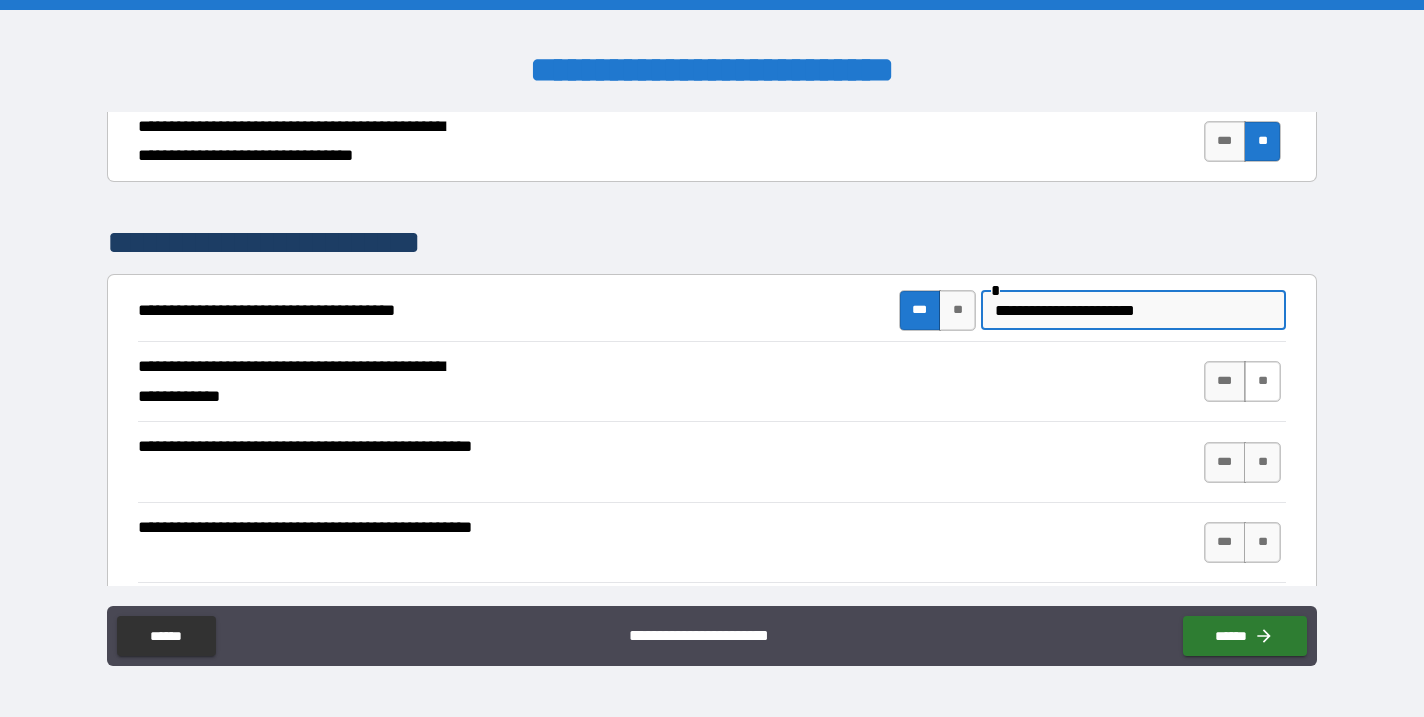 type on "**********" 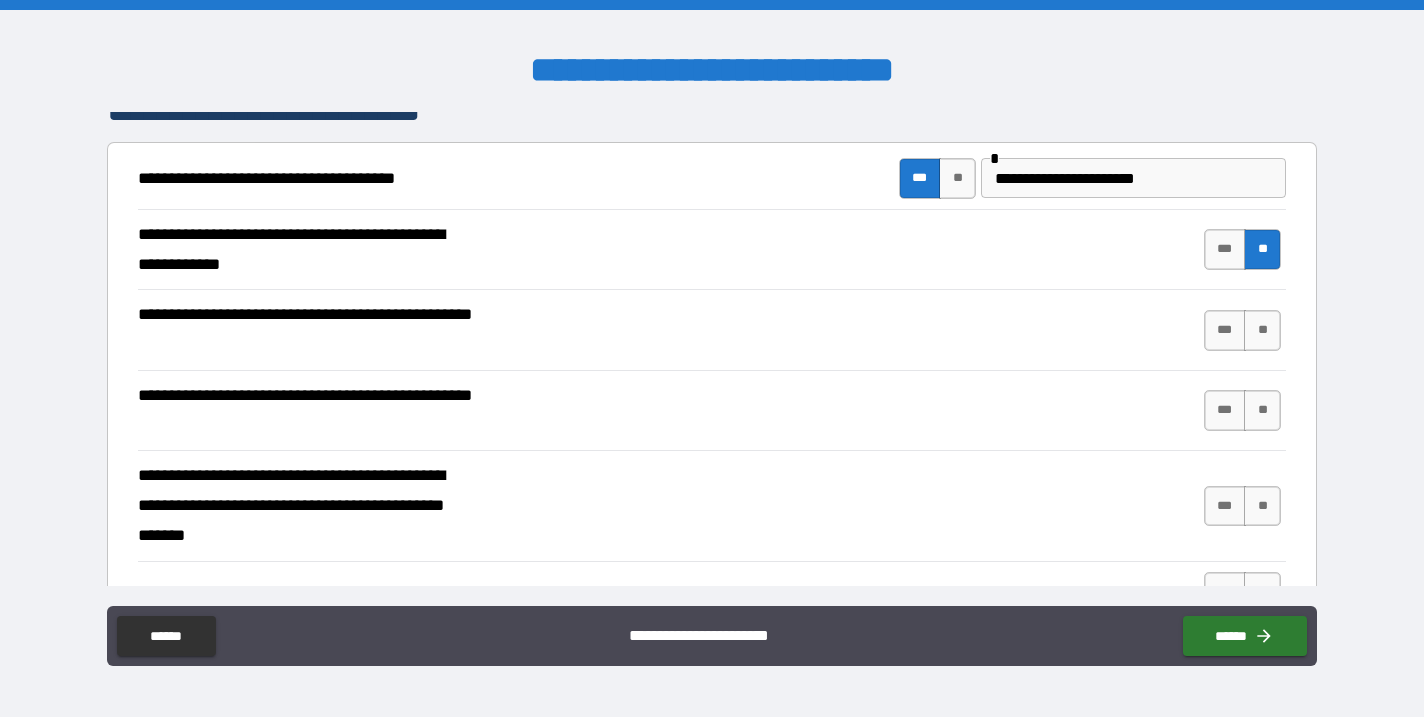scroll, scrollTop: 465, scrollLeft: 0, axis: vertical 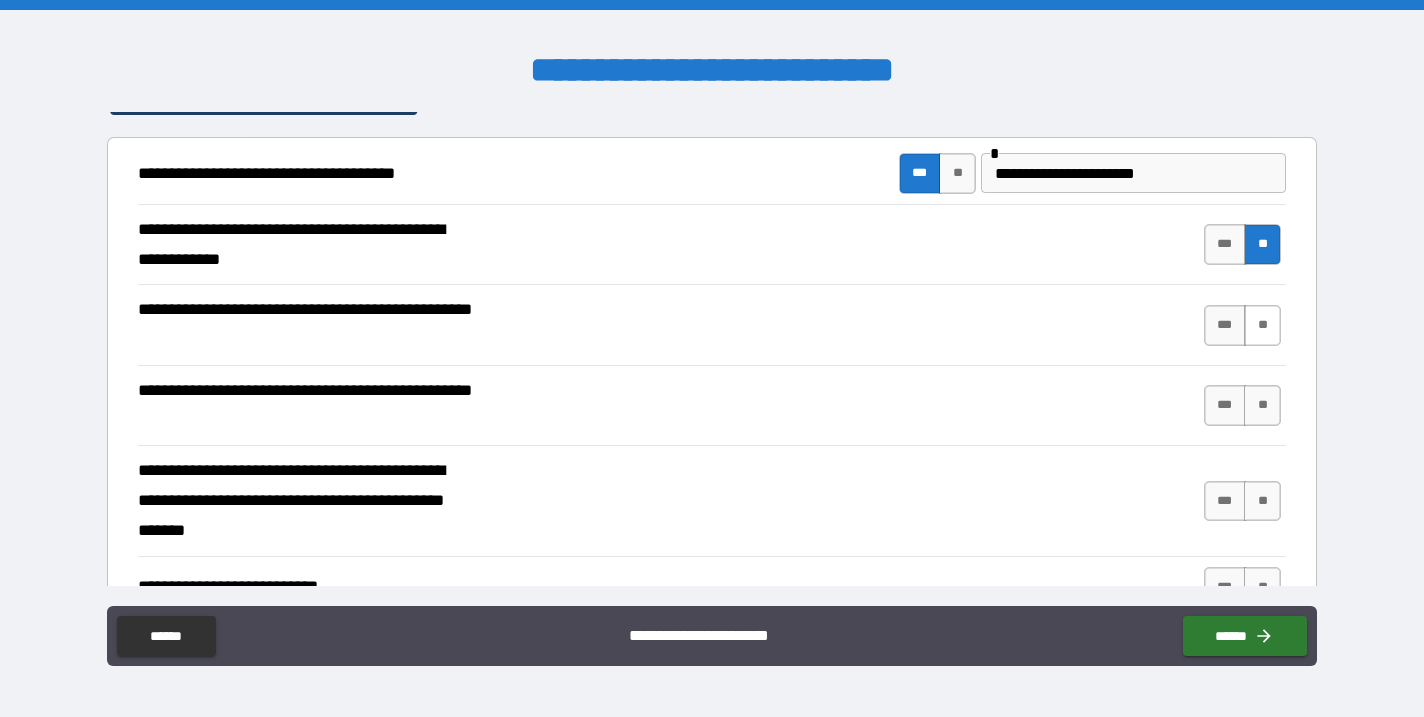 click on "**" at bounding box center [1262, 325] 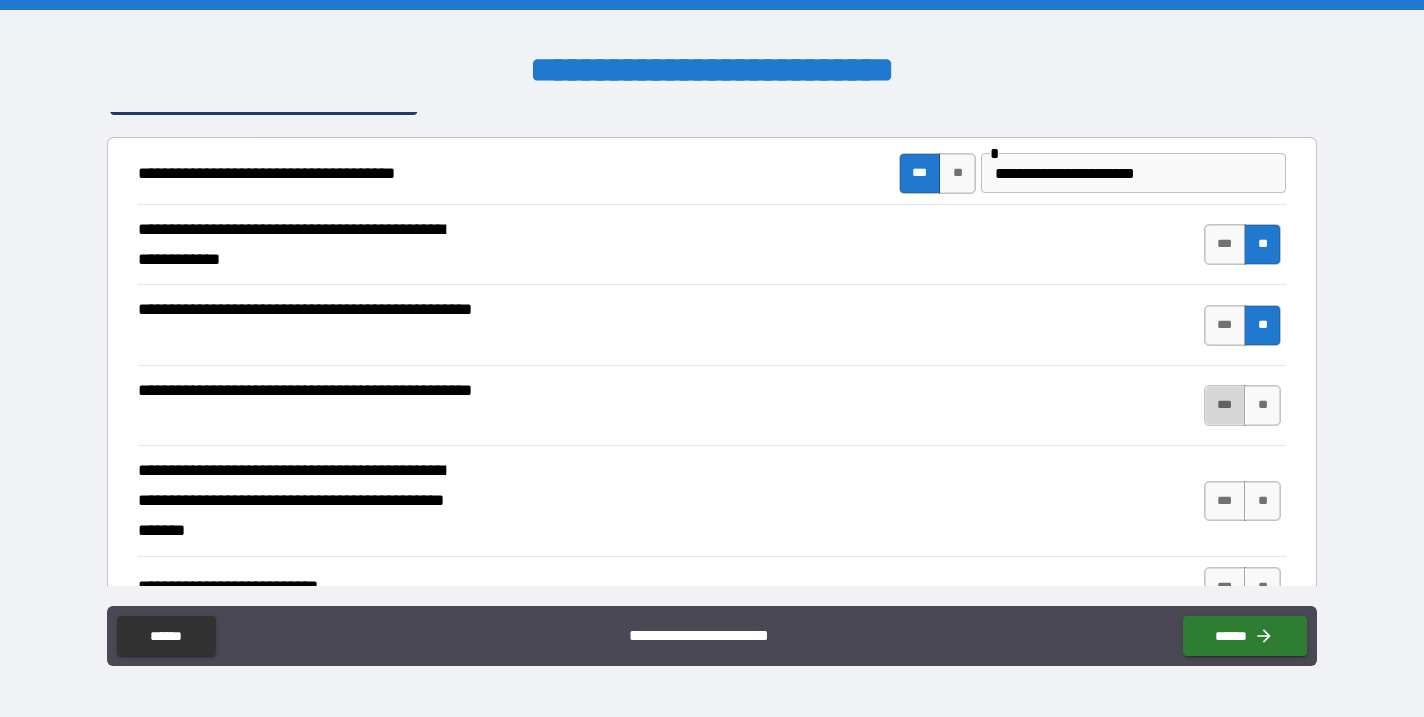 click on "***" at bounding box center [1225, 405] 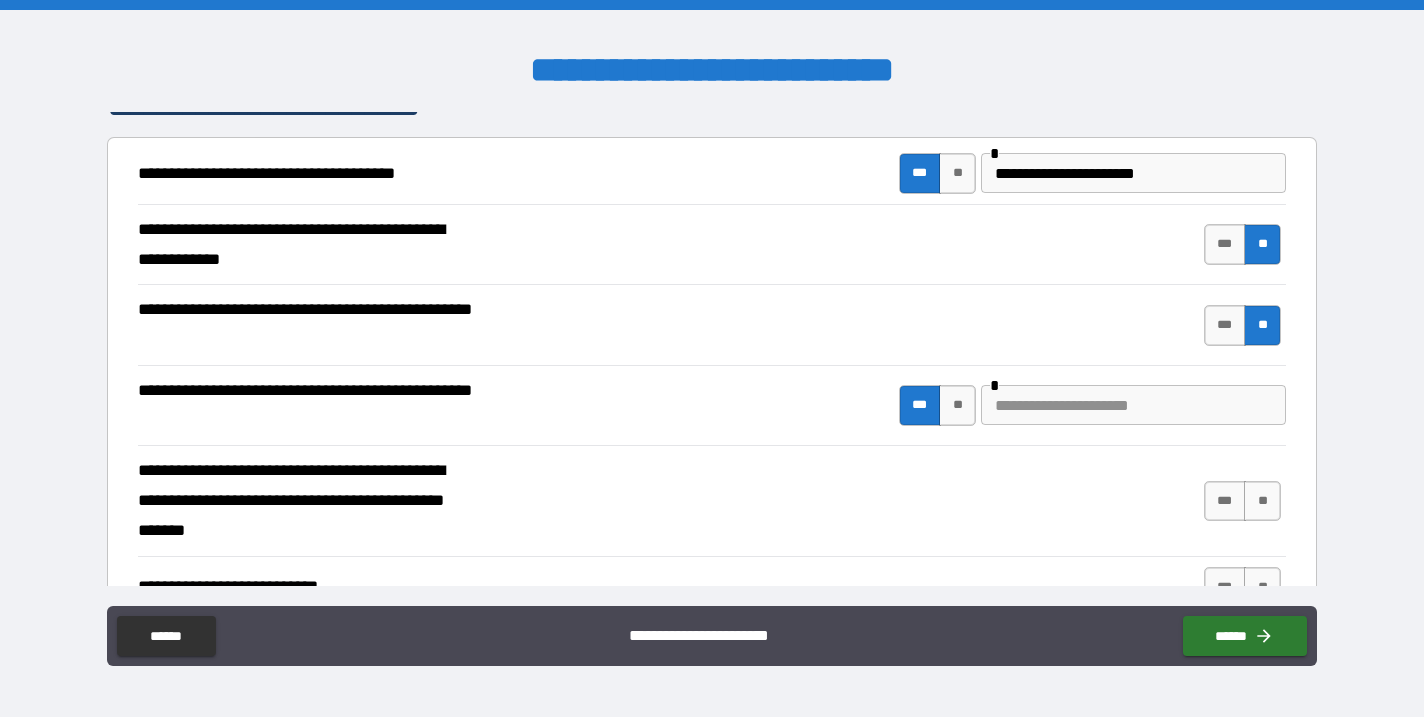 click at bounding box center (1133, 405) 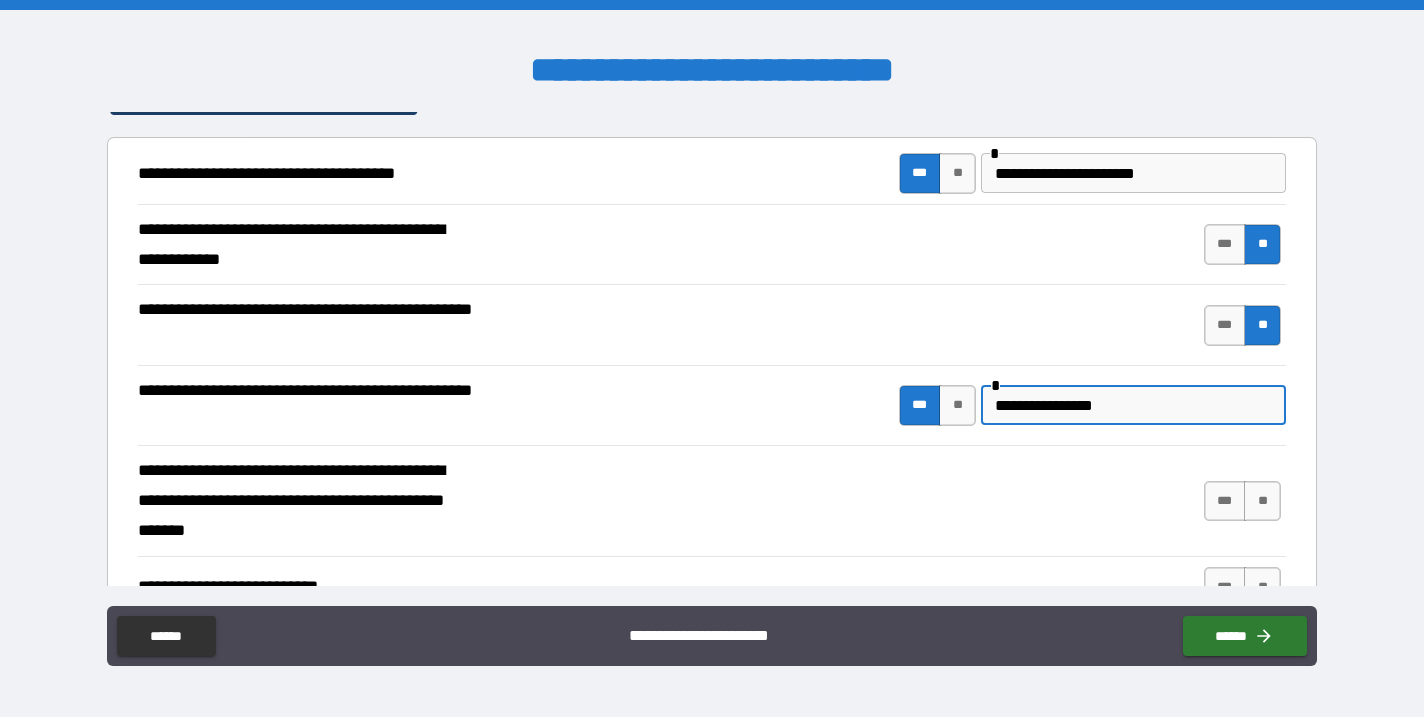 click on "**********" at bounding box center (1133, 405) 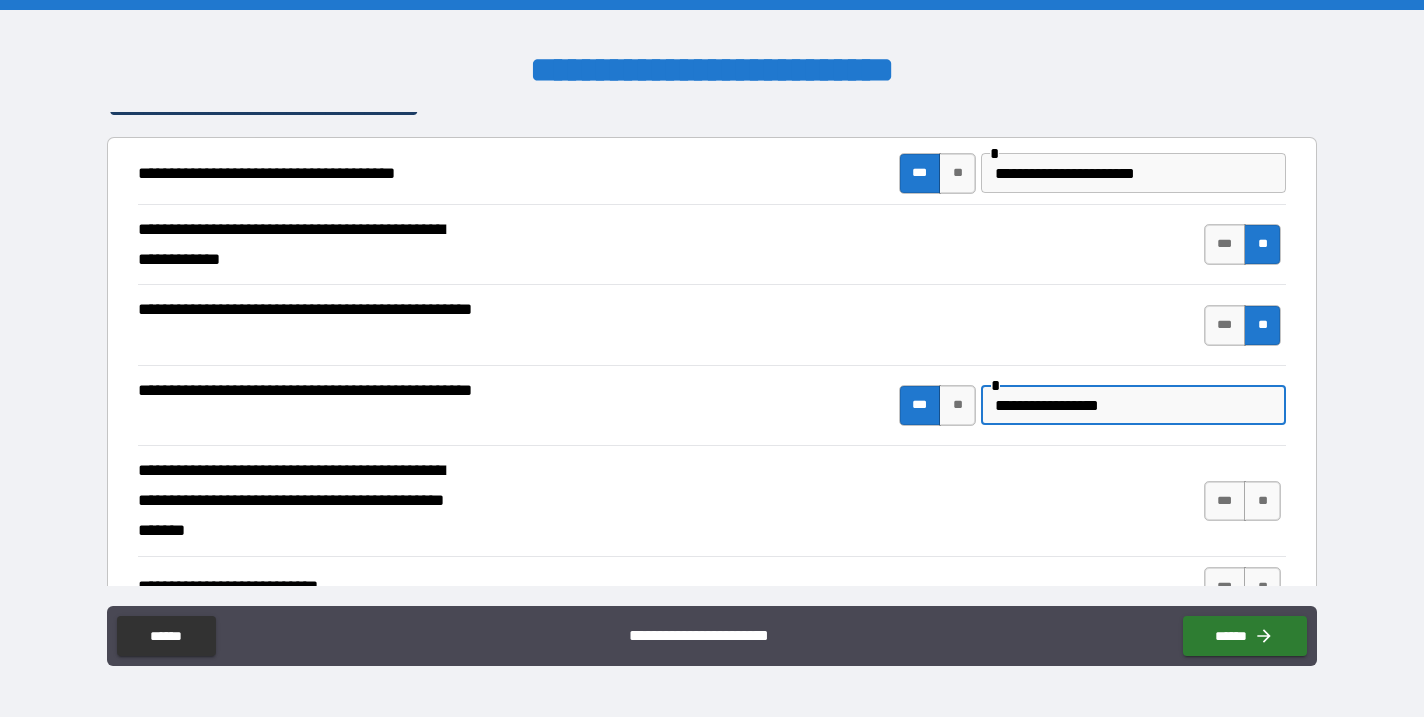 click on "**********" at bounding box center [1133, 405] 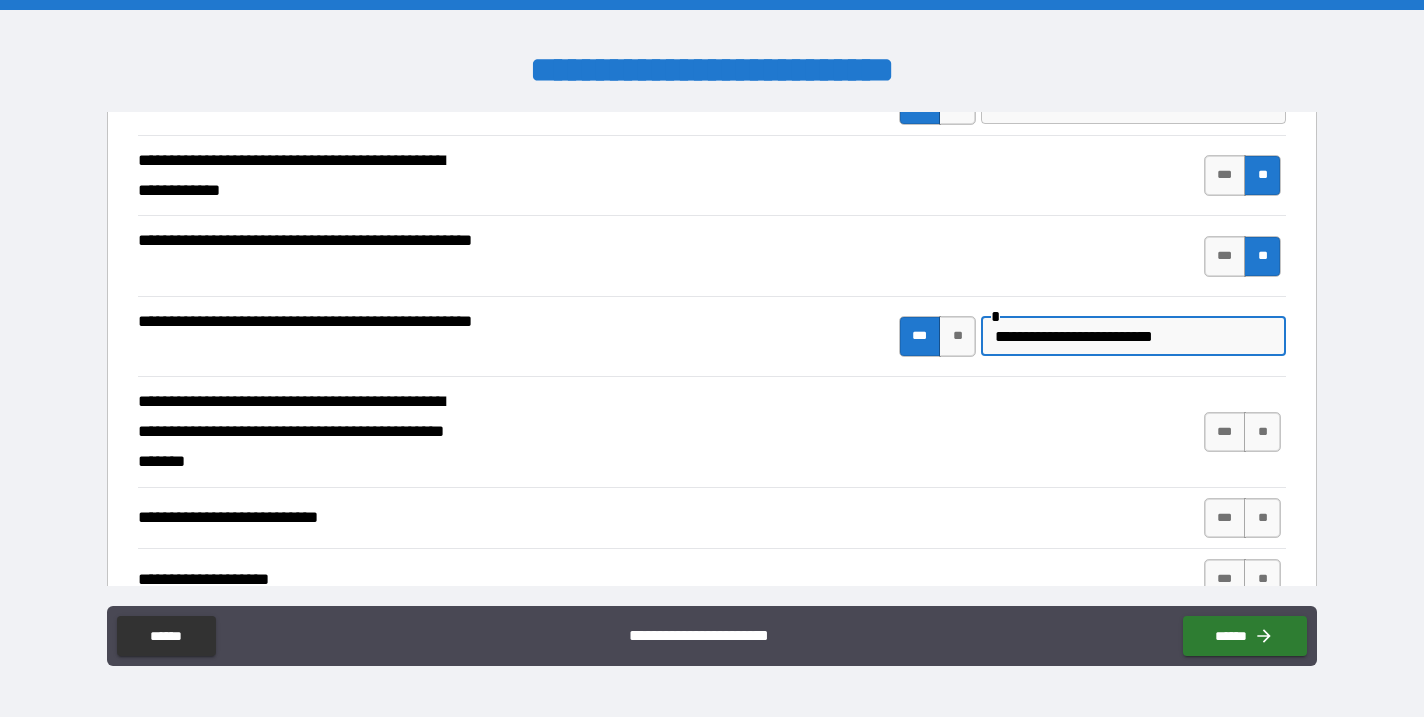 scroll, scrollTop: 539, scrollLeft: 0, axis: vertical 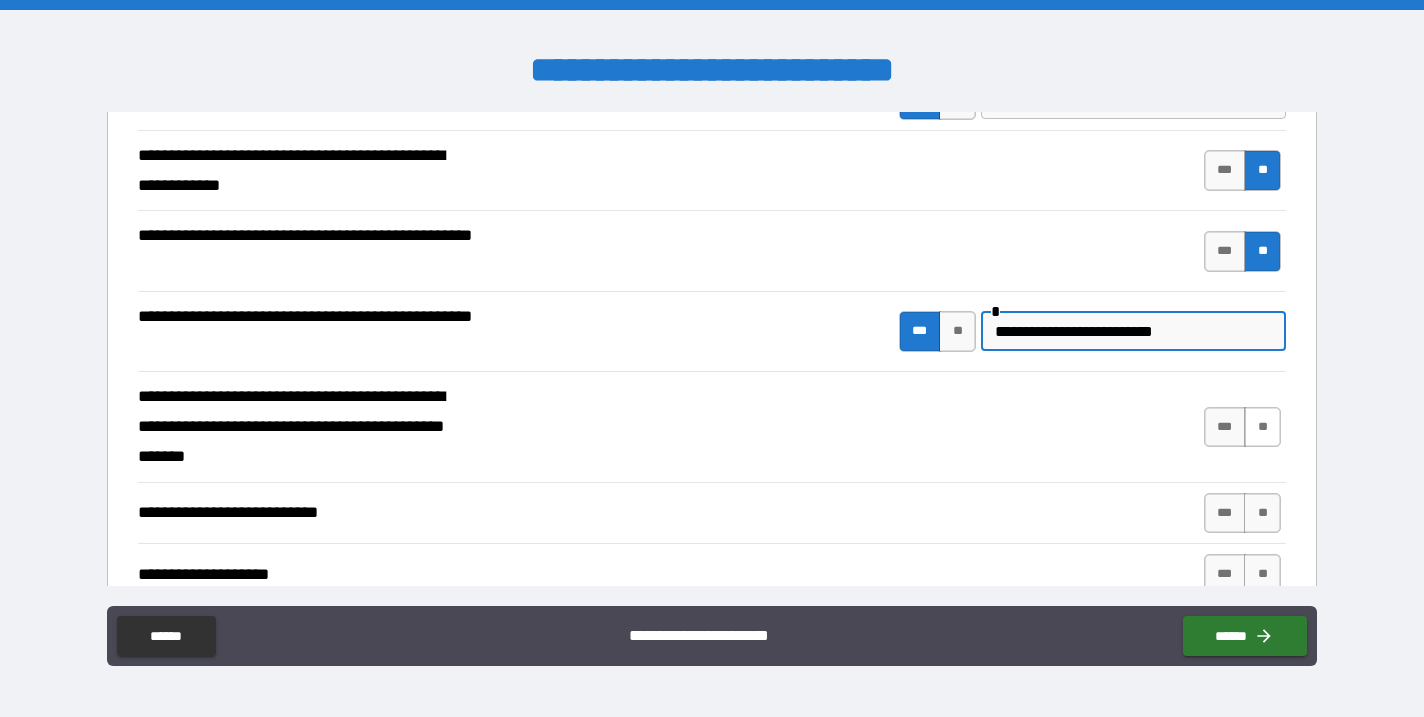 type on "**********" 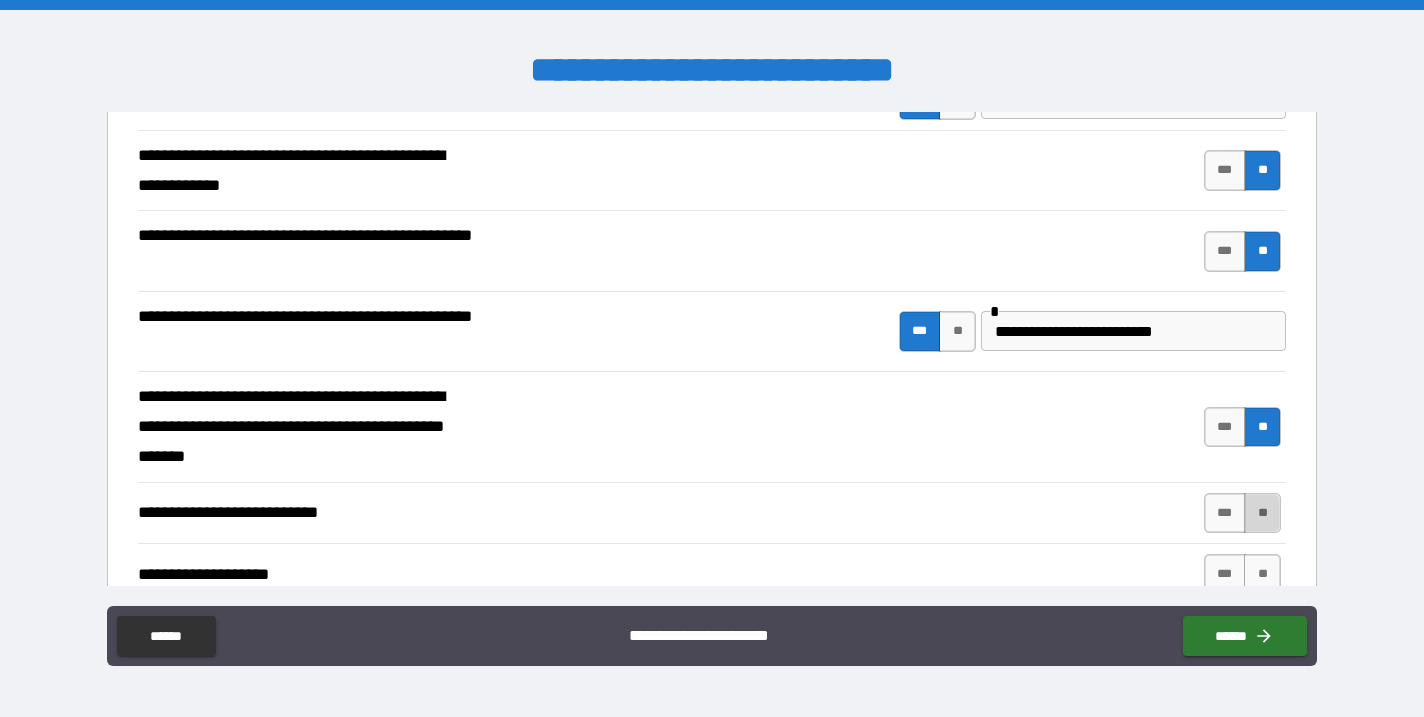 click on "**" at bounding box center [1262, 513] 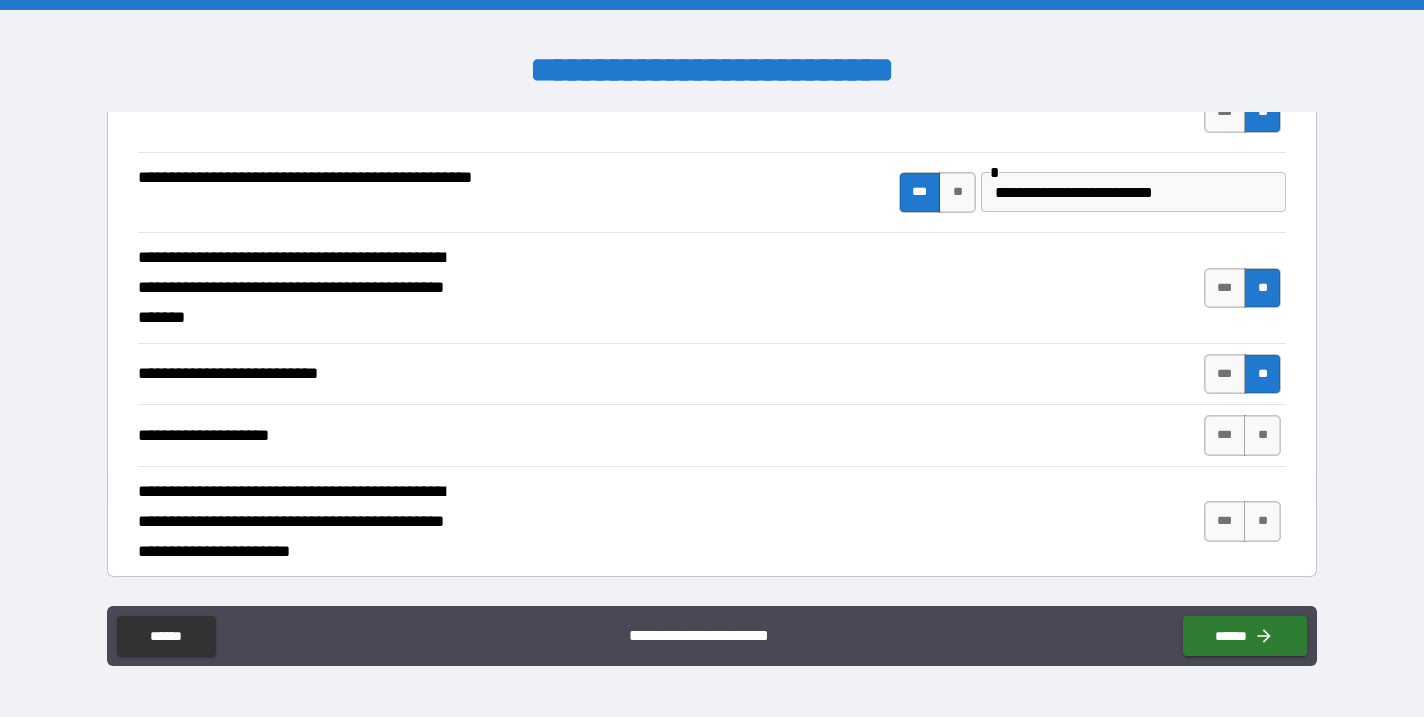 scroll, scrollTop: 679, scrollLeft: 0, axis: vertical 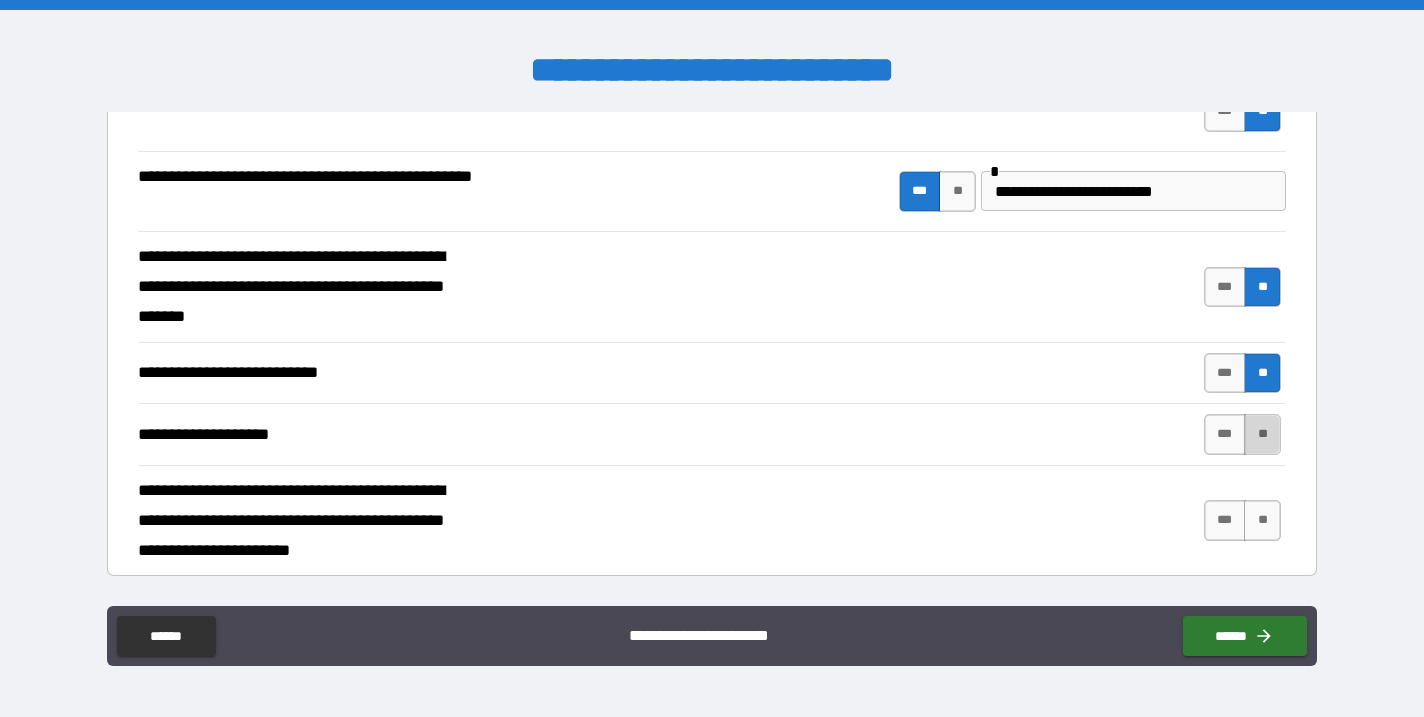 click on "**" at bounding box center (1262, 434) 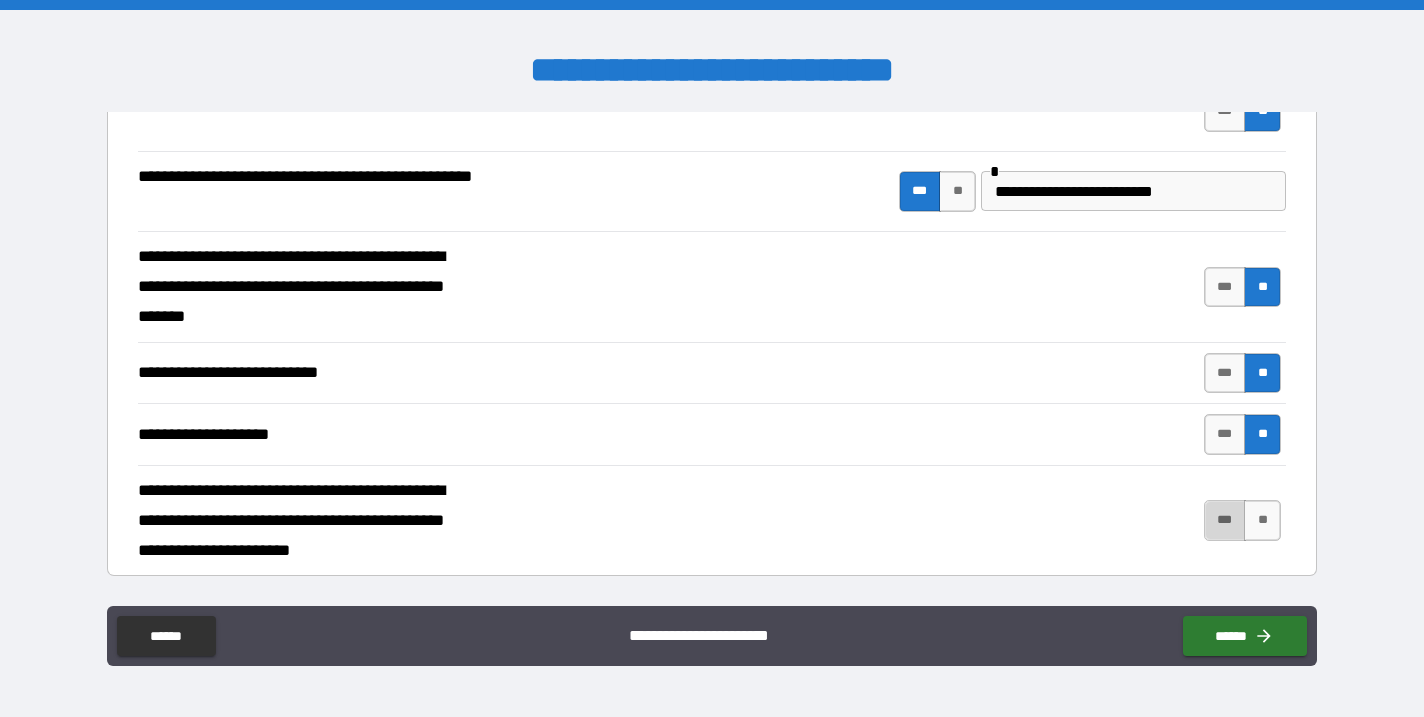 click on "***" at bounding box center [1225, 520] 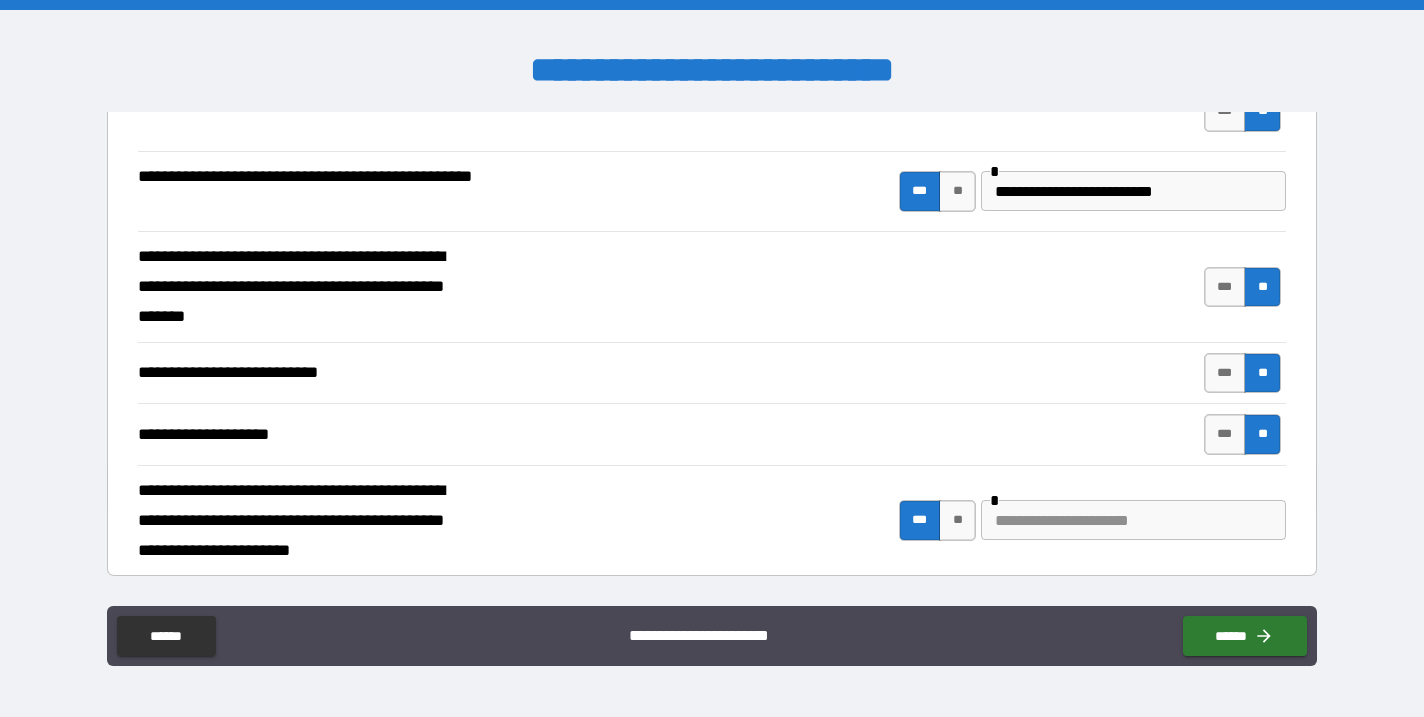 type on "****" 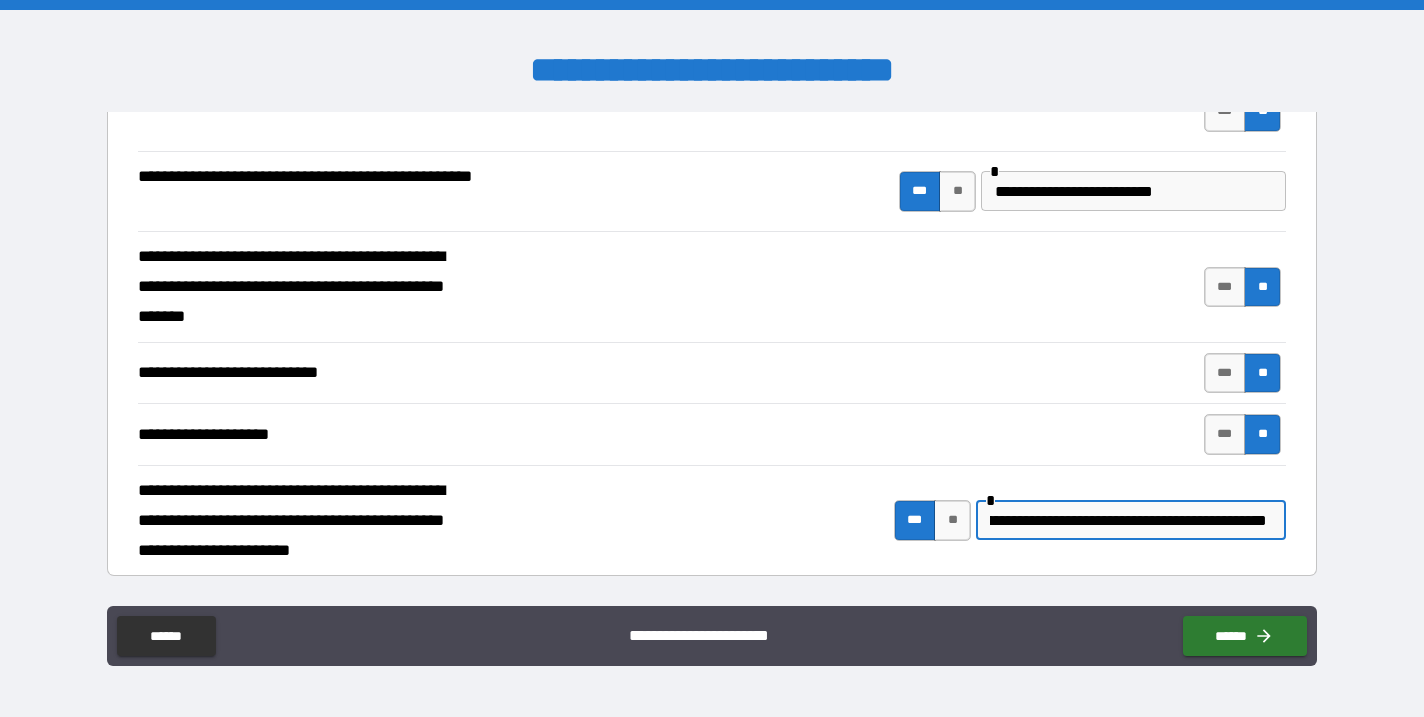scroll, scrollTop: 0, scrollLeft: 262, axis: horizontal 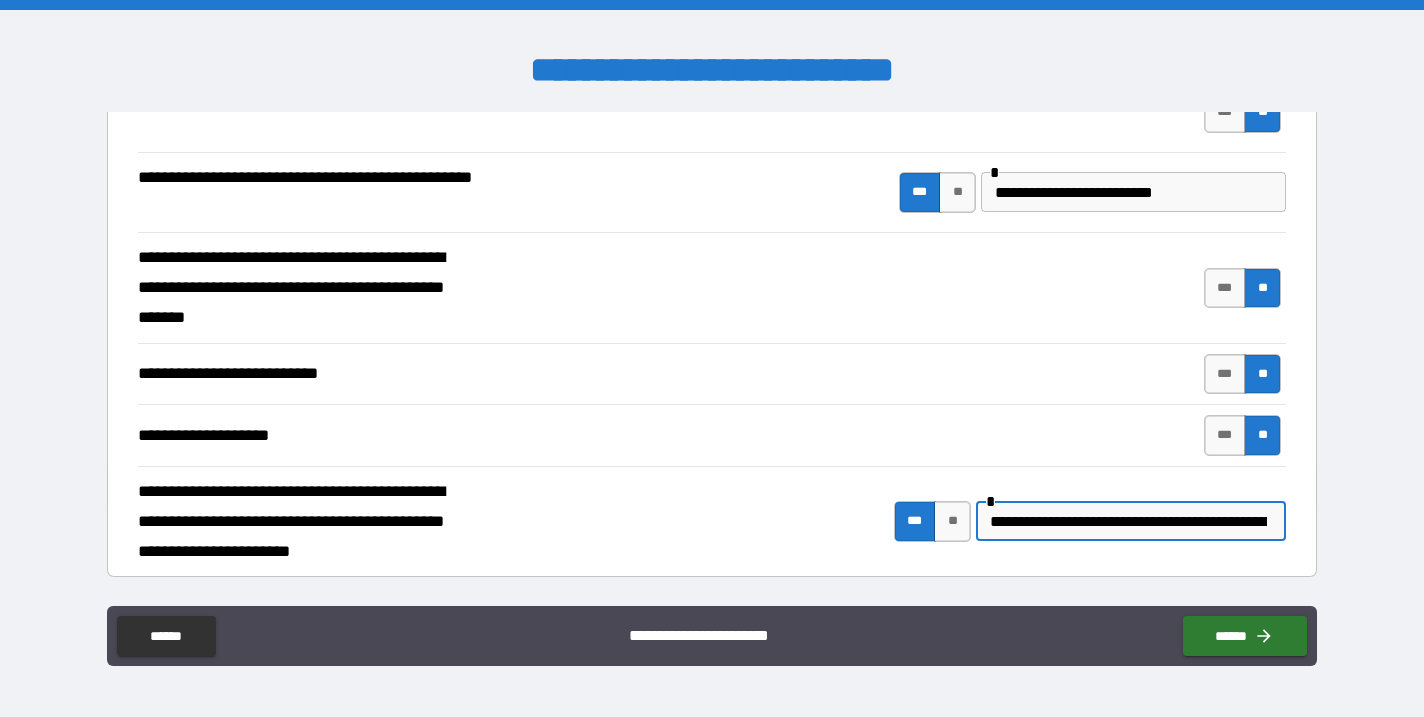 click on "**********" at bounding box center (1128, 521) 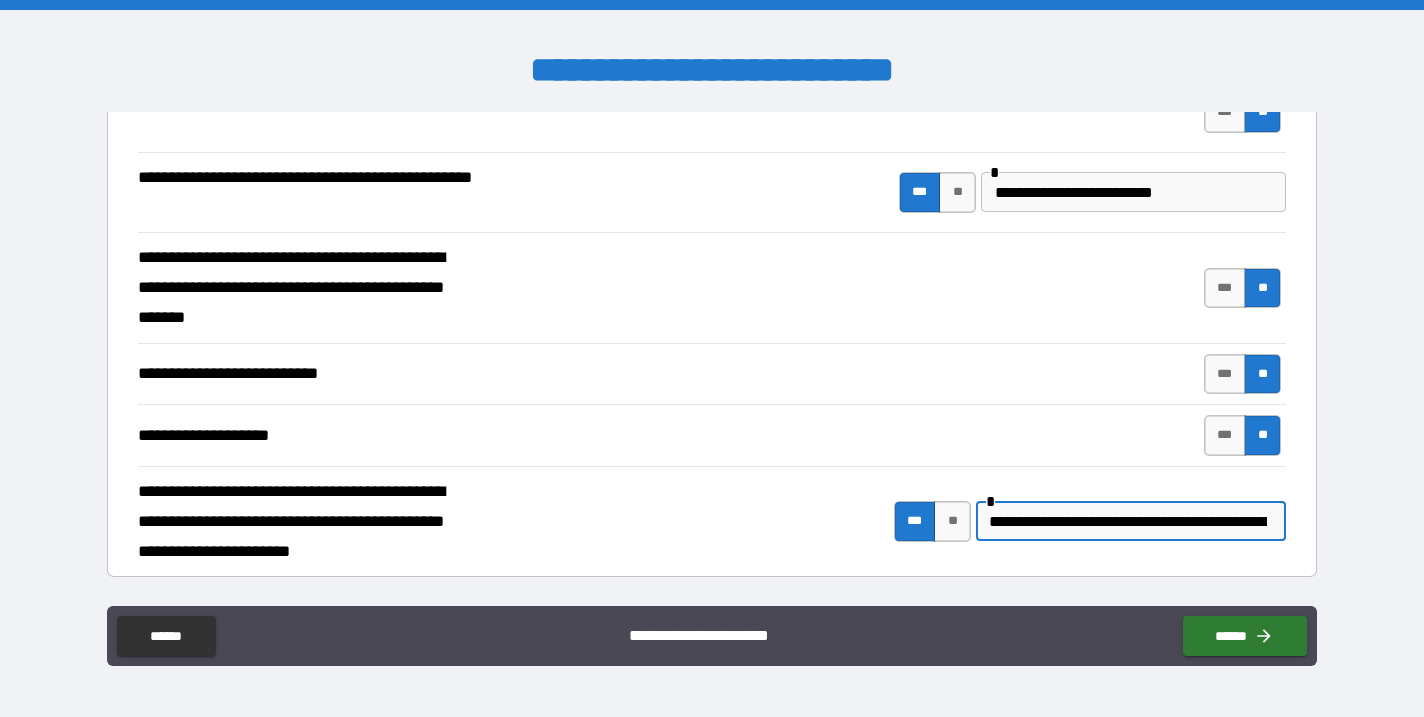 scroll, scrollTop: 0, scrollLeft: 148, axis: horizontal 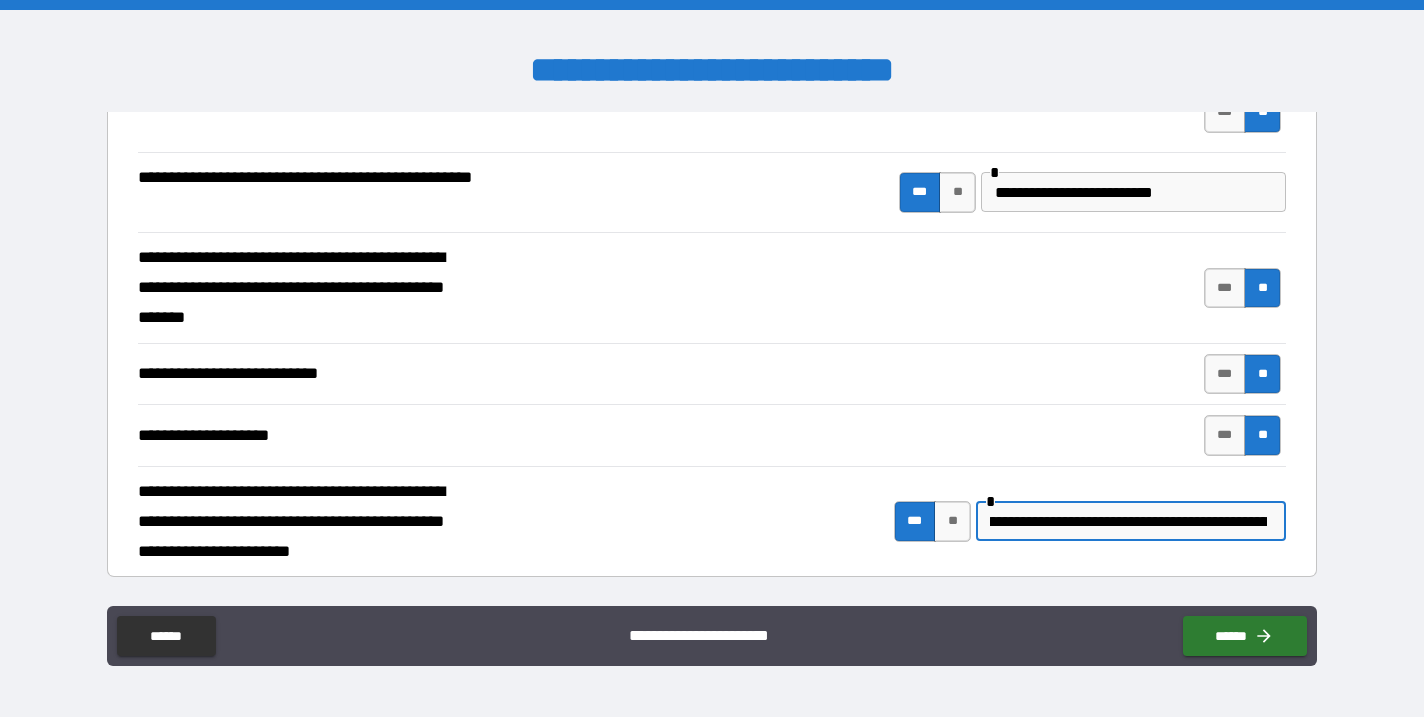 click on "**********" at bounding box center [1128, 521] 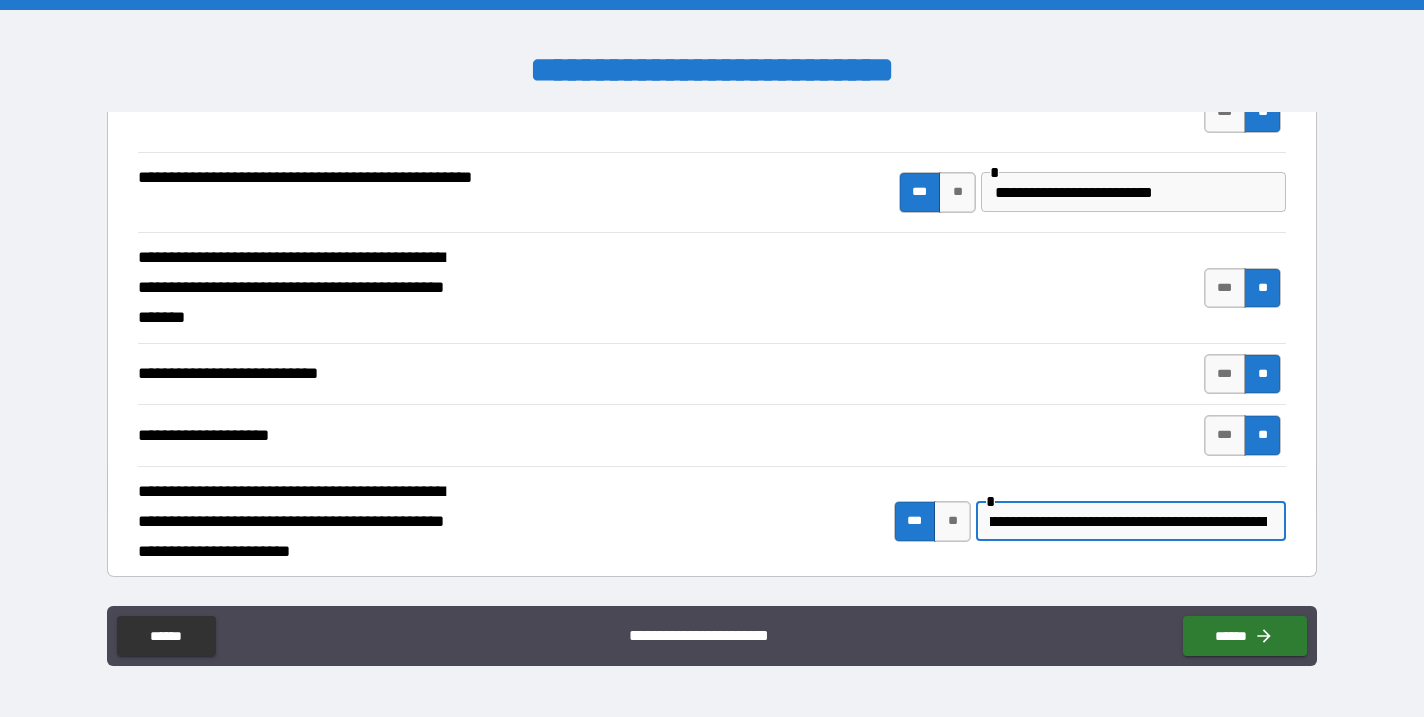 scroll, scrollTop: 0, scrollLeft: 167, axis: horizontal 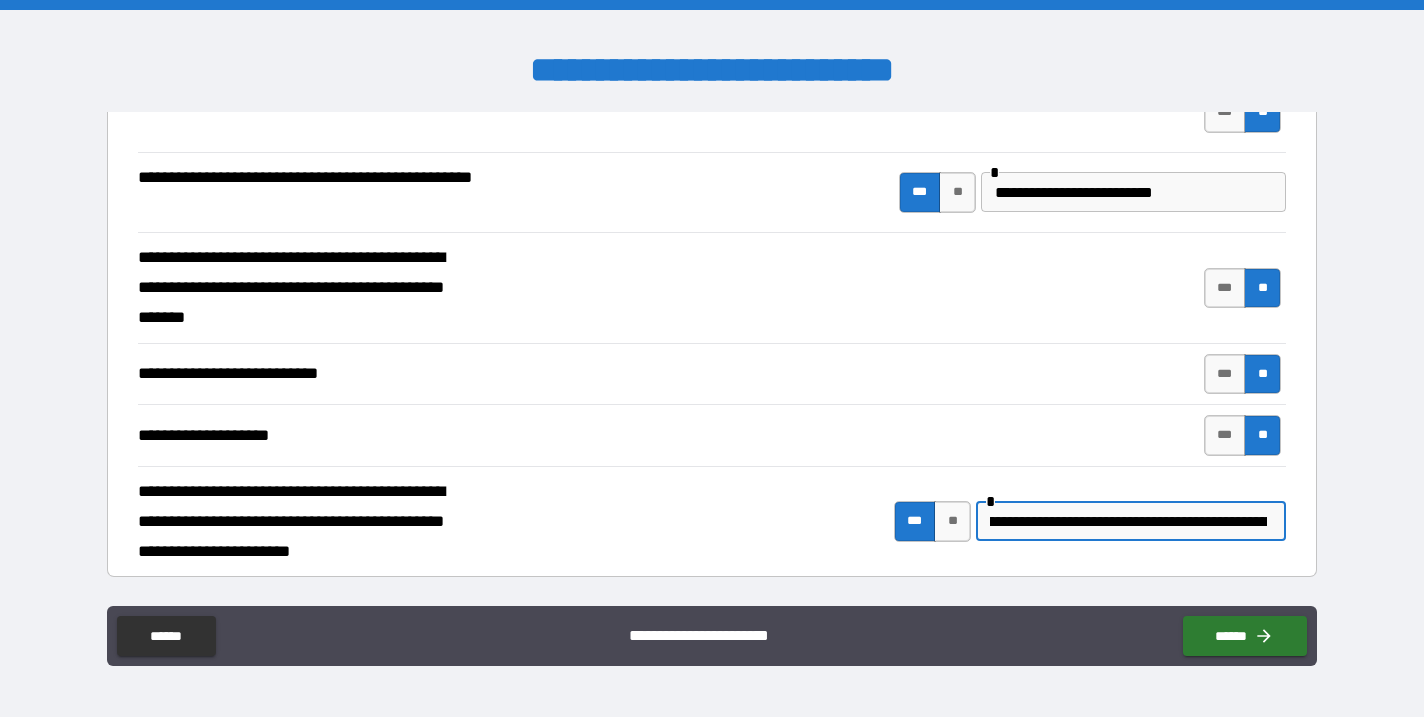 click on "**********" at bounding box center [1128, 521] 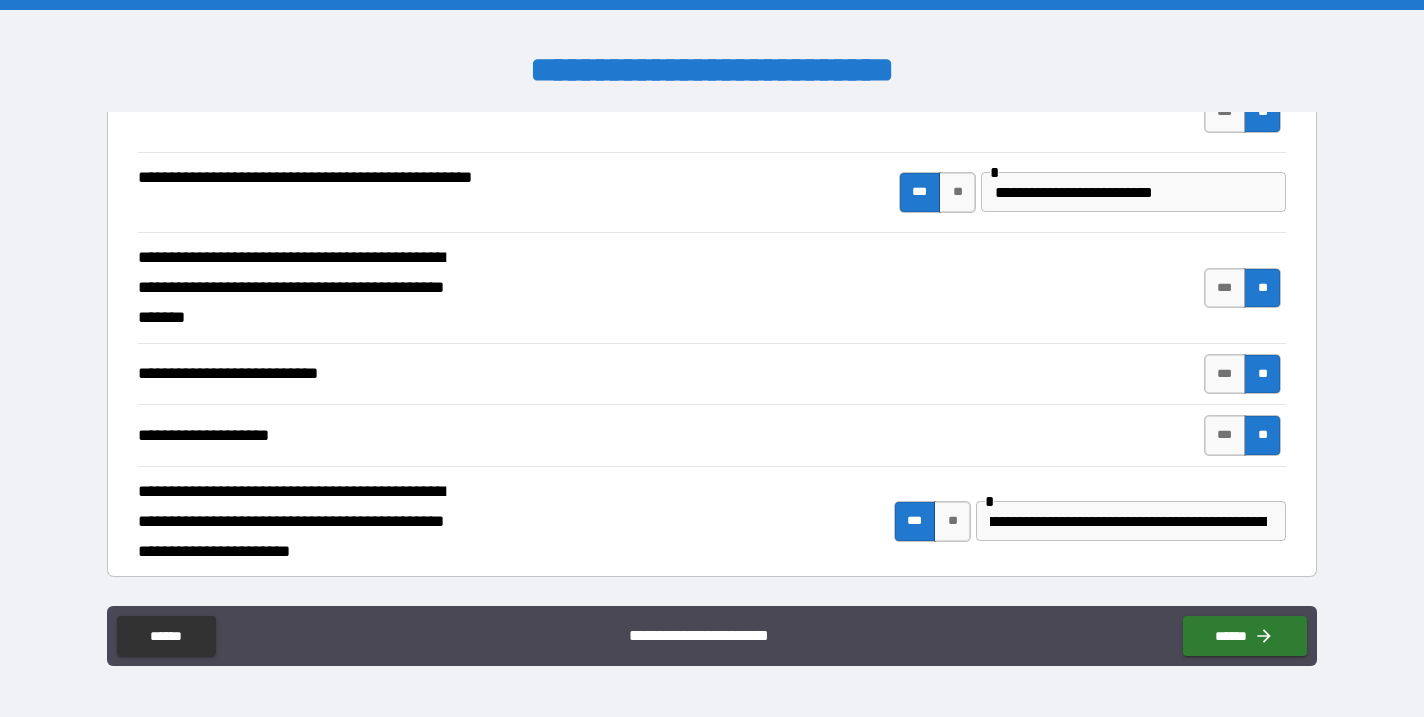 scroll, scrollTop: 0, scrollLeft: 0, axis: both 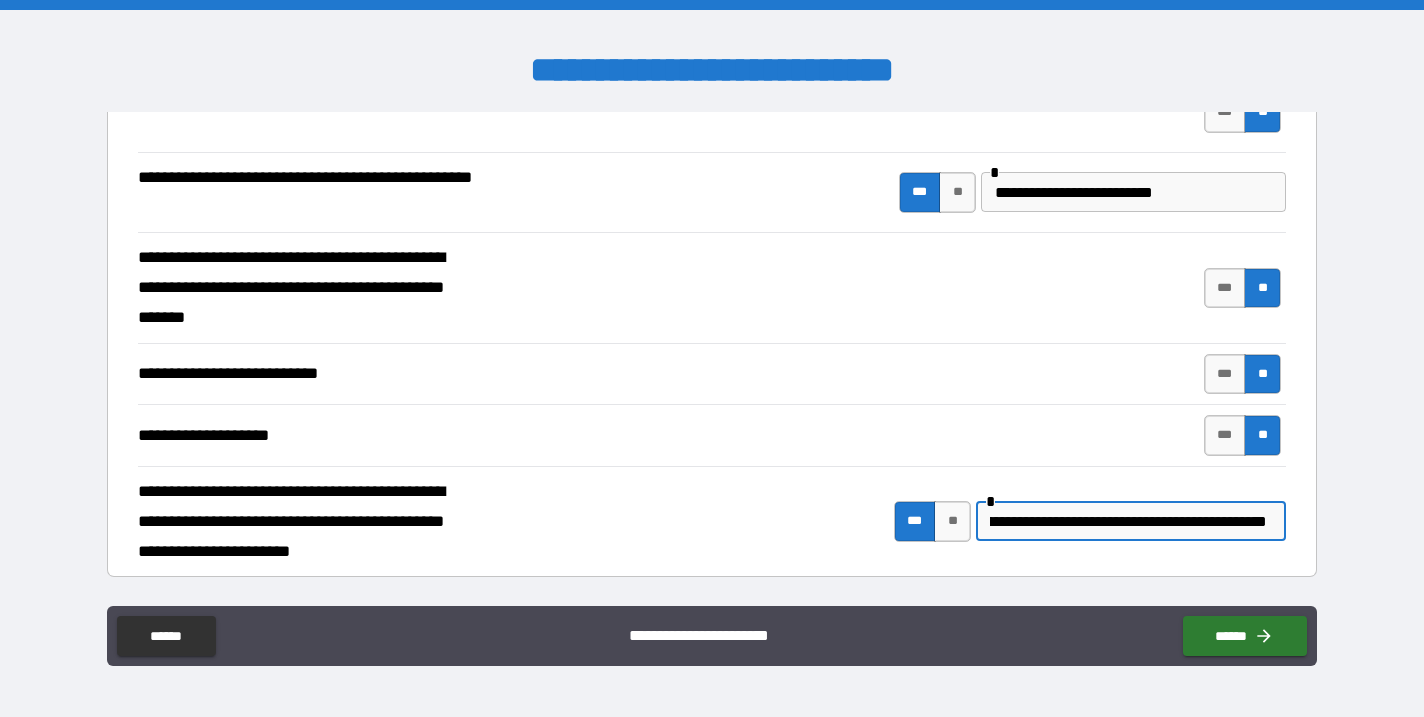 drag, startPoint x: 1197, startPoint y: 519, endPoint x: 1321, endPoint y: 525, distance: 124.14507 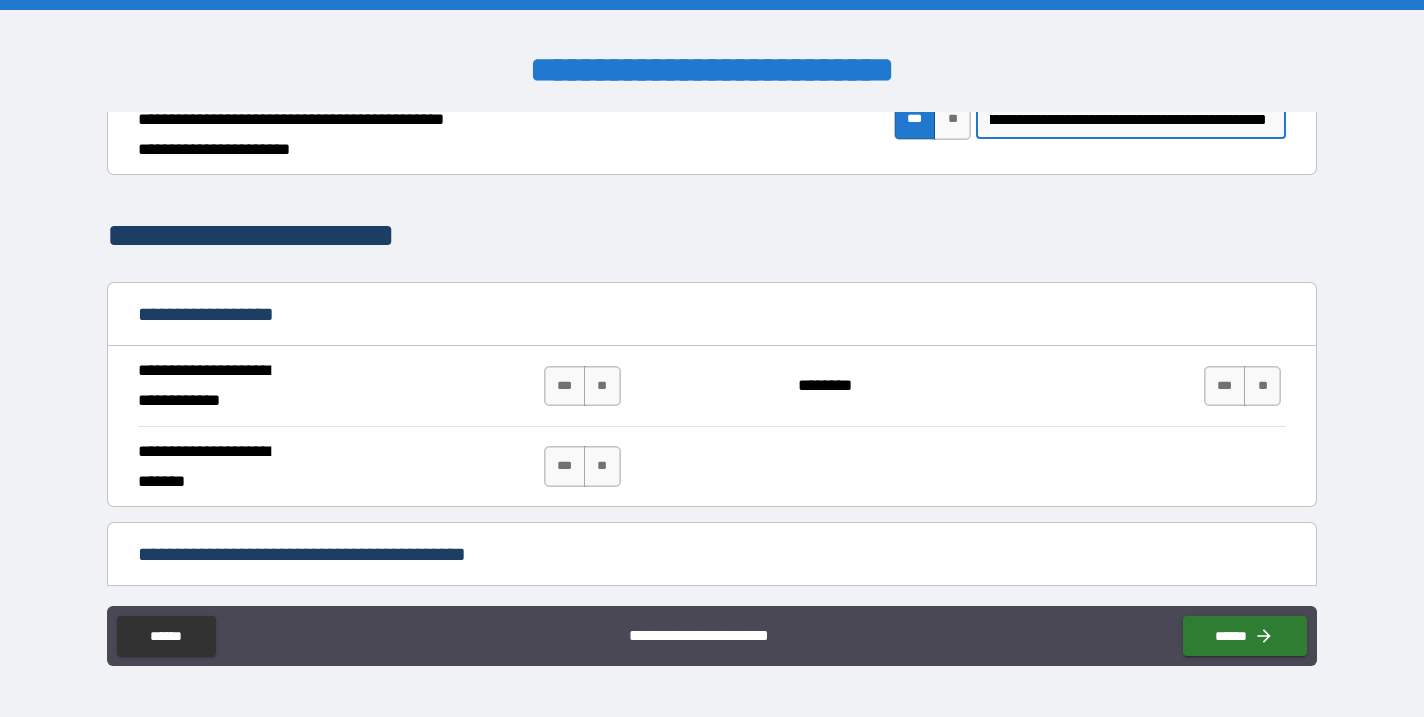 scroll, scrollTop: 1078, scrollLeft: 0, axis: vertical 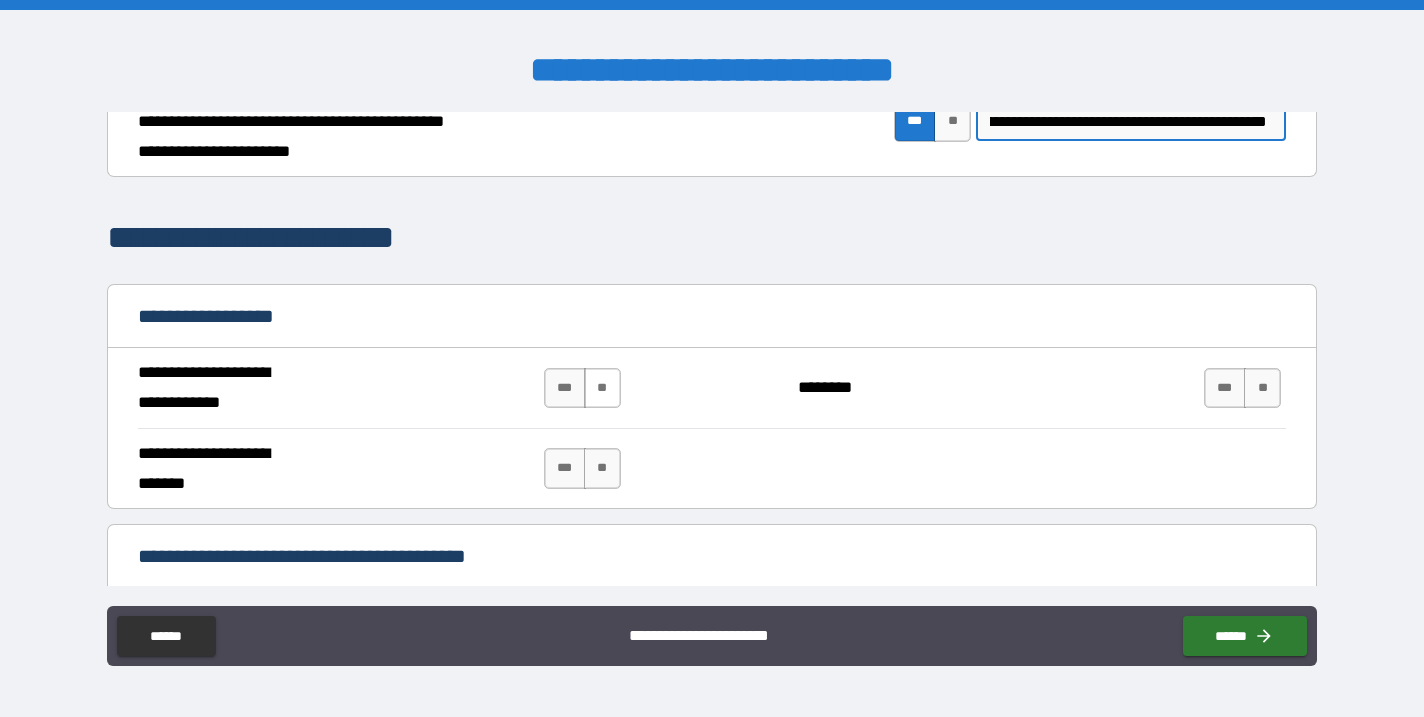 type on "**********" 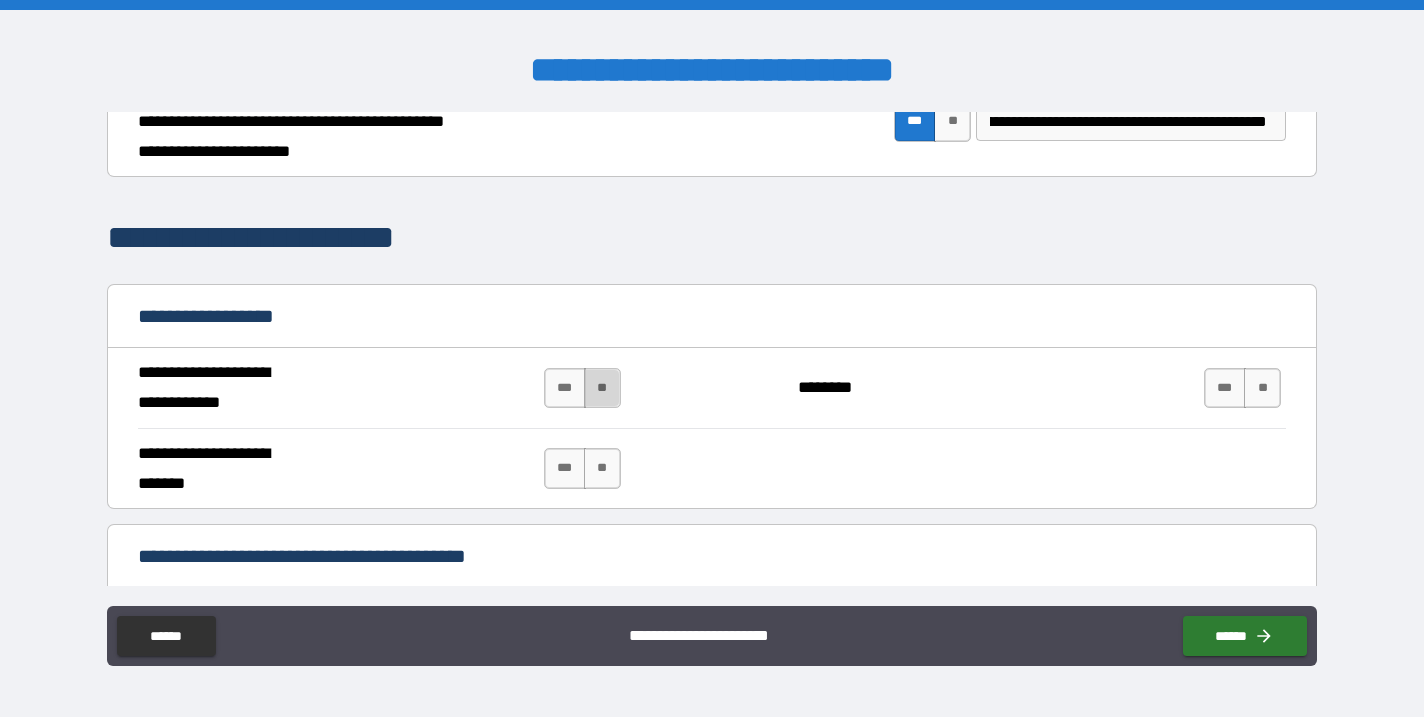 click on "**" at bounding box center (602, 388) 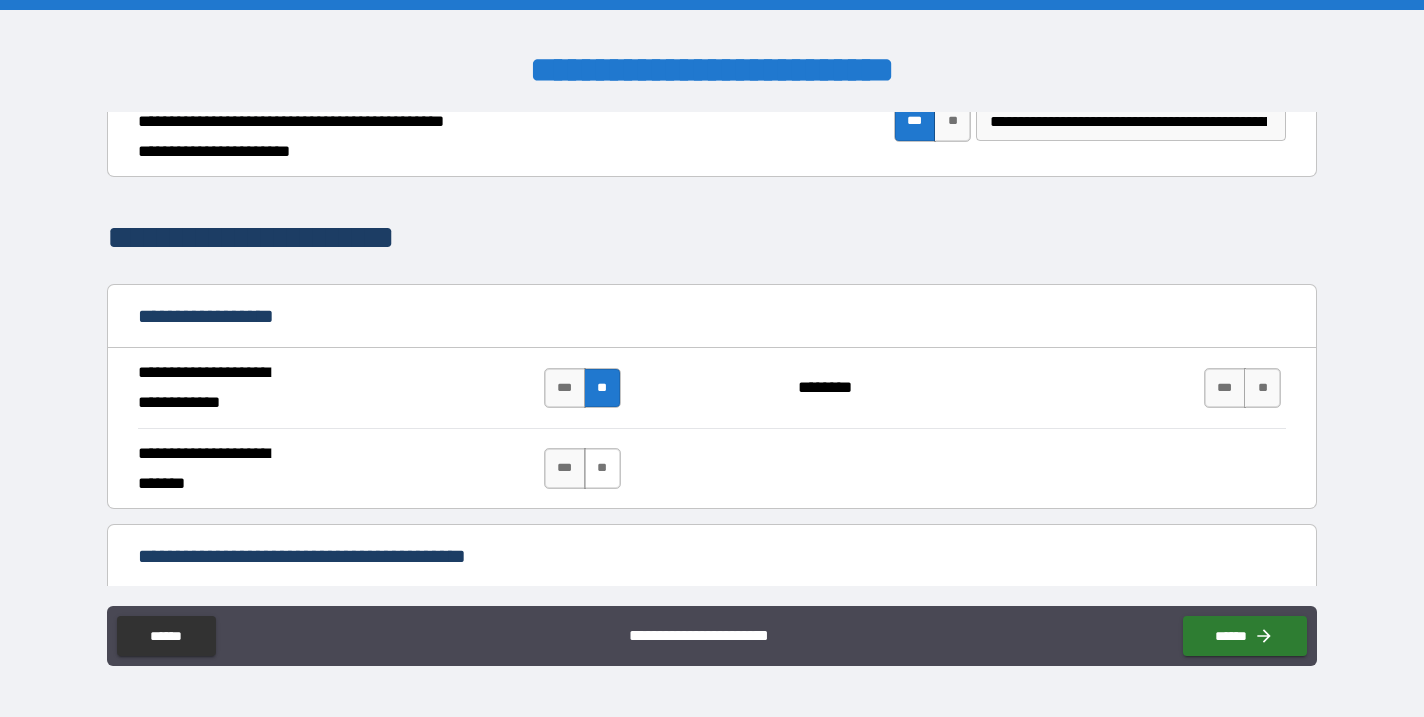 click on "**" at bounding box center [602, 468] 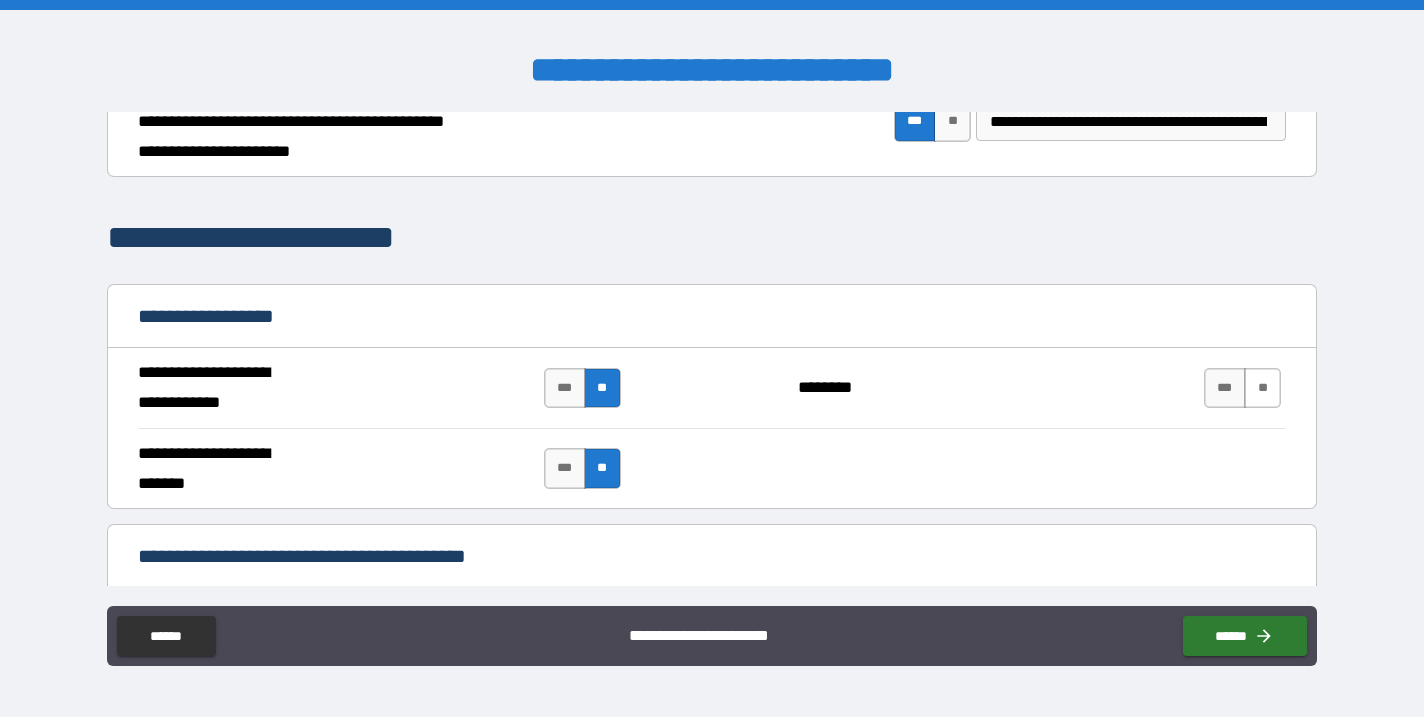 click on "**" at bounding box center (1262, 388) 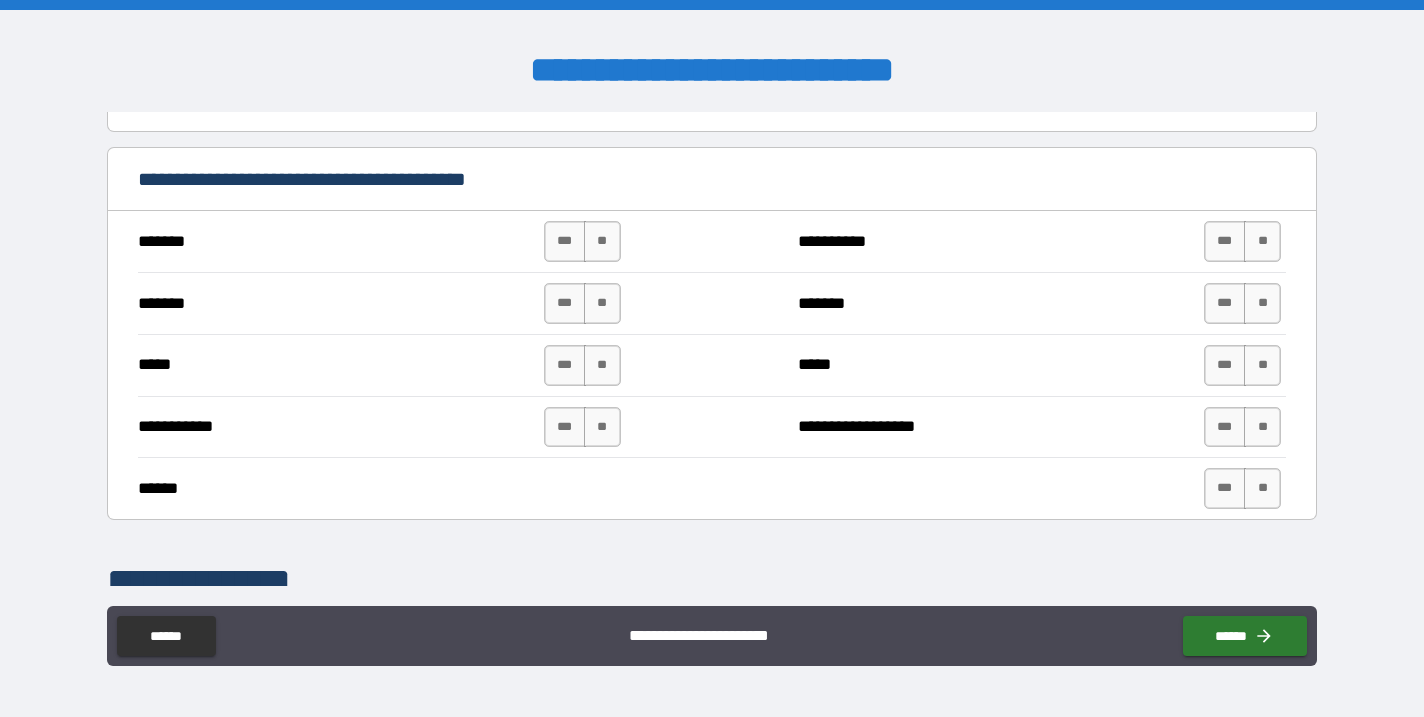 scroll, scrollTop: 1461, scrollLeft: 0, axis: vertical 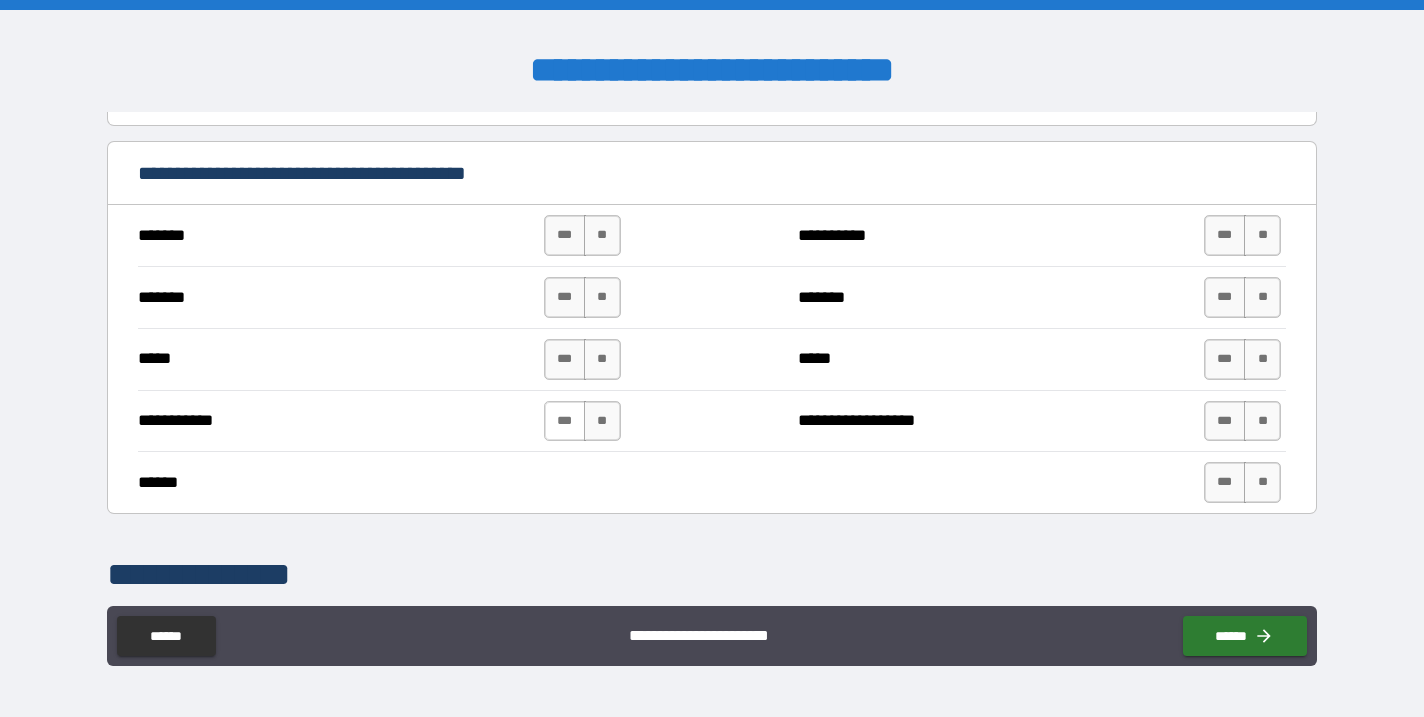 click on "***" at bounding box center [565, 421] 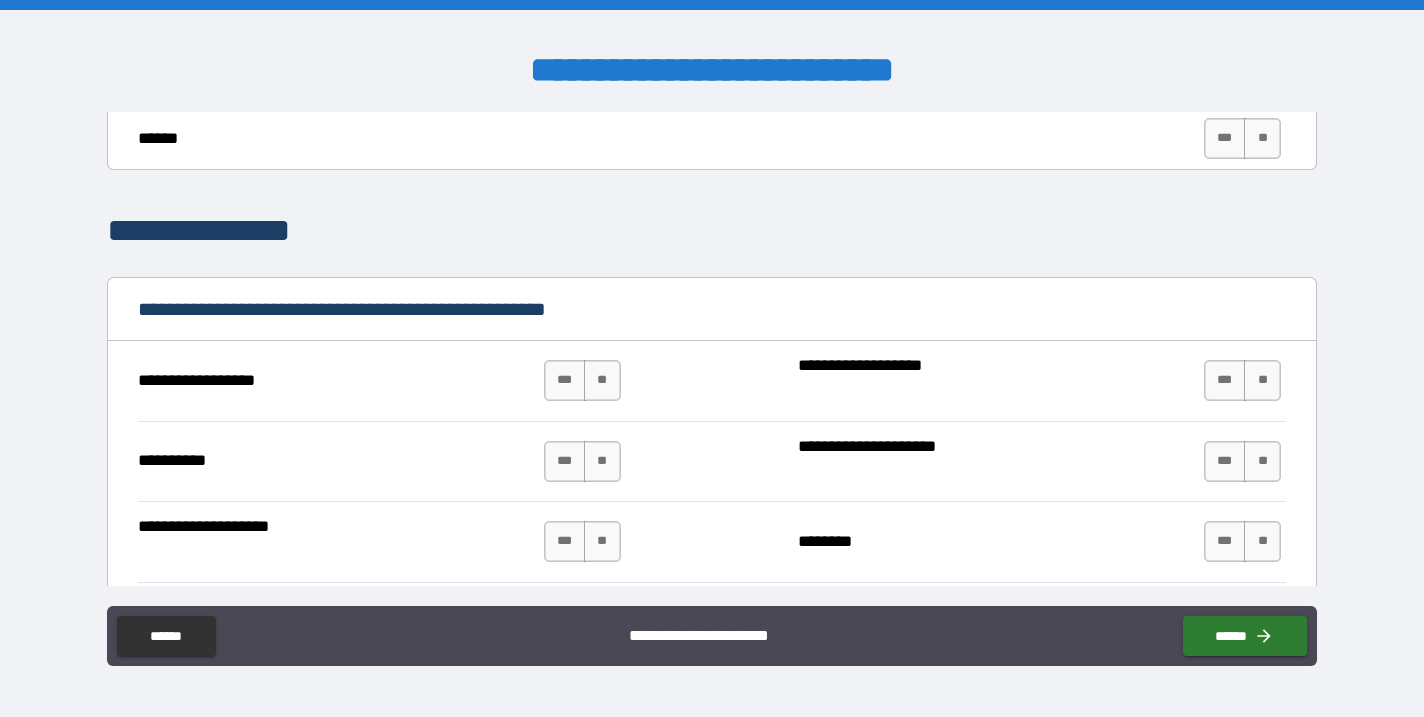 scroll, scrollTop: 1817, scrollLeft: 0, axis: vertical 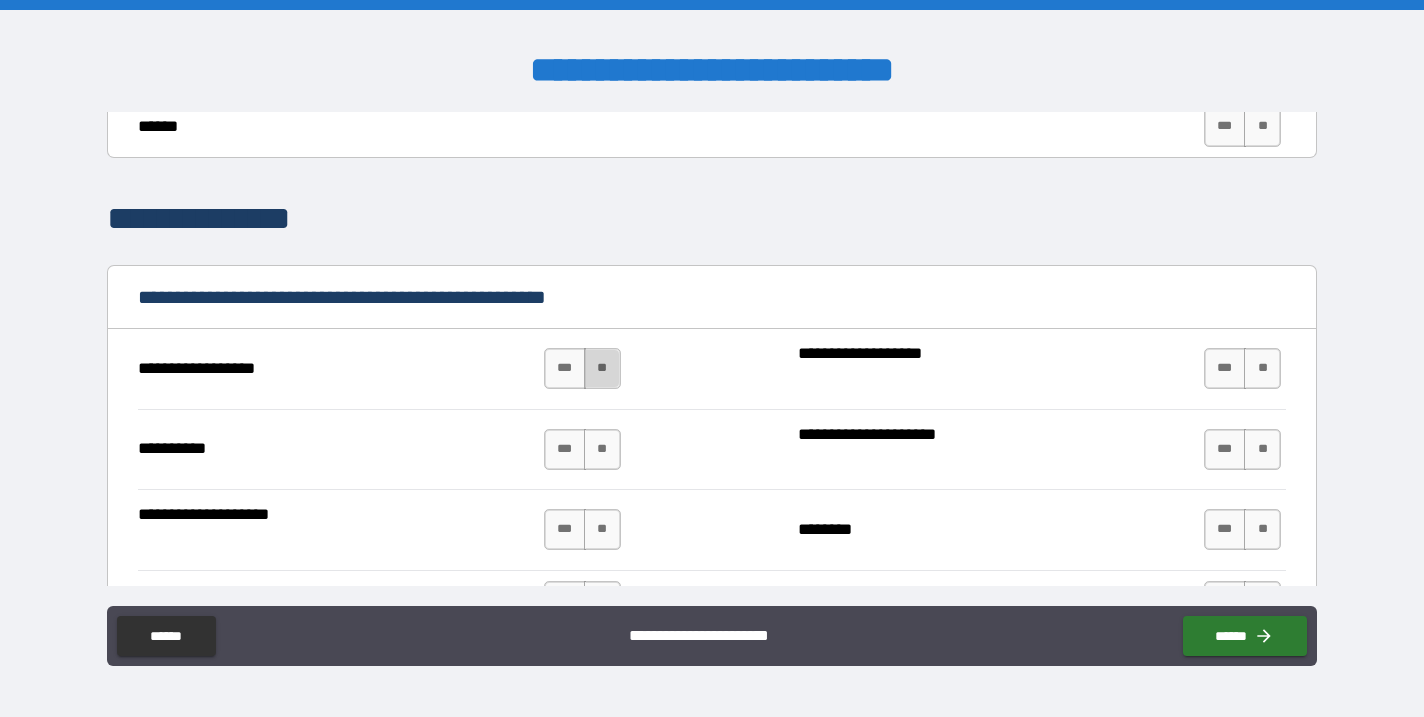 click on "**" at bounding box center (602, 368) 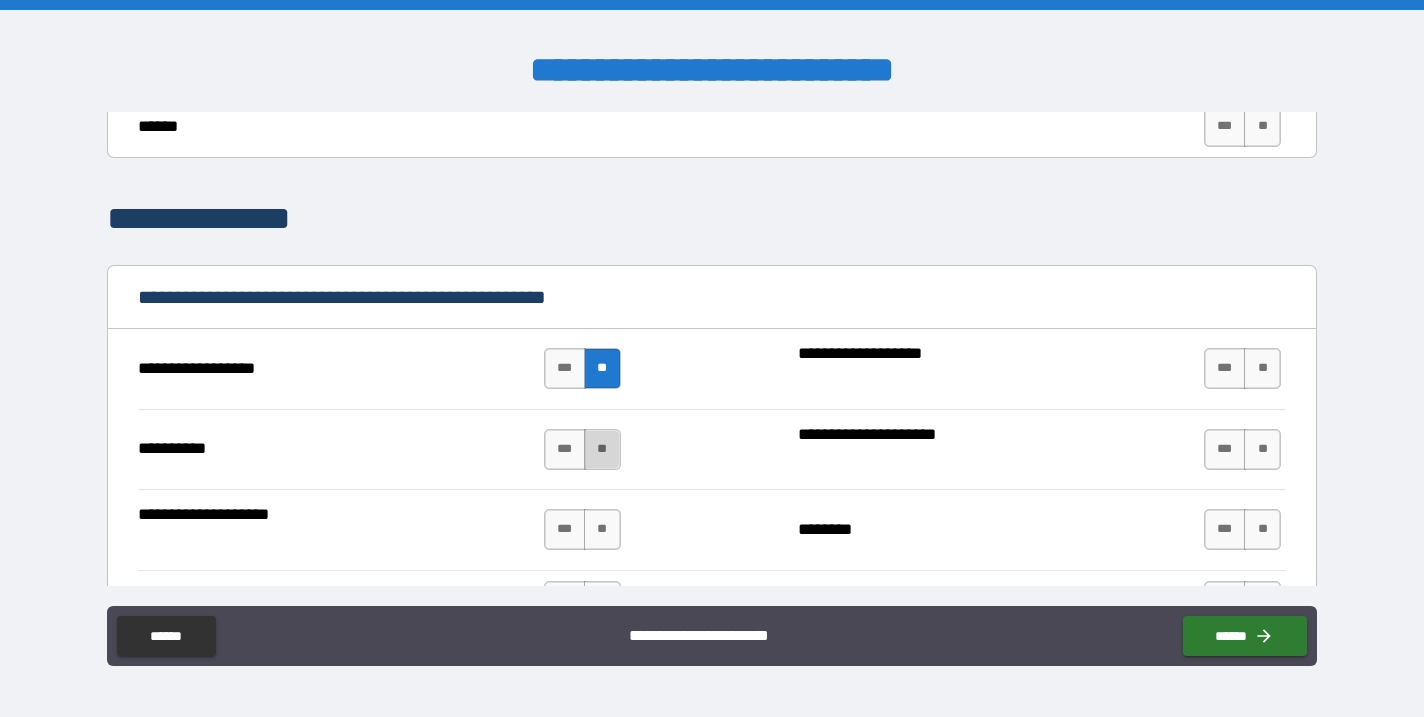 click on "**" at bounding box center [602, 449] 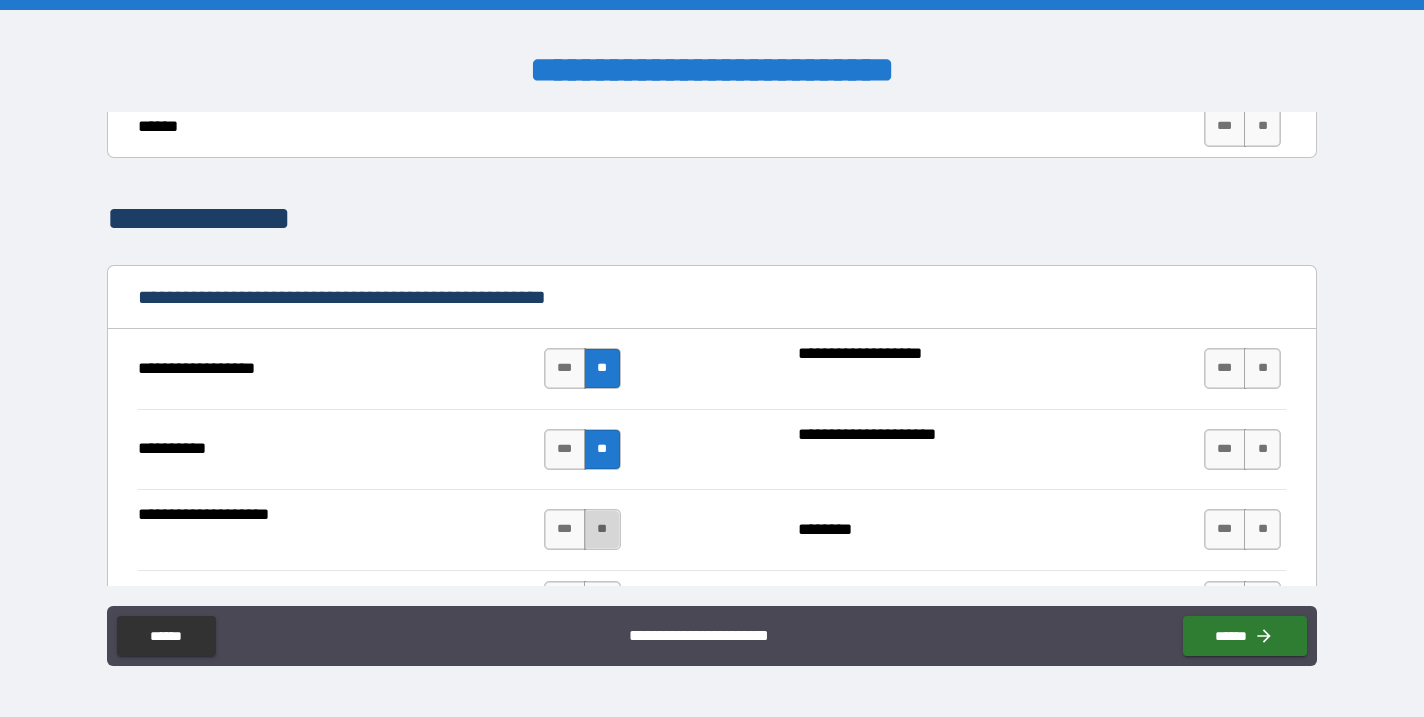 click on "**" at bounding box center (602, 529) 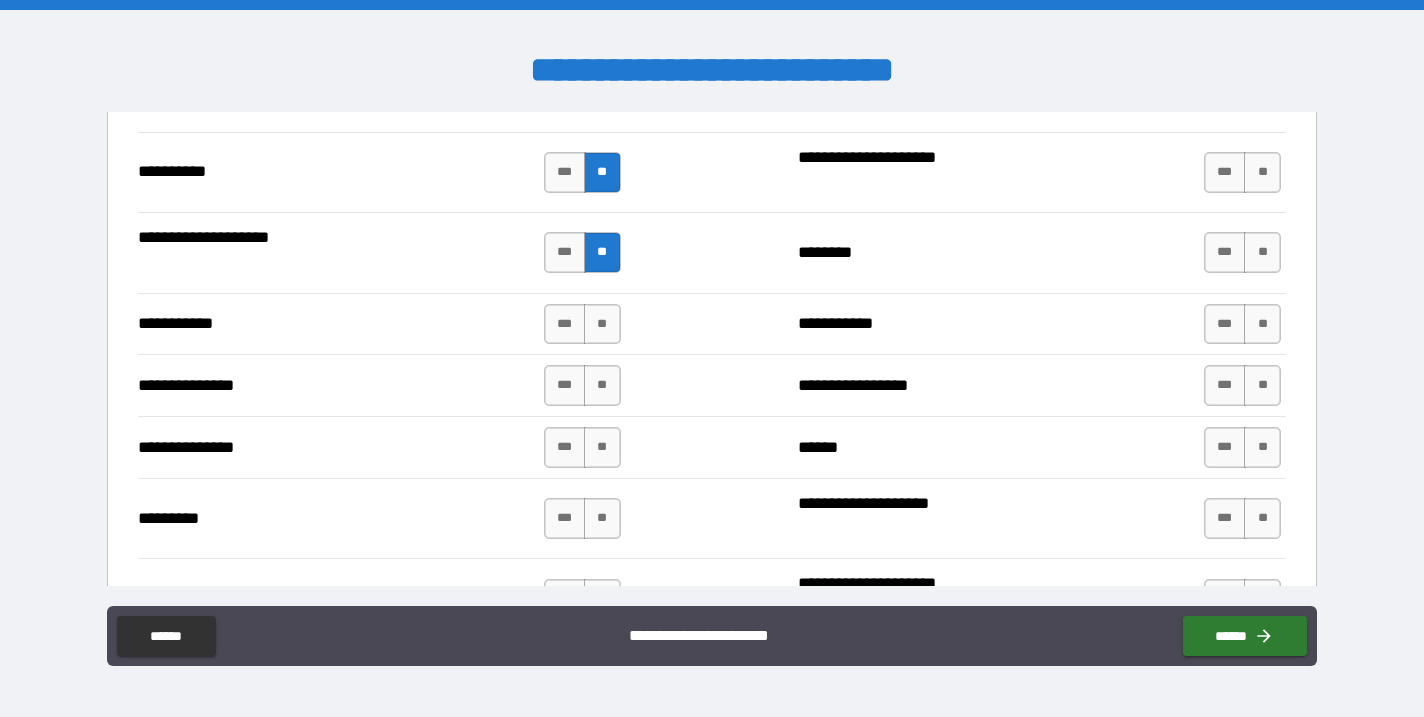 scroll, scrollTop: 2103, scrollLeft: 0, axis: vertical 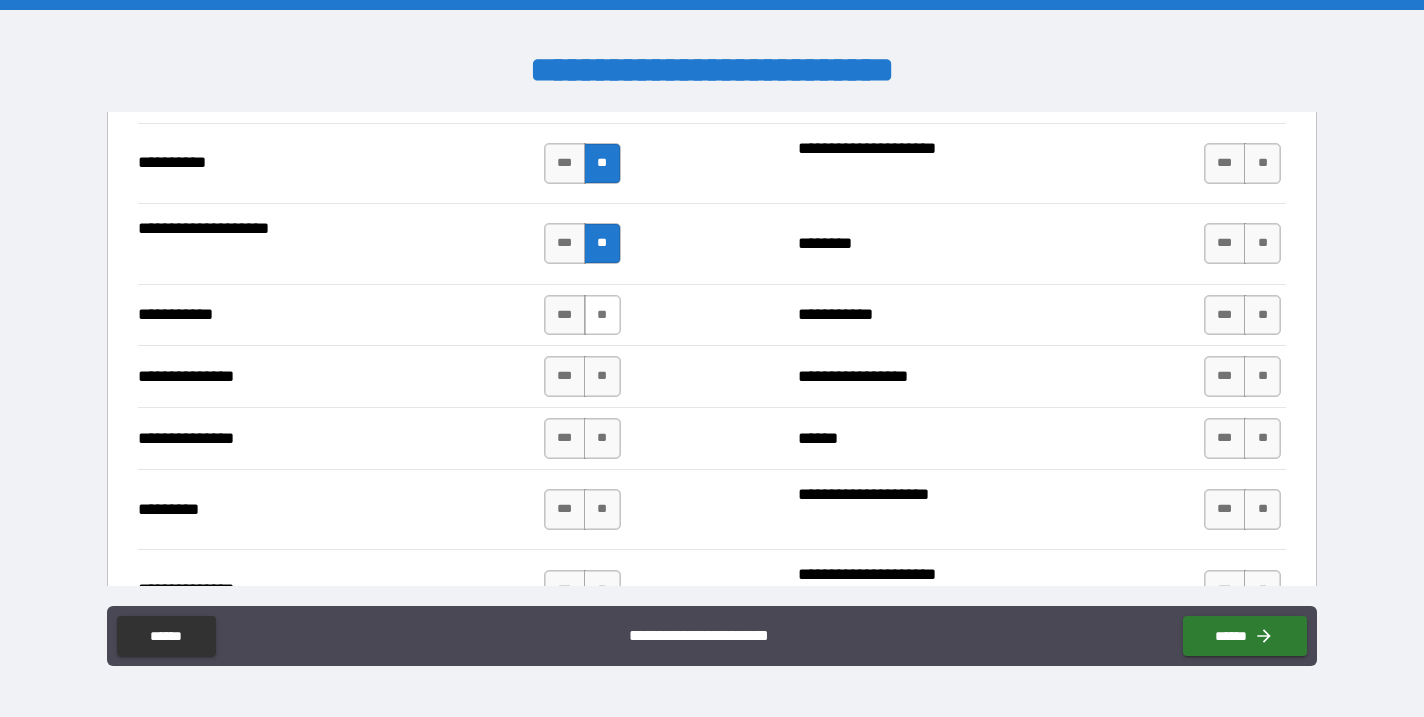 click on "**" at bounding box center (602, 315) 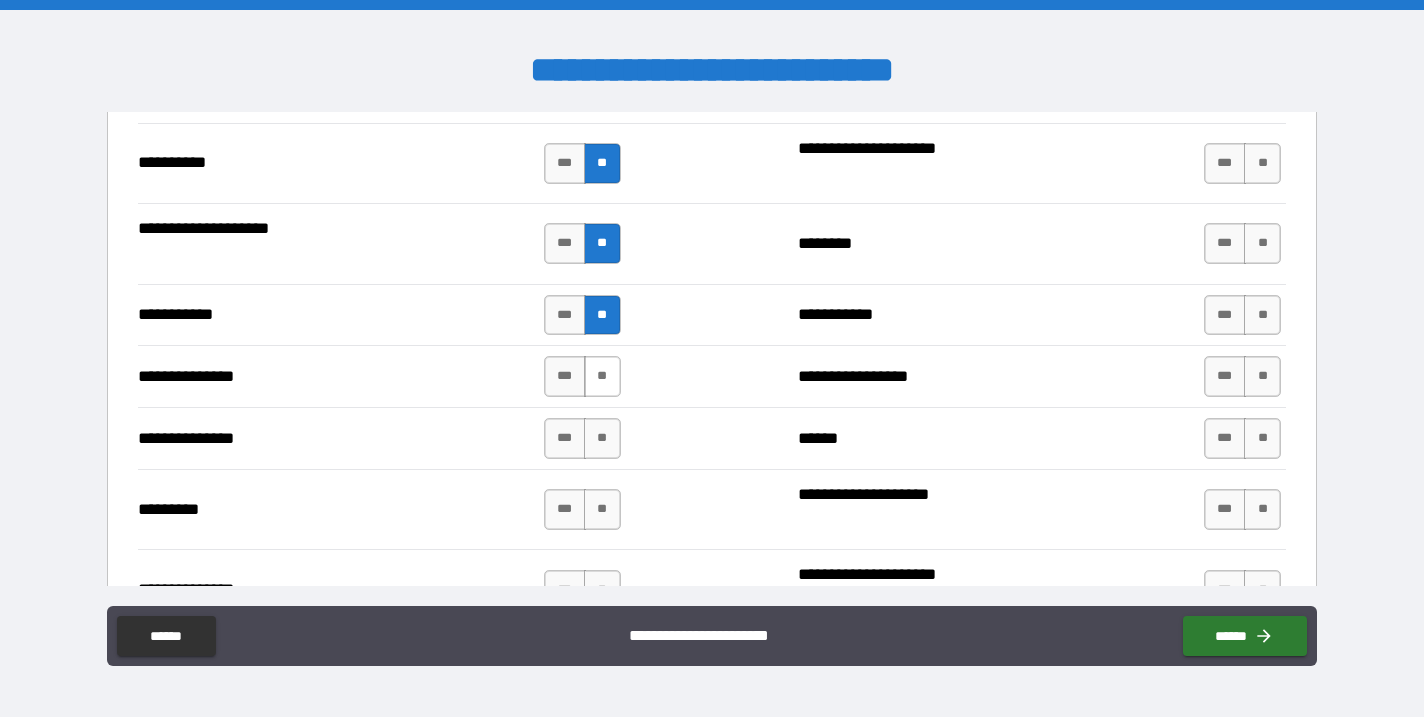 click on "**" at bounding box center [602, 376] 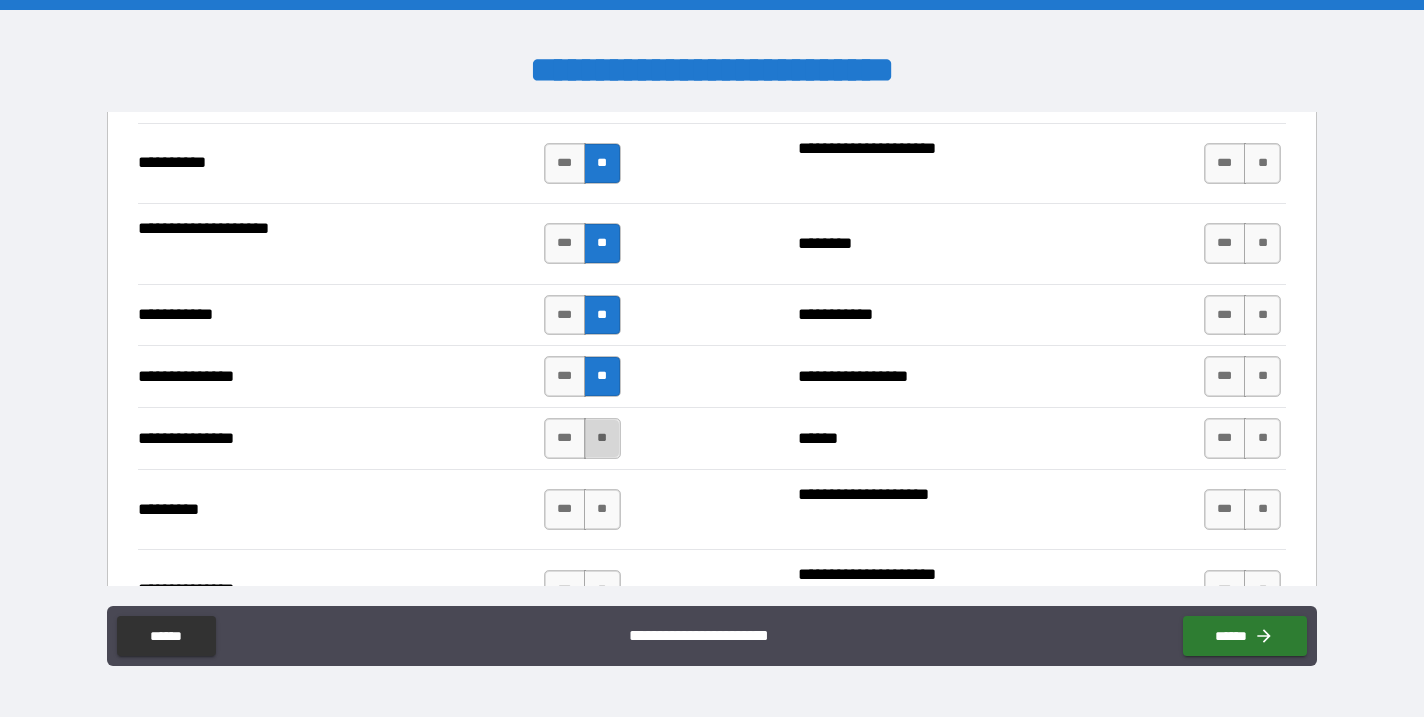 click on "**" at bounding box center [602, 438] 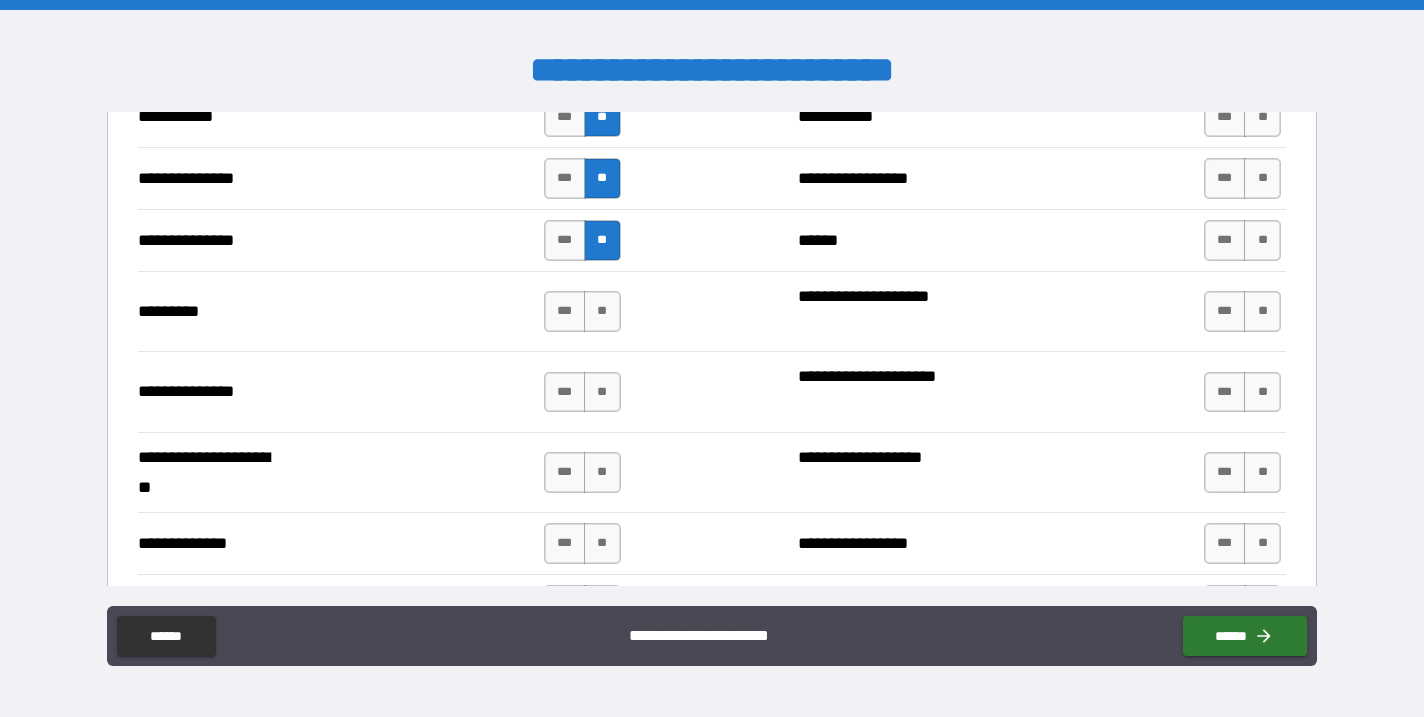 scroll, scrollTop: 2305, scrollLeft: 0, axis: vertical 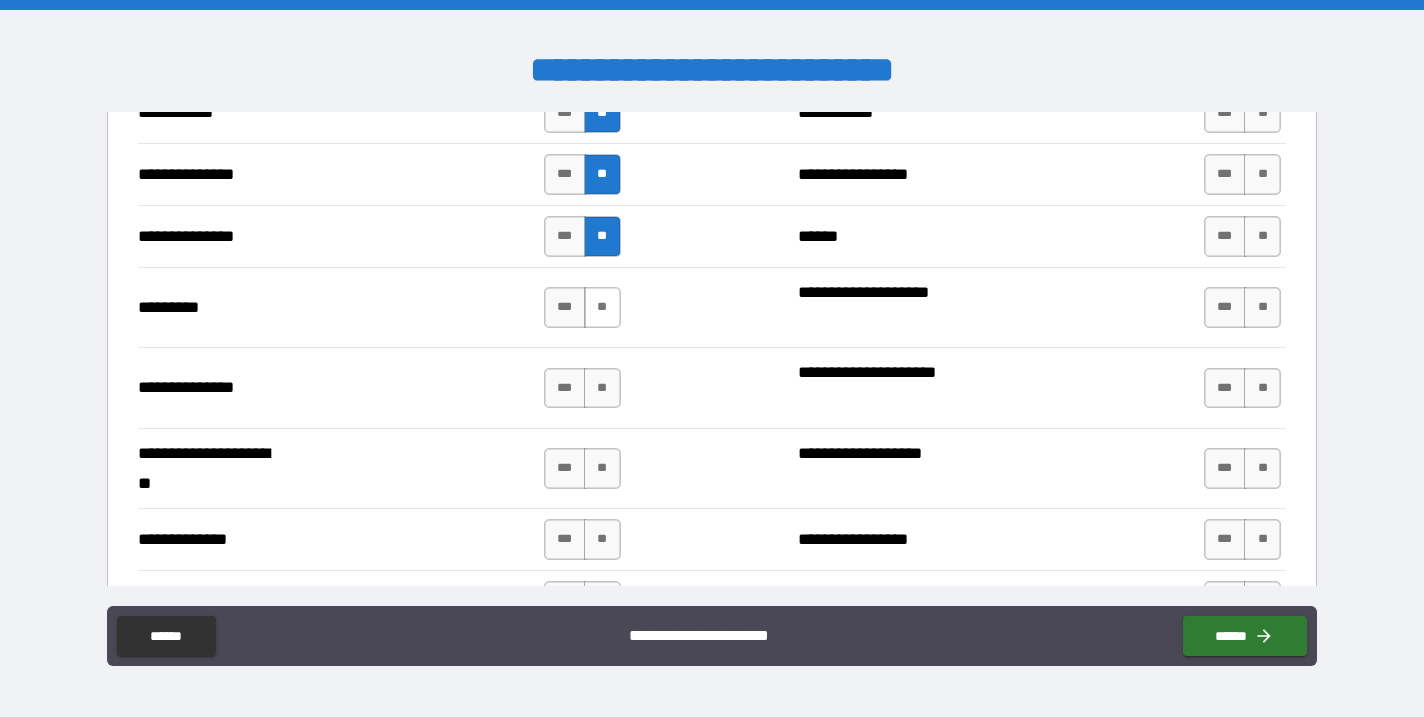 click on "**" at bounding box center (602, 307) 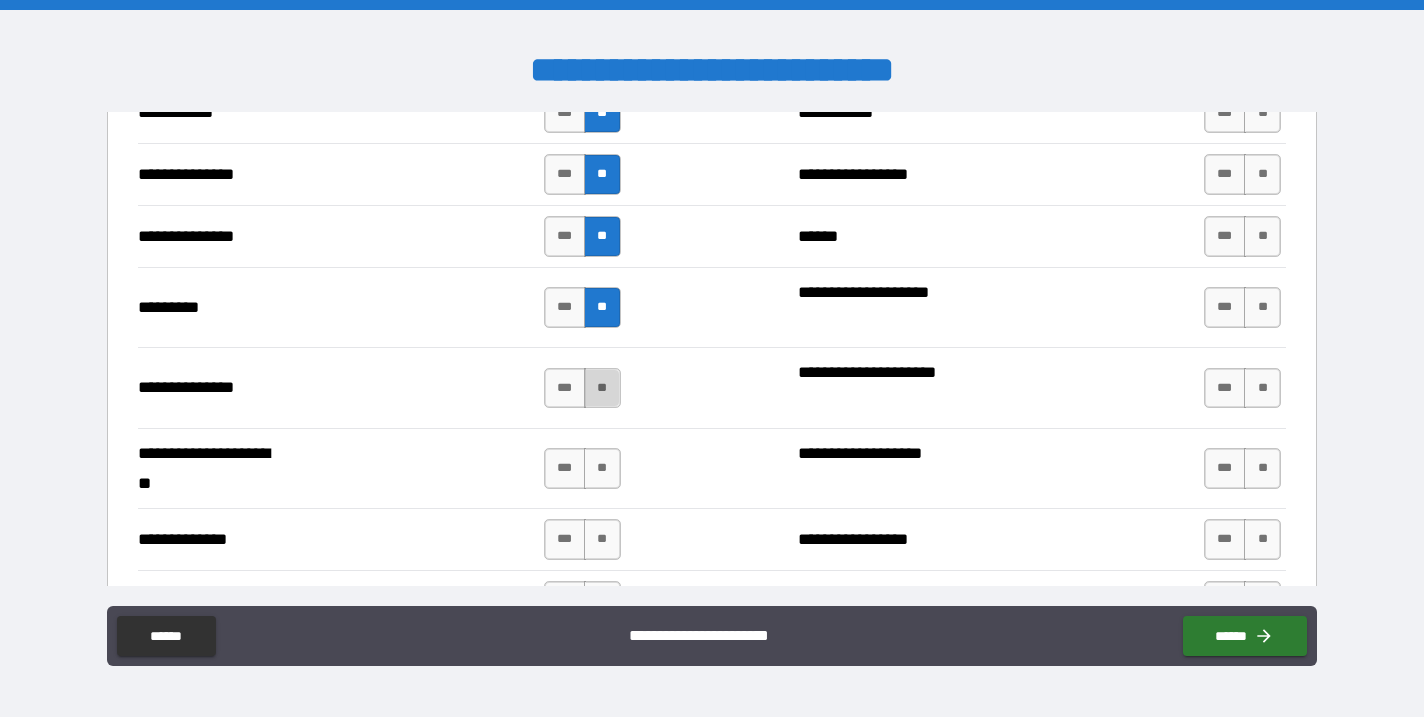 click on "**" at bounding box center [602, 388] 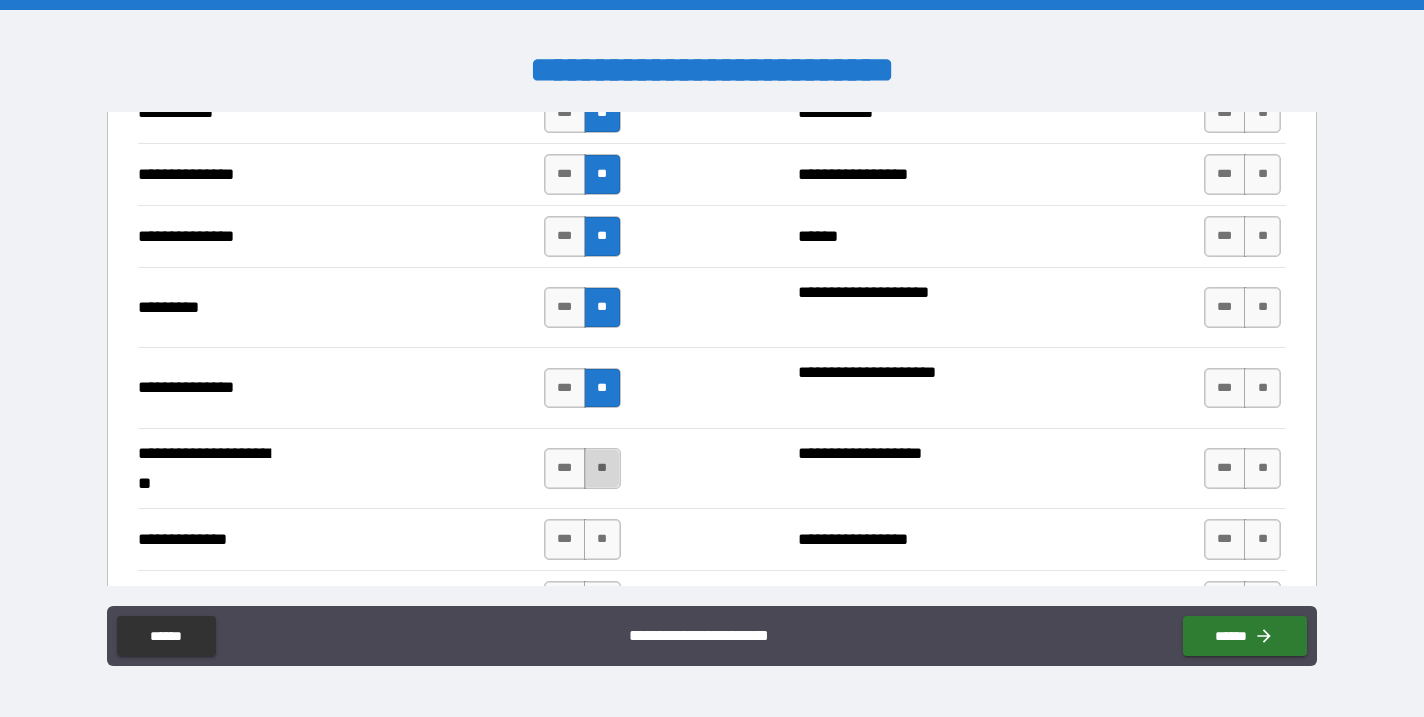 click on "**" at bounding box center [602, 468] 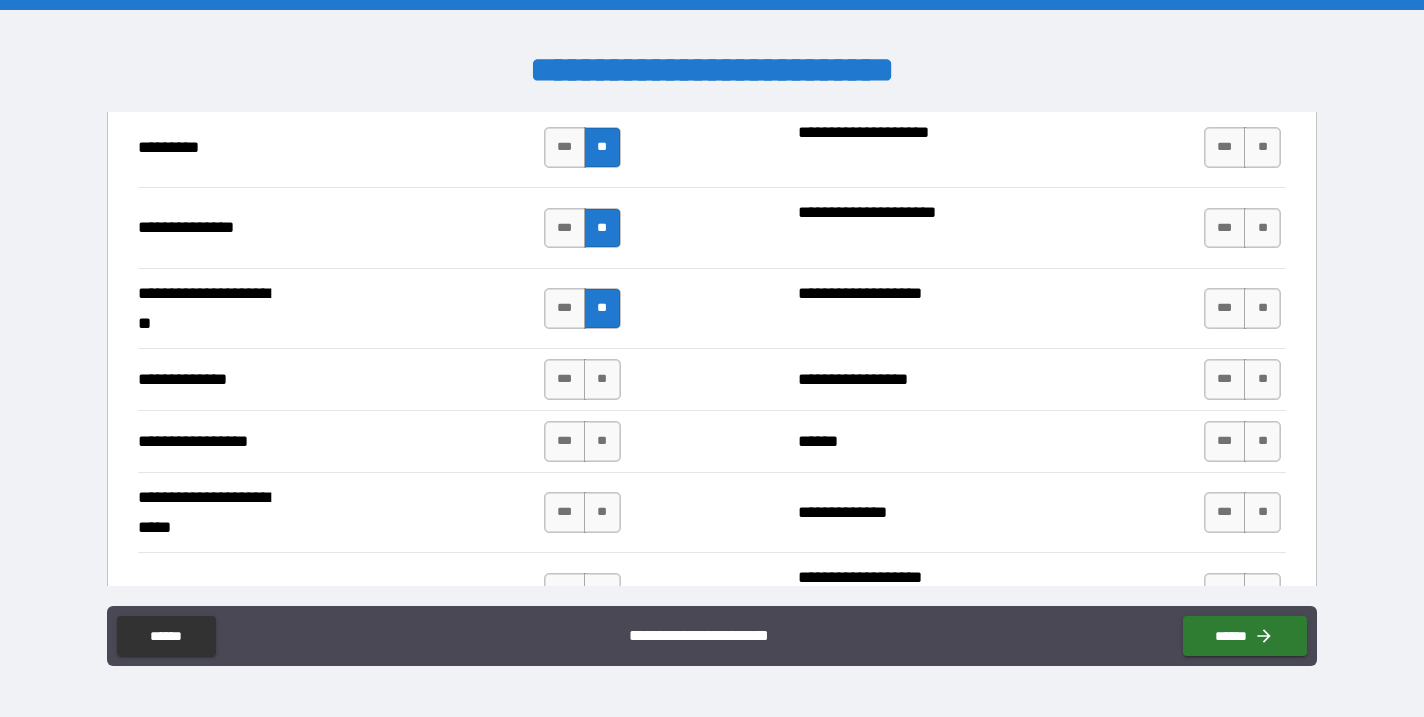 scroll, scrollTop: 2472, scrollLeft: 0, axis: vertical 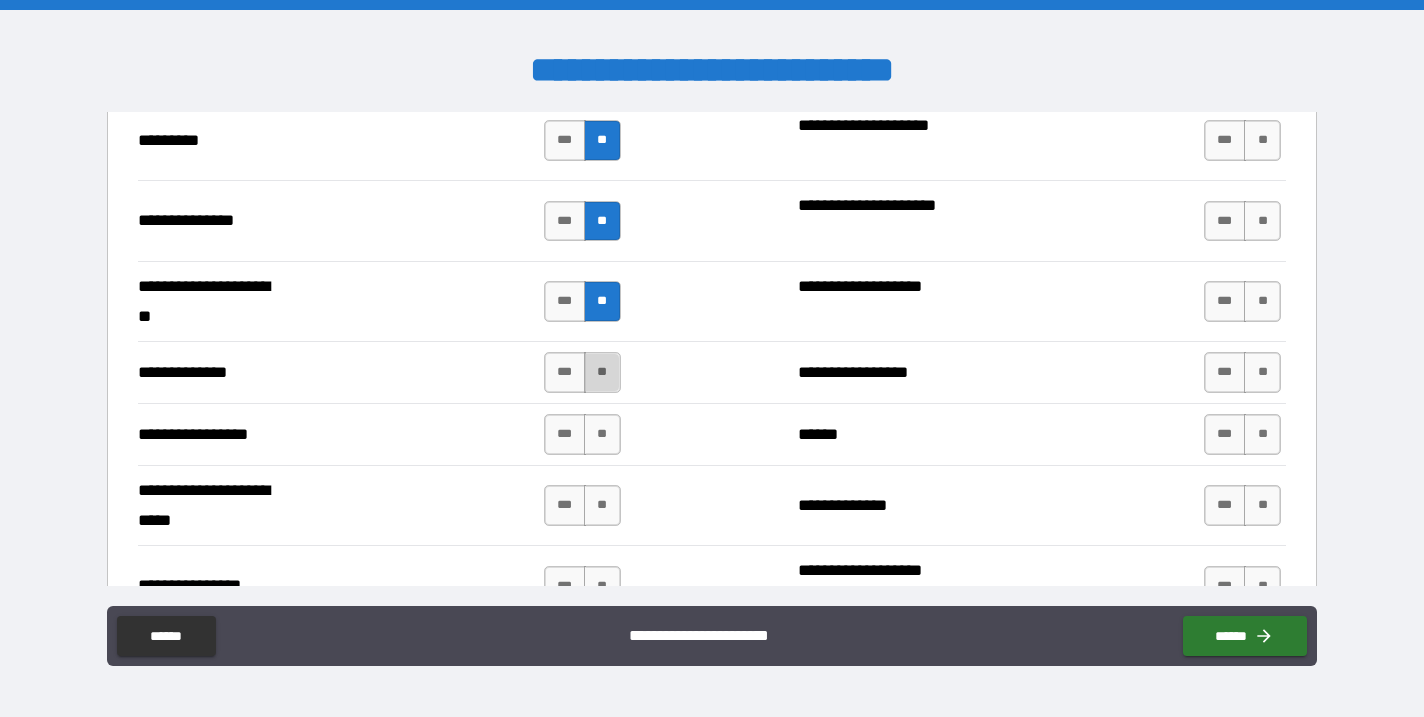 click on "**" at bounding box center [602, 372] 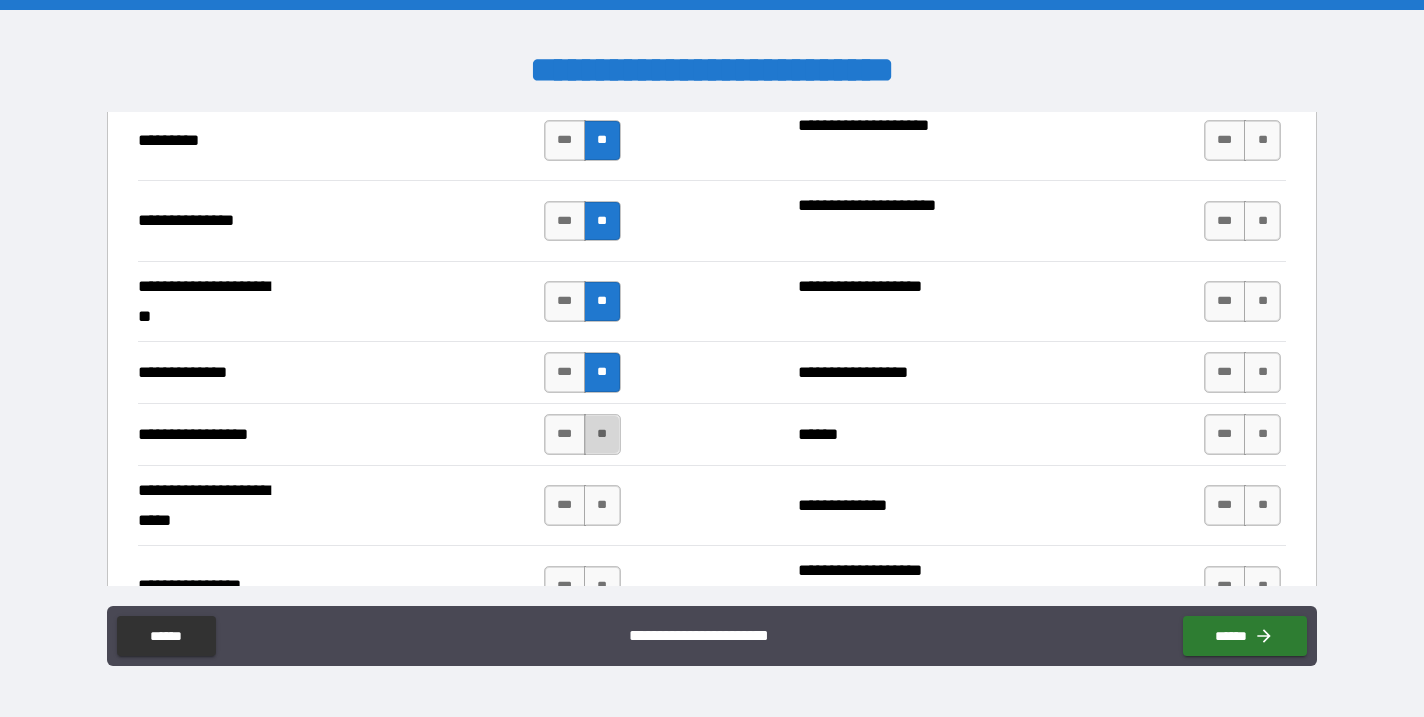 click on "**" at bounding box center [602, 434] 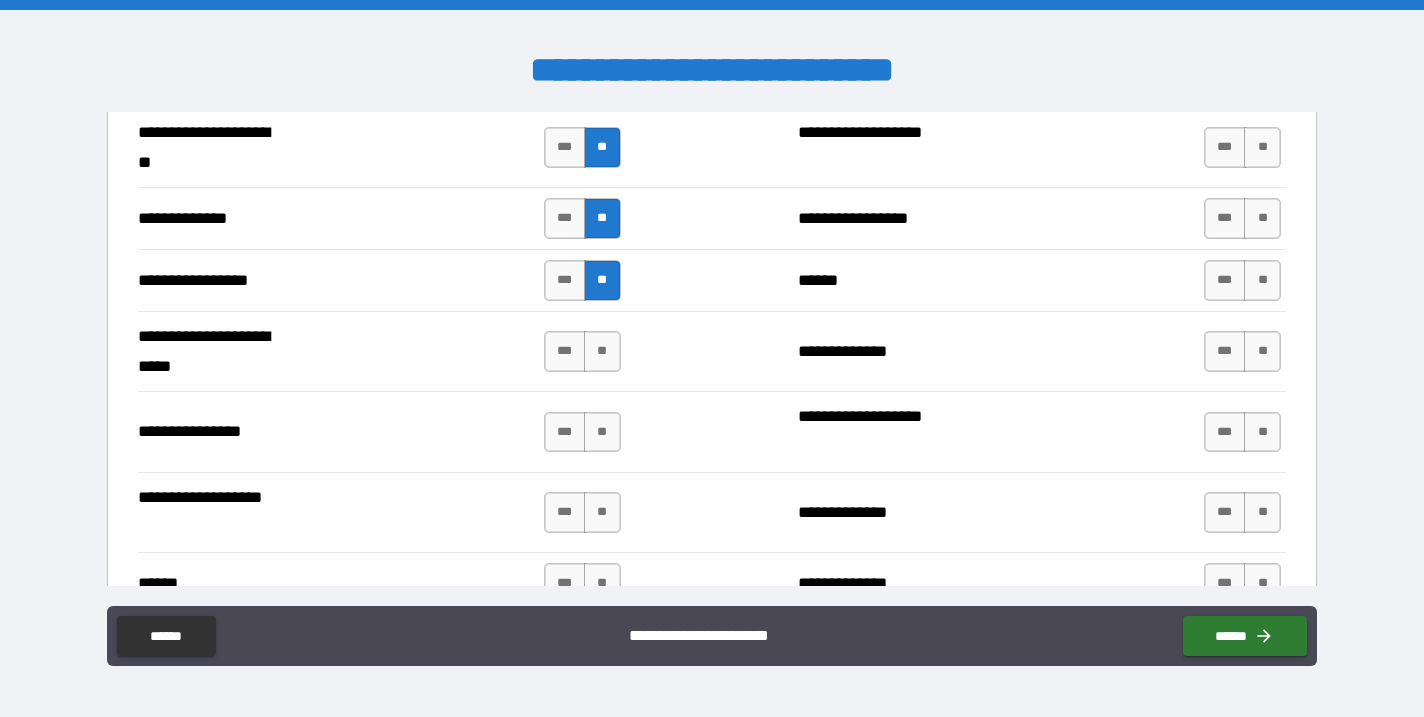 scroll, scrollTop: 2627, scrollLeft: 0, axis: vertical 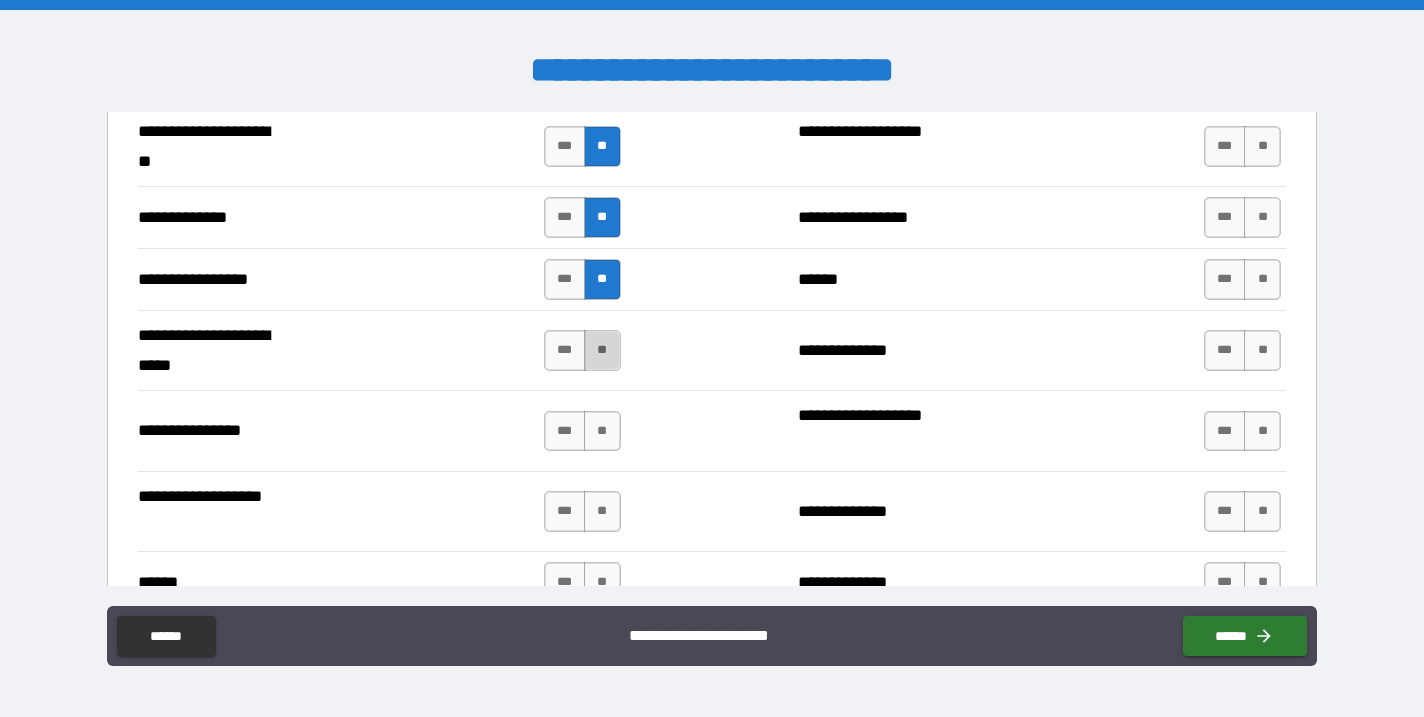click on "**" at bounding box center [602, 350] 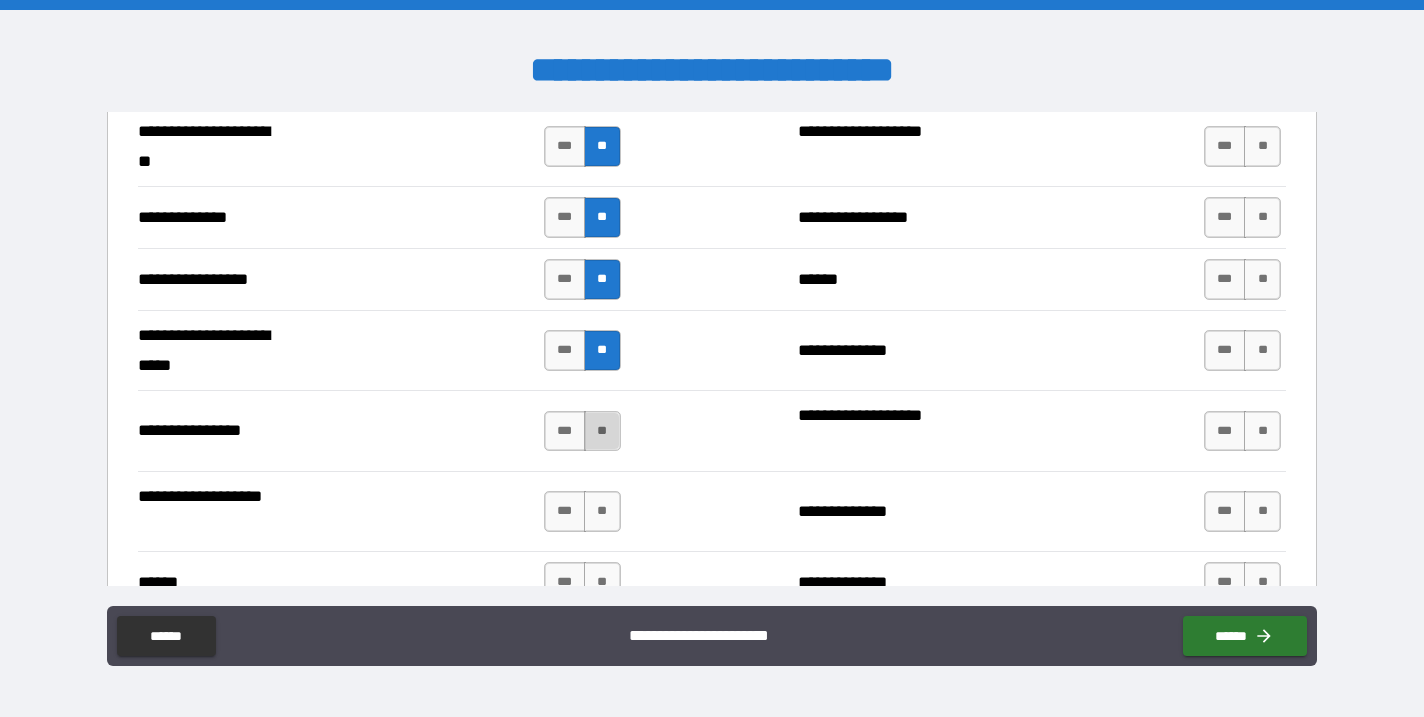 click on "**" at bounding box center [602, 431] 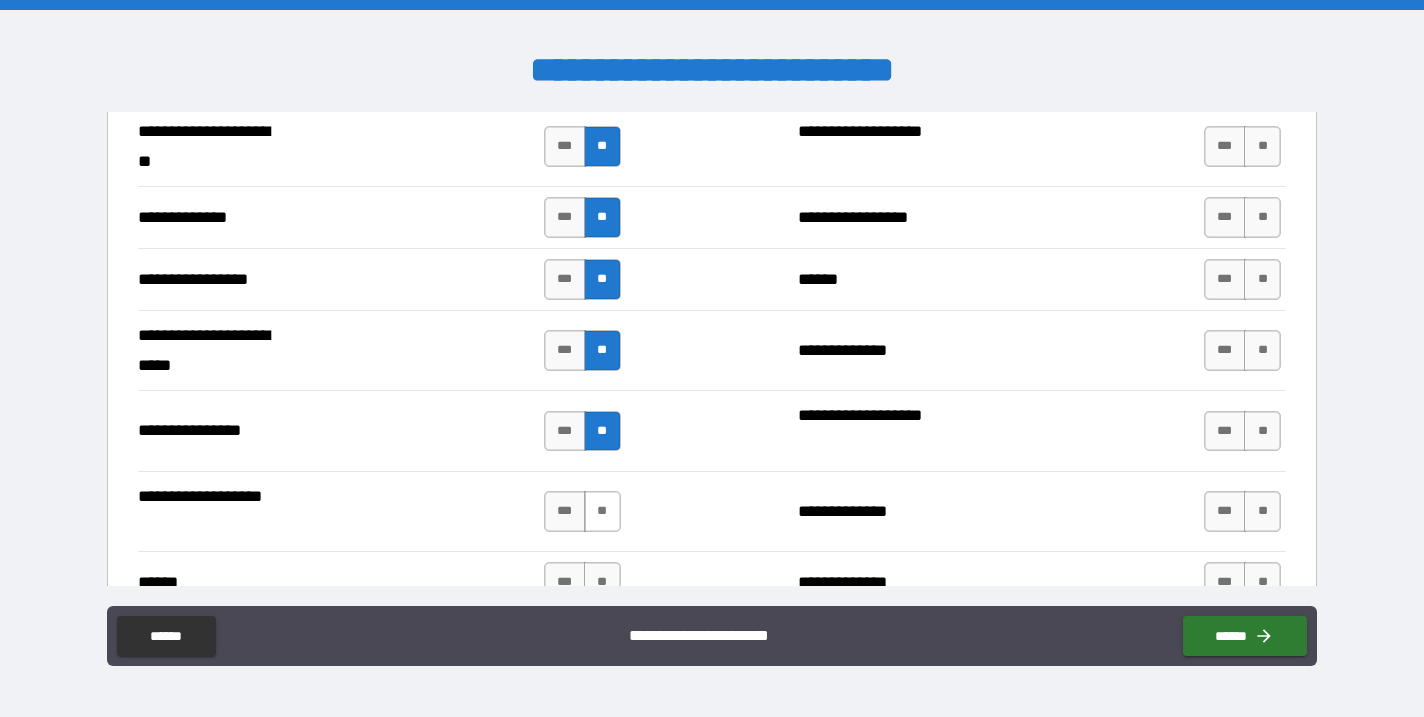 click on "**" at bounding box center (602, 511) 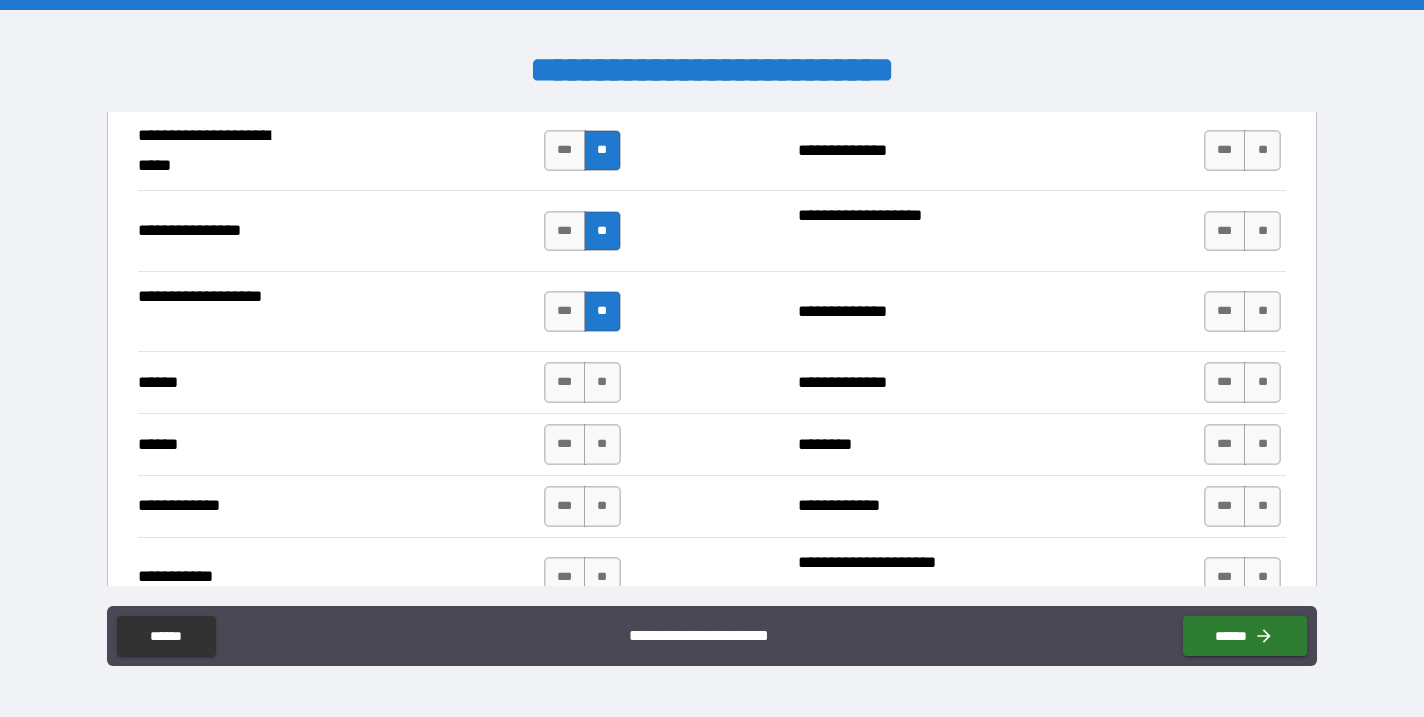 scroll, scrollTop: 2836, scrollLeft: 0, axis: vertical 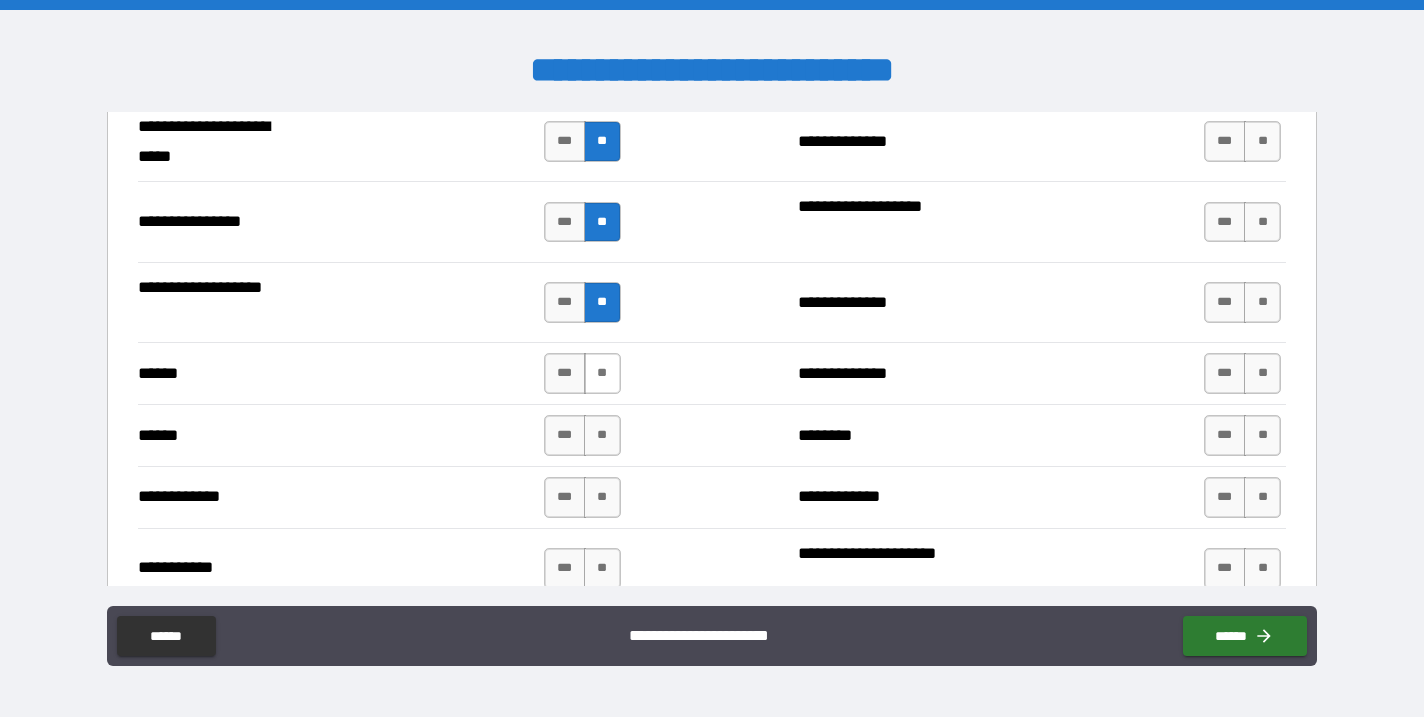 click on "**" at bounding box center [602, 373] 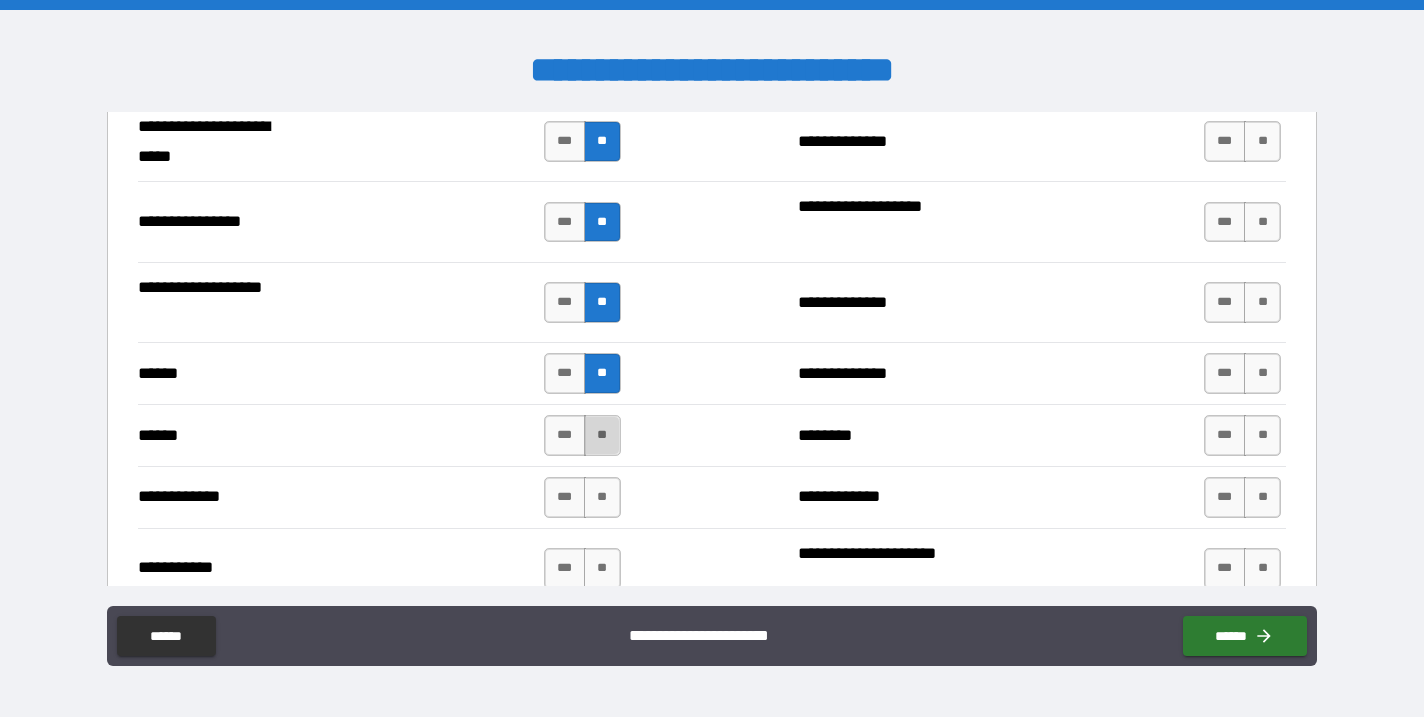 click on "**" at bounding box center [602, 435] 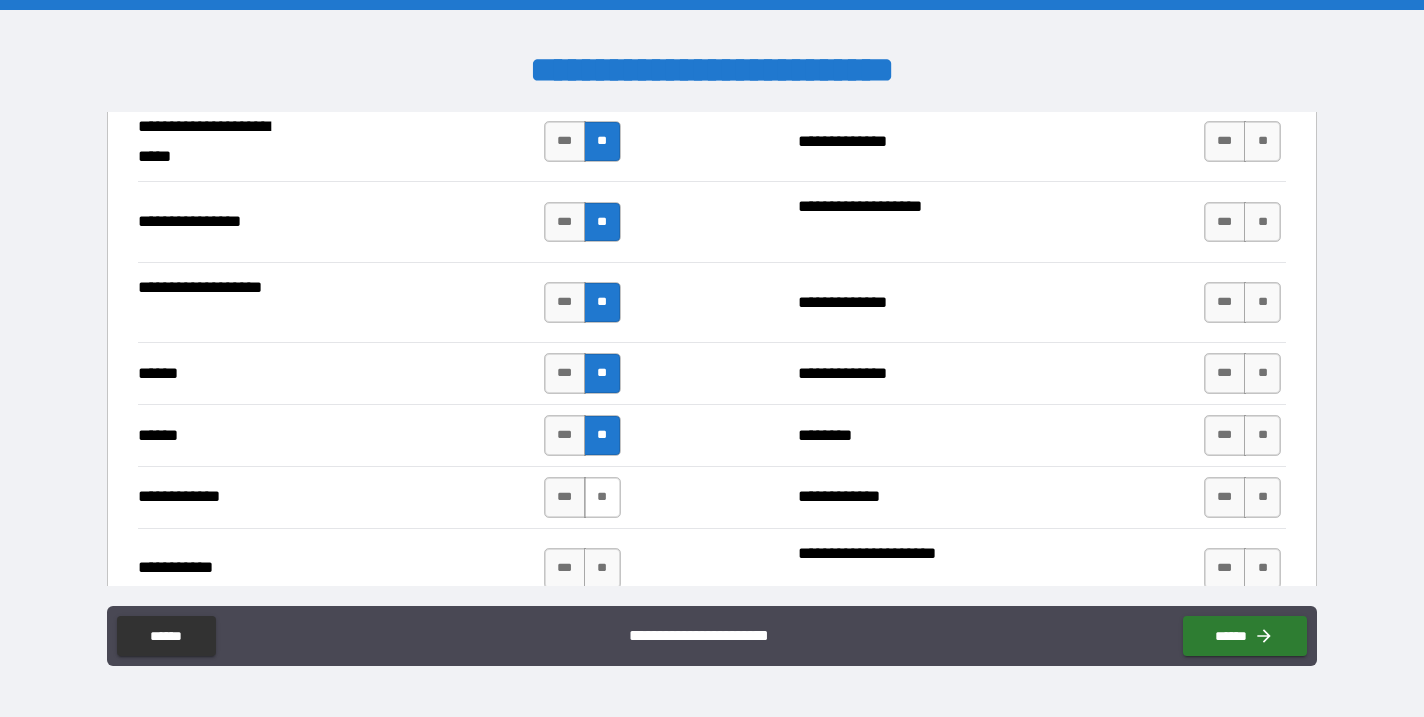 click on "**" at bounding box center (602, 497) 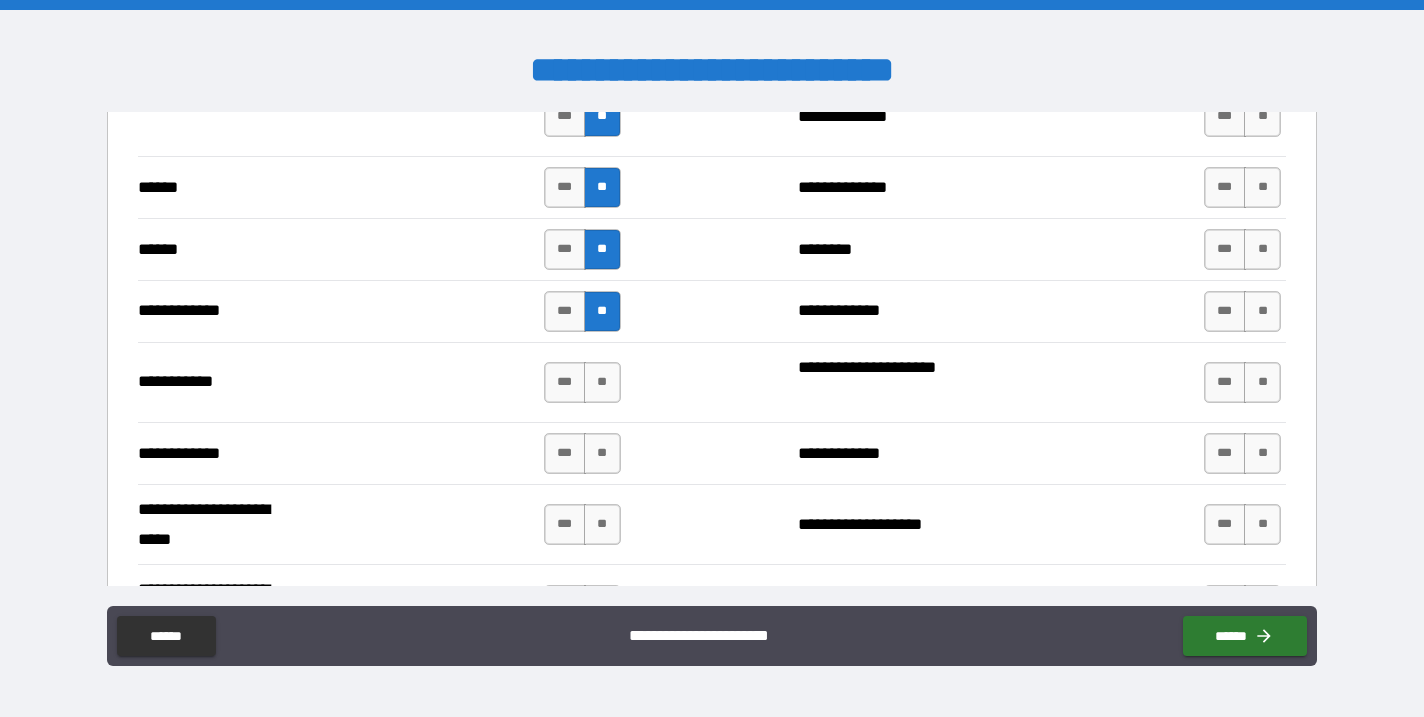 scroll, scrollTop: 3023, scrollLeft: 0, axis: vertical 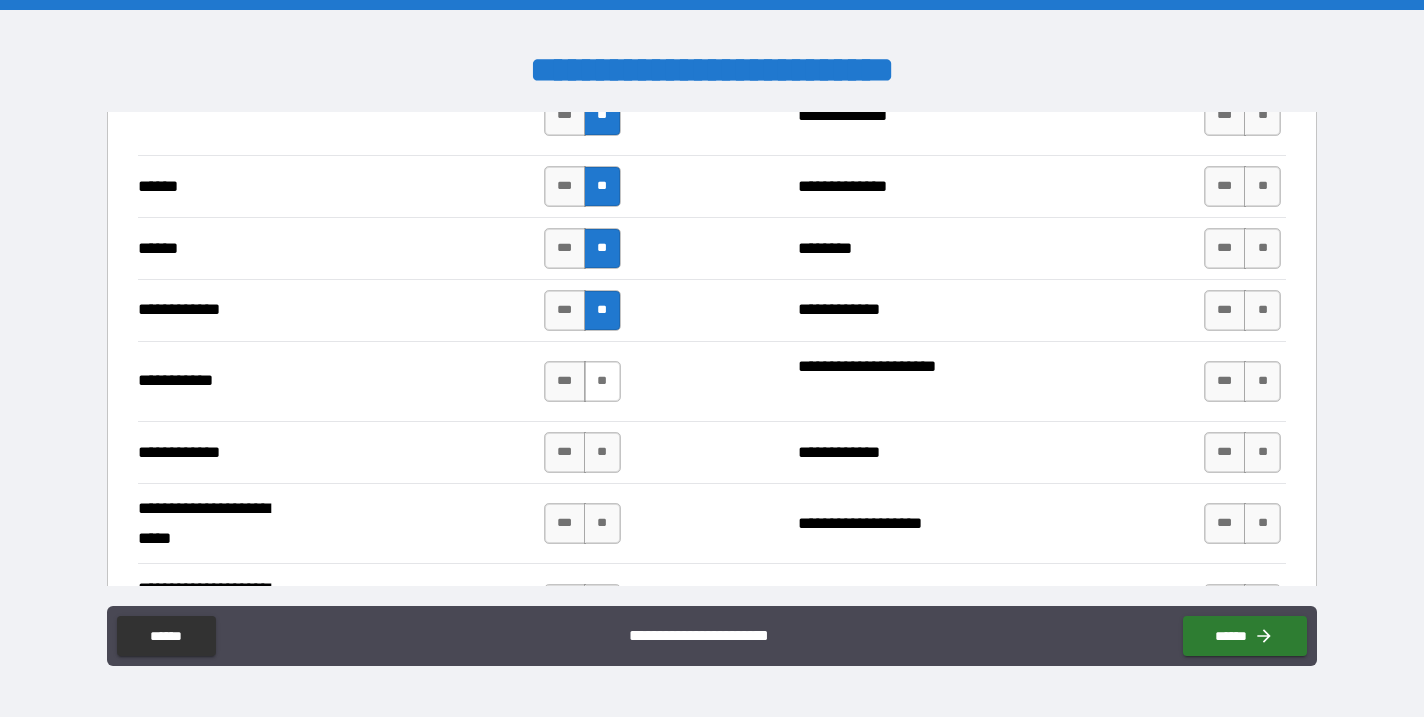 click on "**" at bounding box center [602, 381] 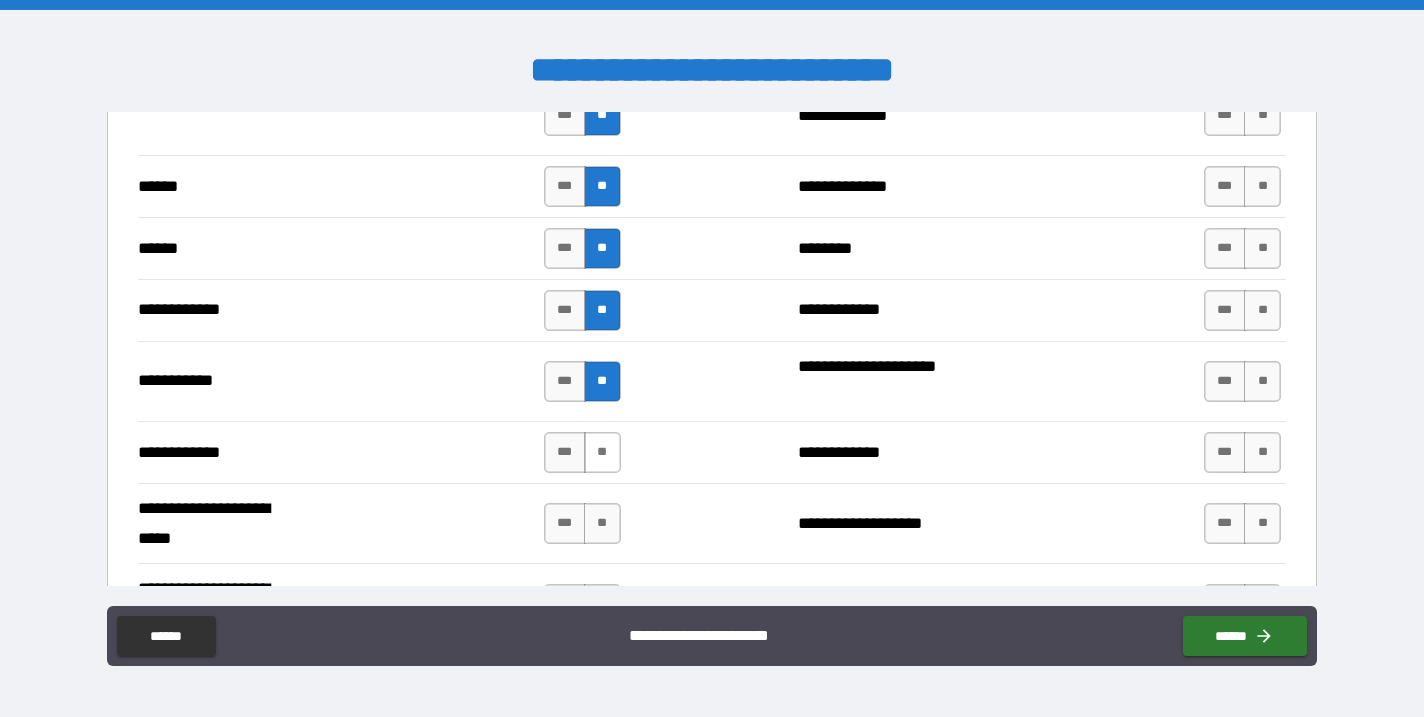 click on "**" at bounding box center [602, 452] 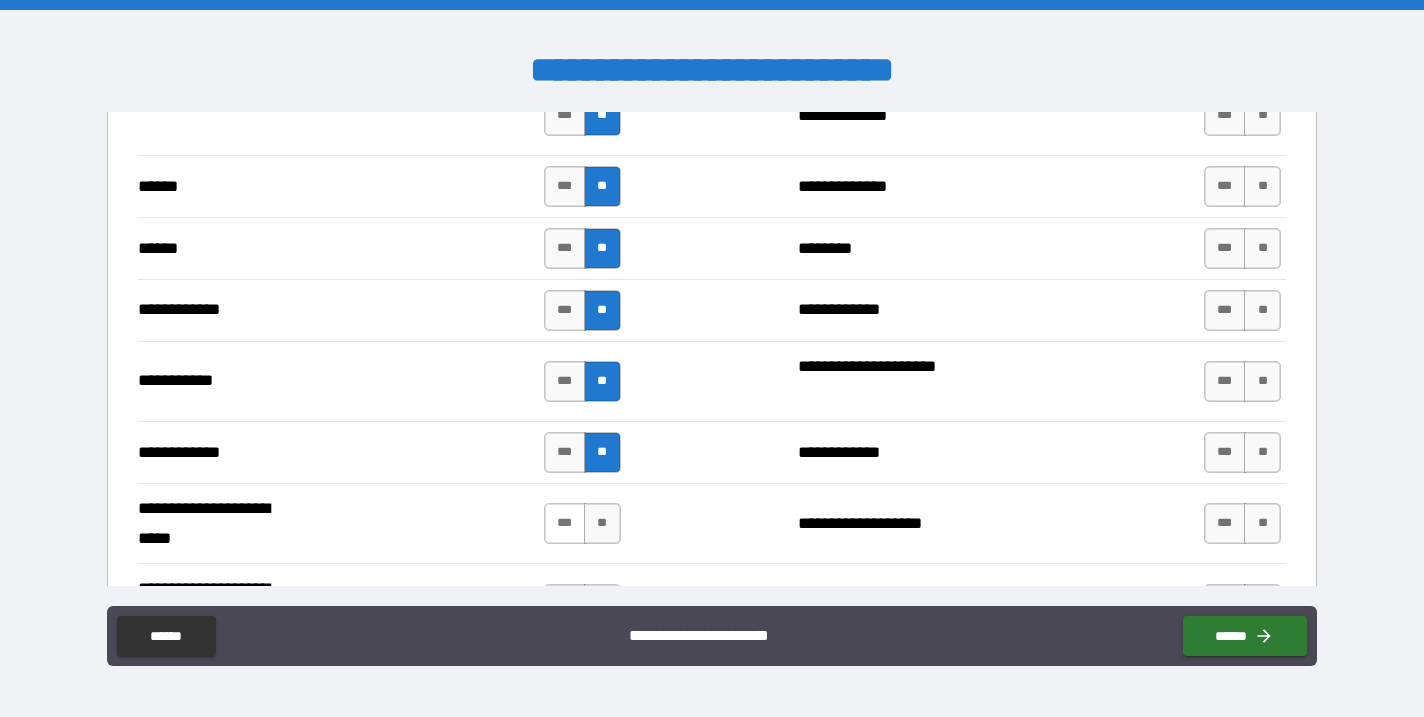 click on "***" at bounding box center [565, 523] 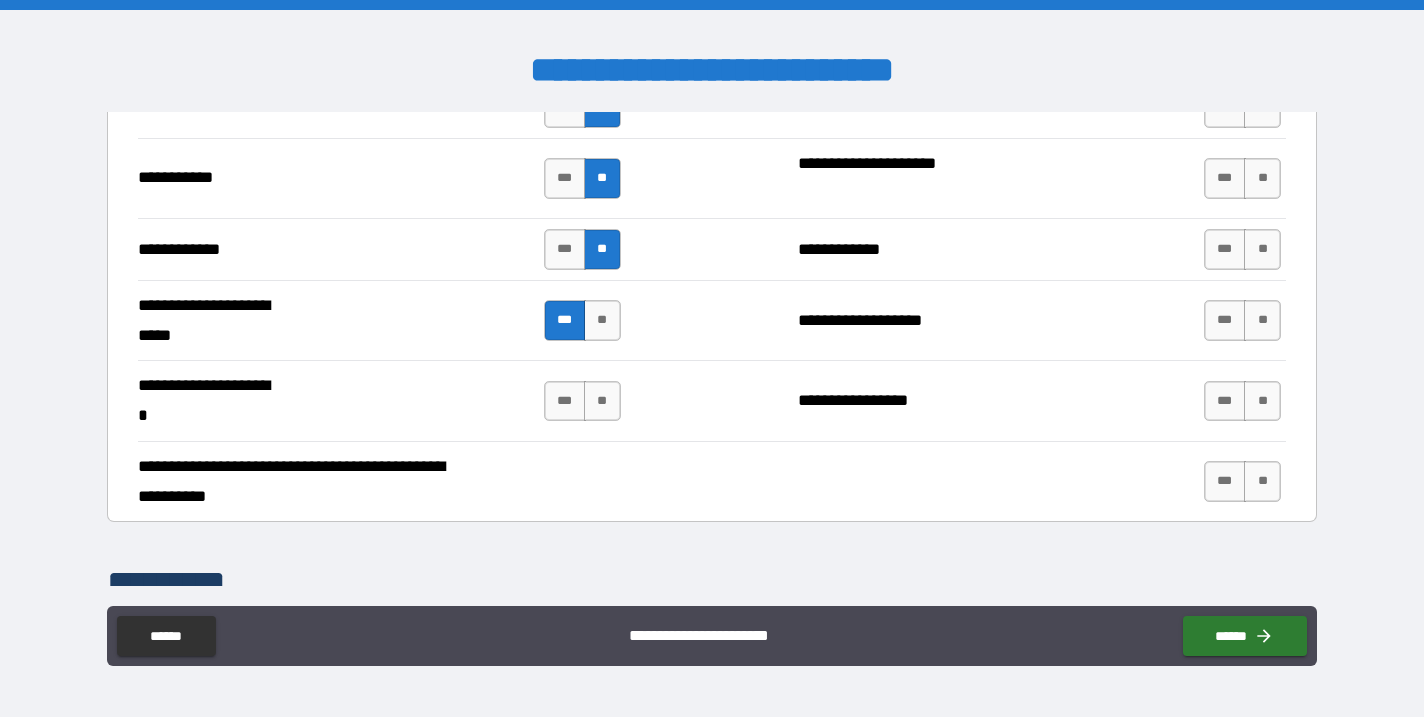 scroll, scrollTop: 3222, scrollLeft: 0, axis: vertical 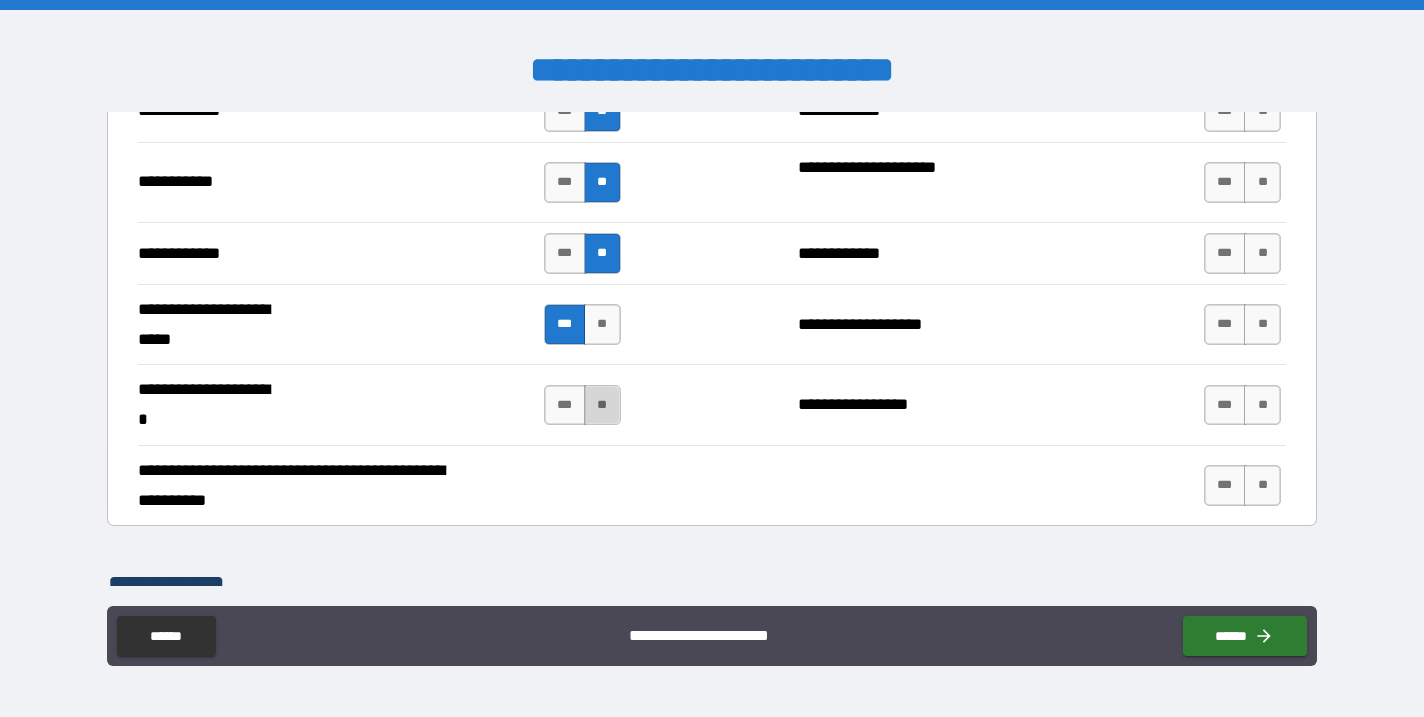 click on "**" at bounding box center [602, 405] 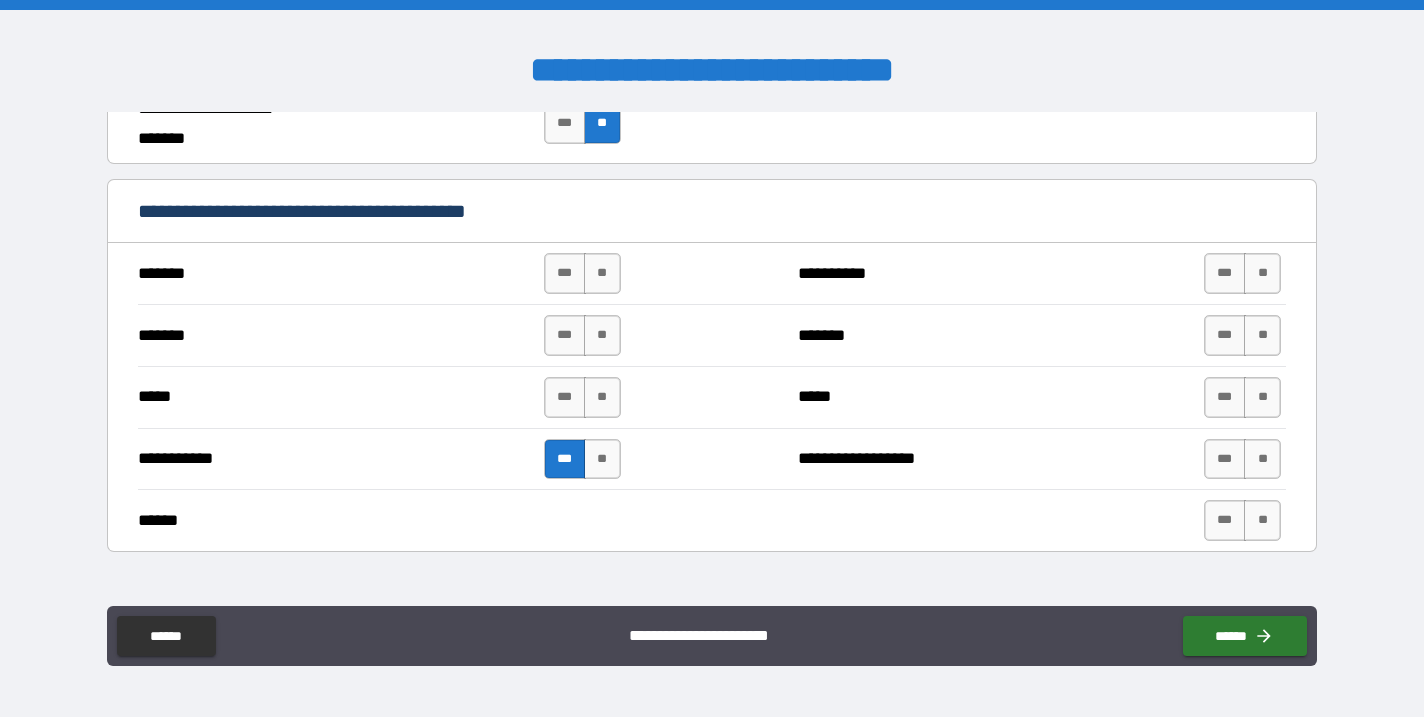 scroll, scrollTop: 1425, scrollLeft: 0, axis: vertical 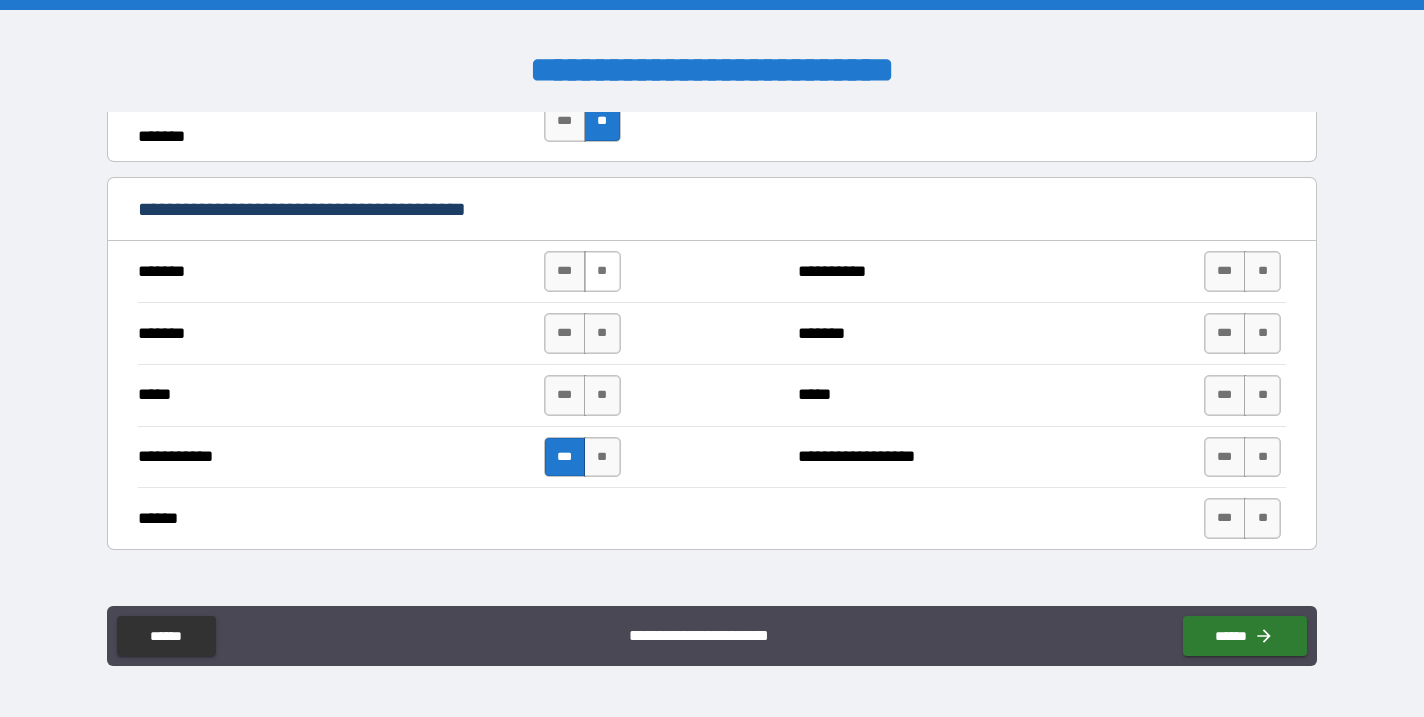 click on "**" at bounding box center [602, 271] 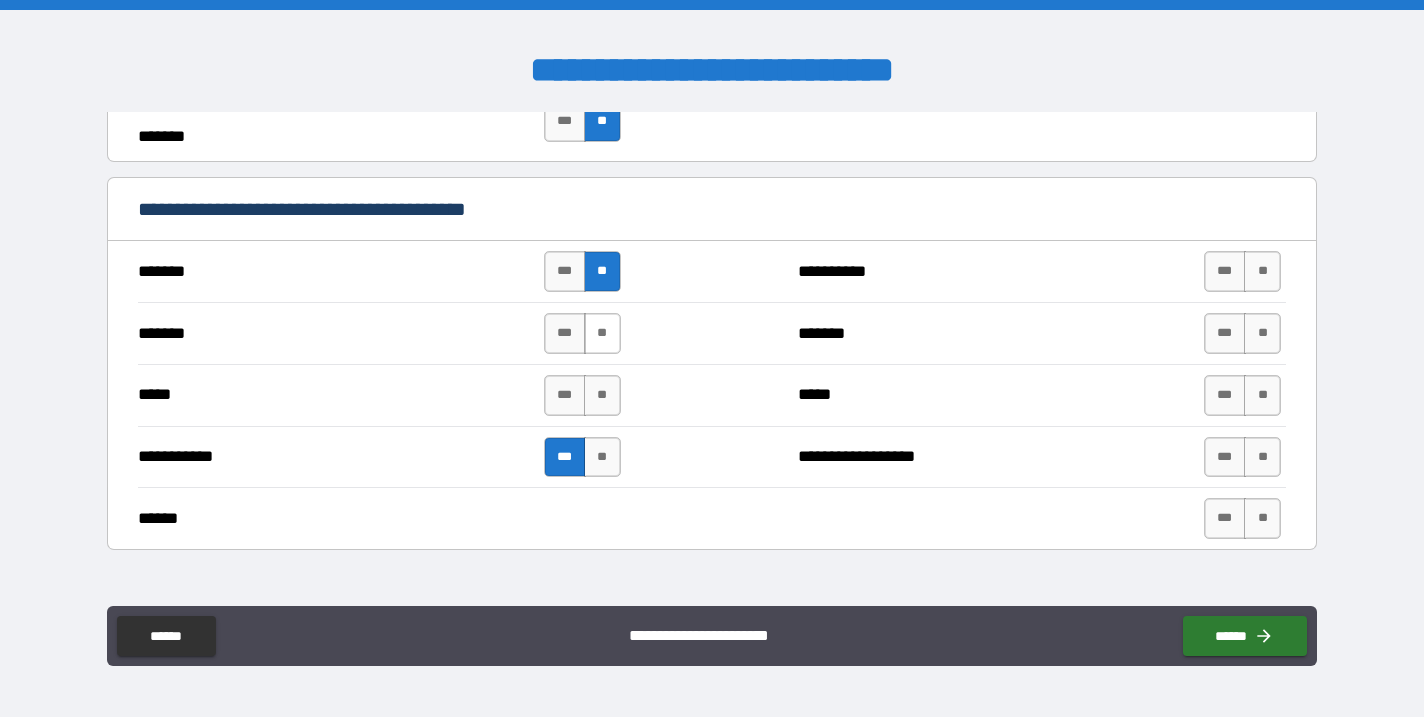 click on "**" at bounding box center (602, 333) 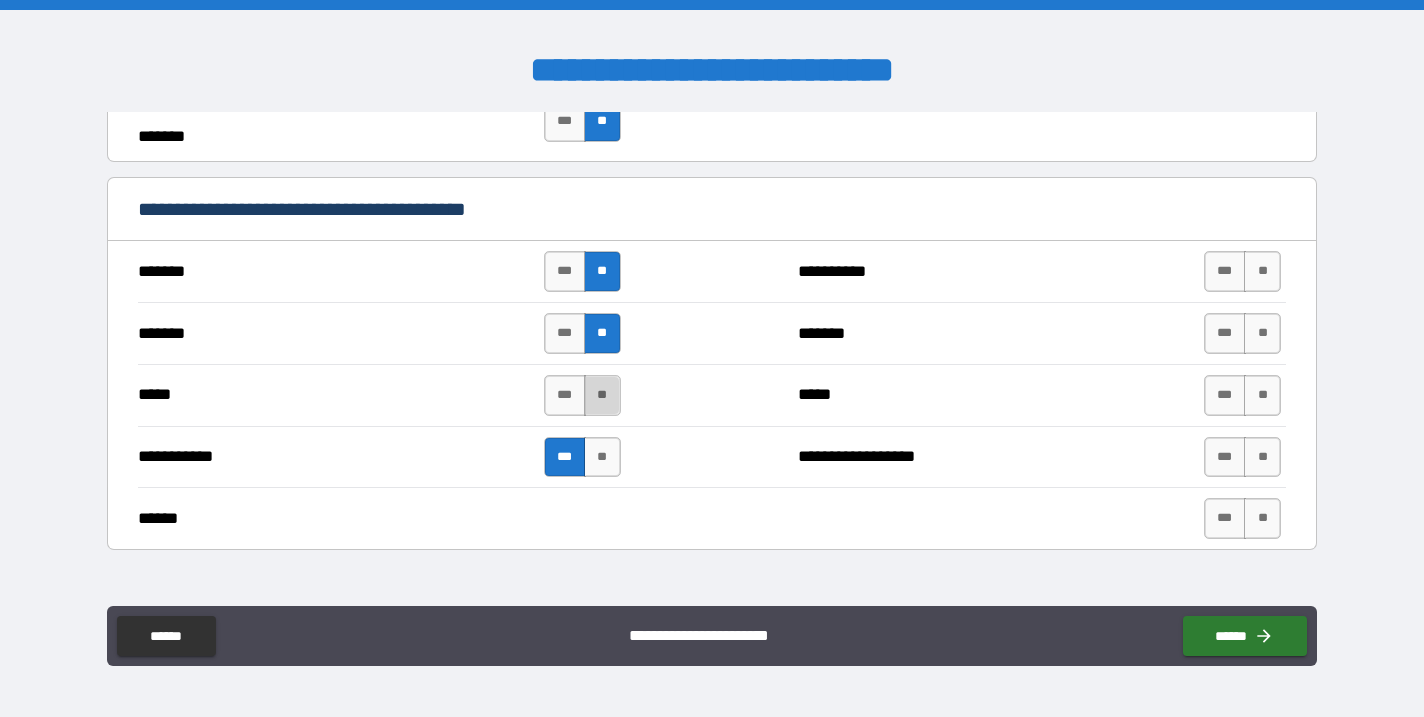 click on "**" at bounding box center [602, 395] 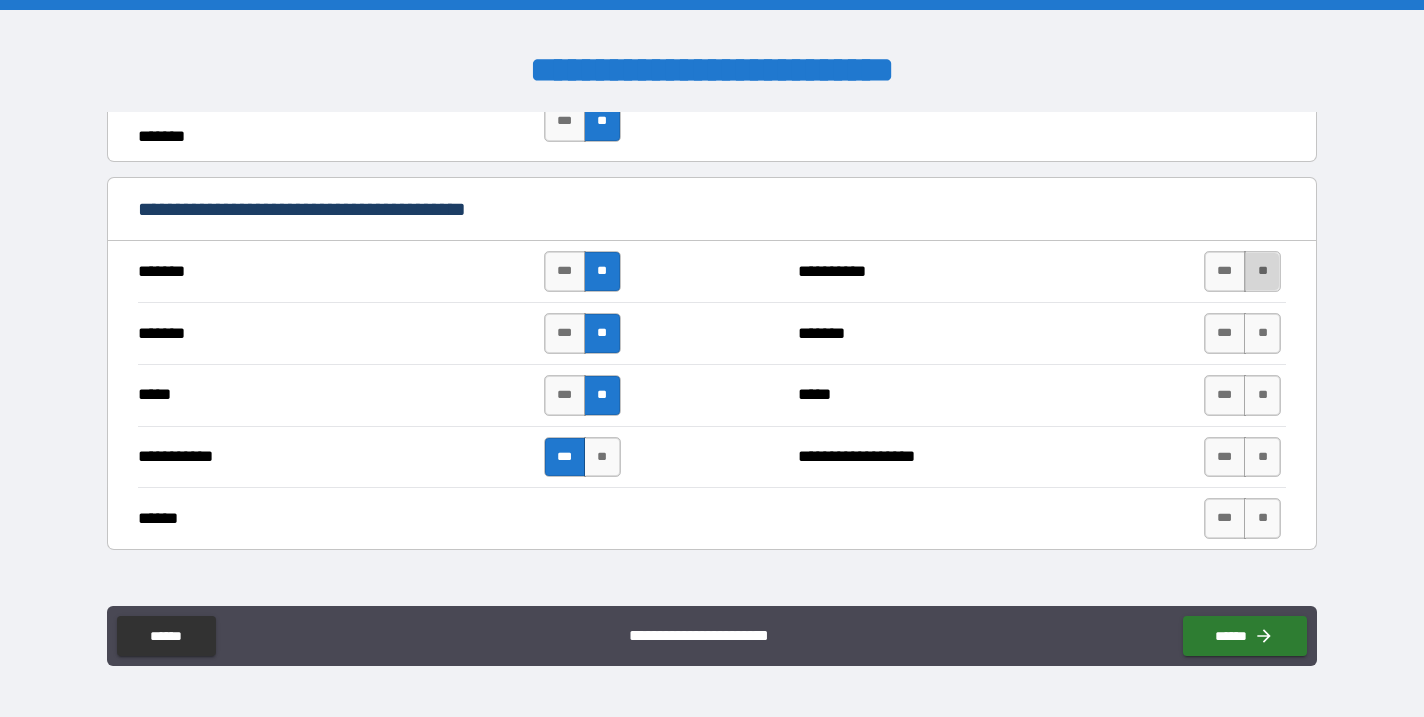 click on "**" at bounding box center (1262, 271) 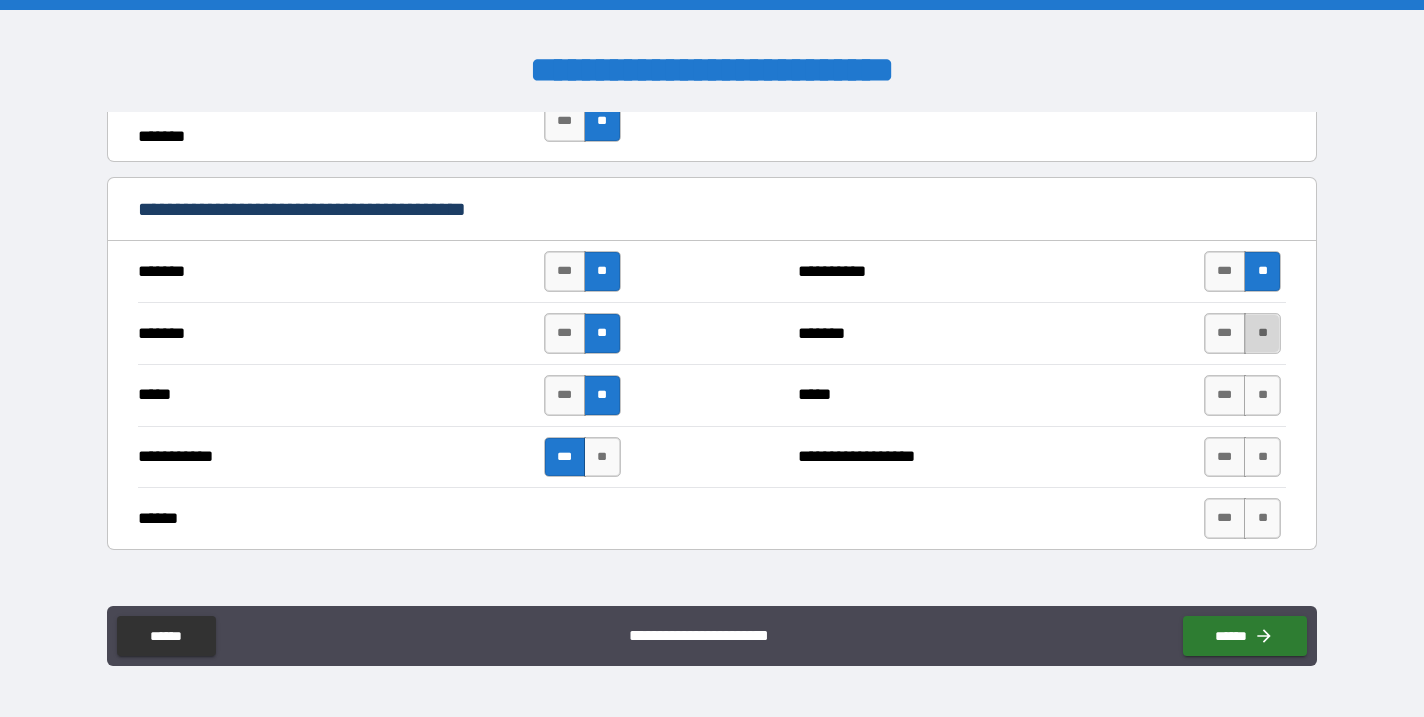 click on "**" at bounding box center (1262, 333) 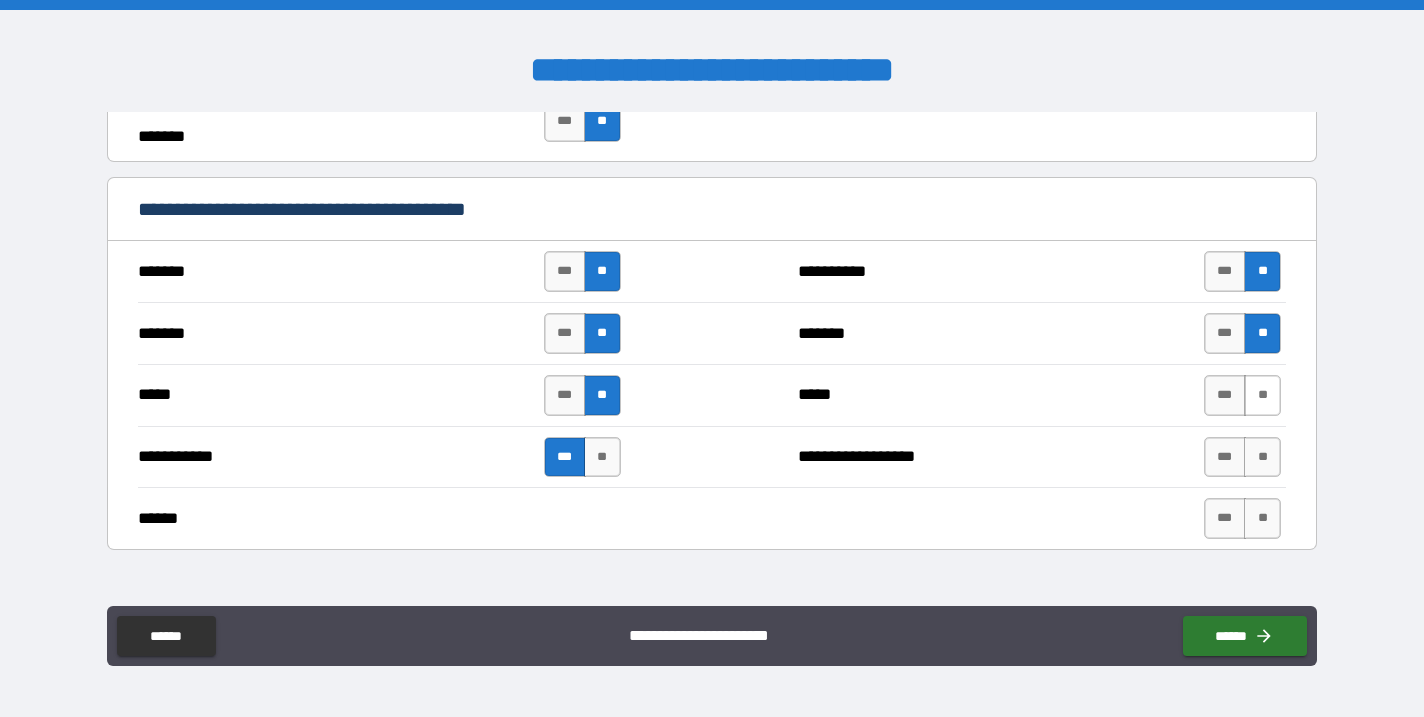 click on "**" at bounding box center (1262, 395) 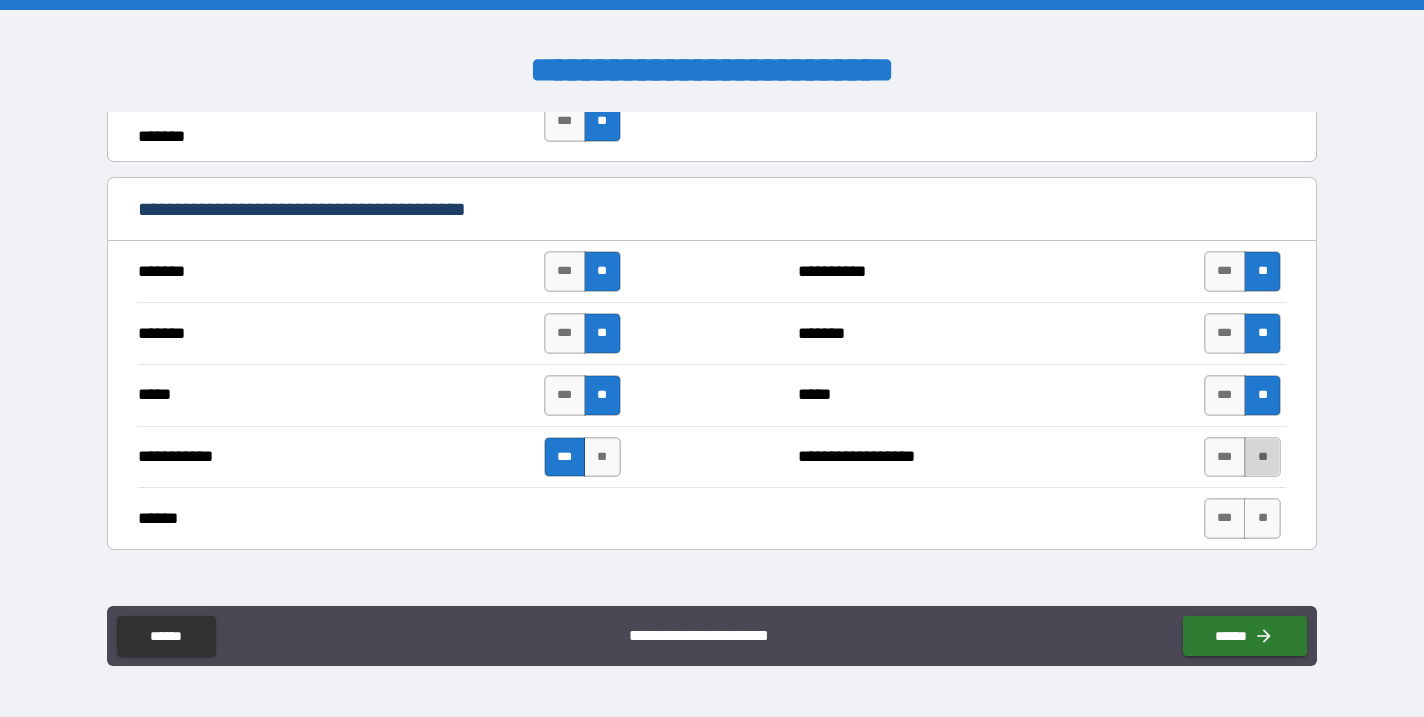 click on "**" at bounding box center (1262, 457) 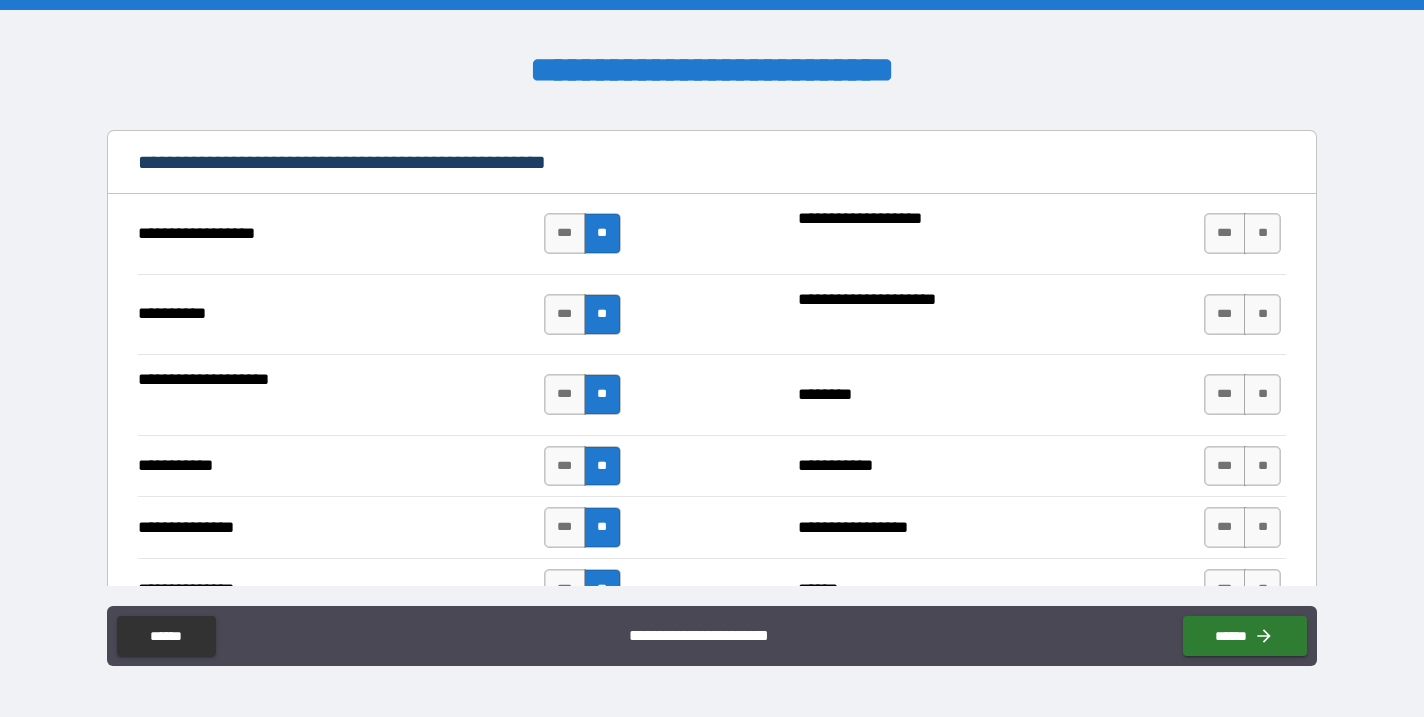 scroll, scrollTop: 1956, scrollLeft: 0, axis: vertical 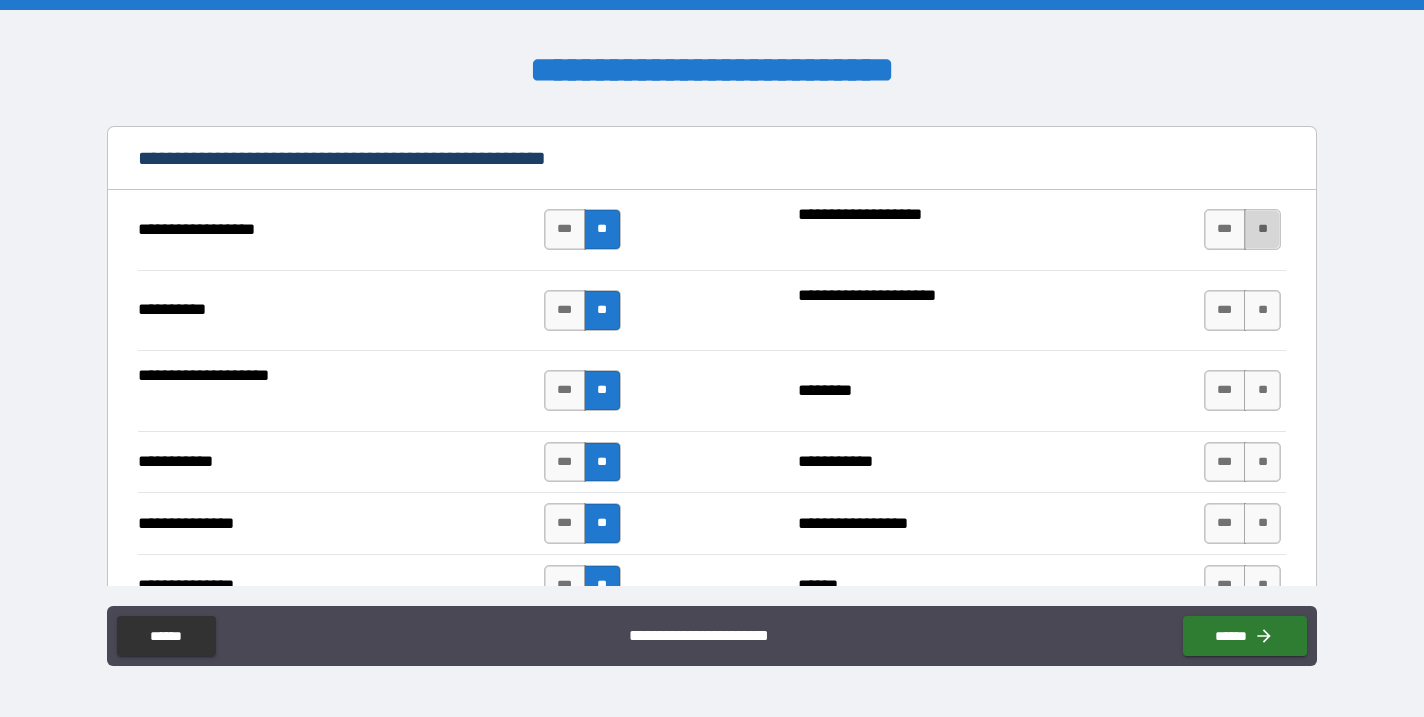click on "**" at bounding box center [1262, 229] 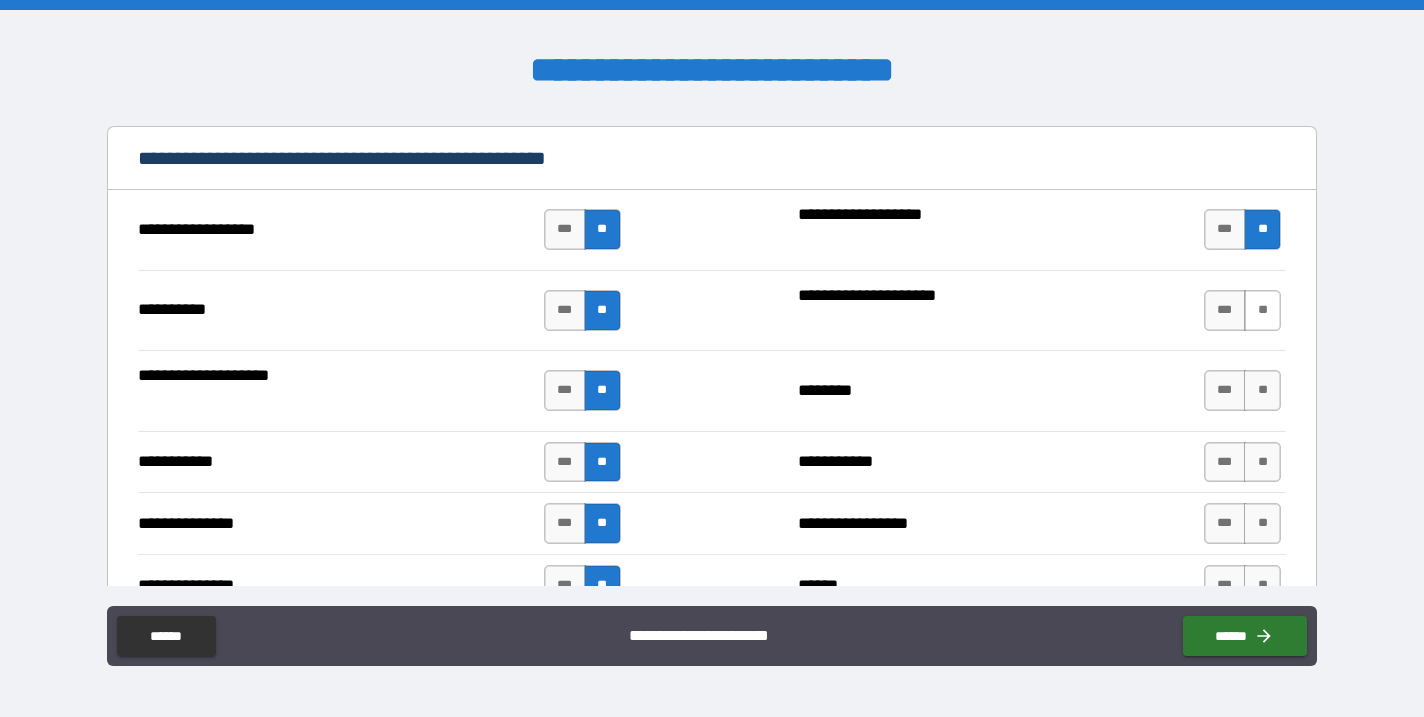 click on "**" at bounding box center [1262, 310] 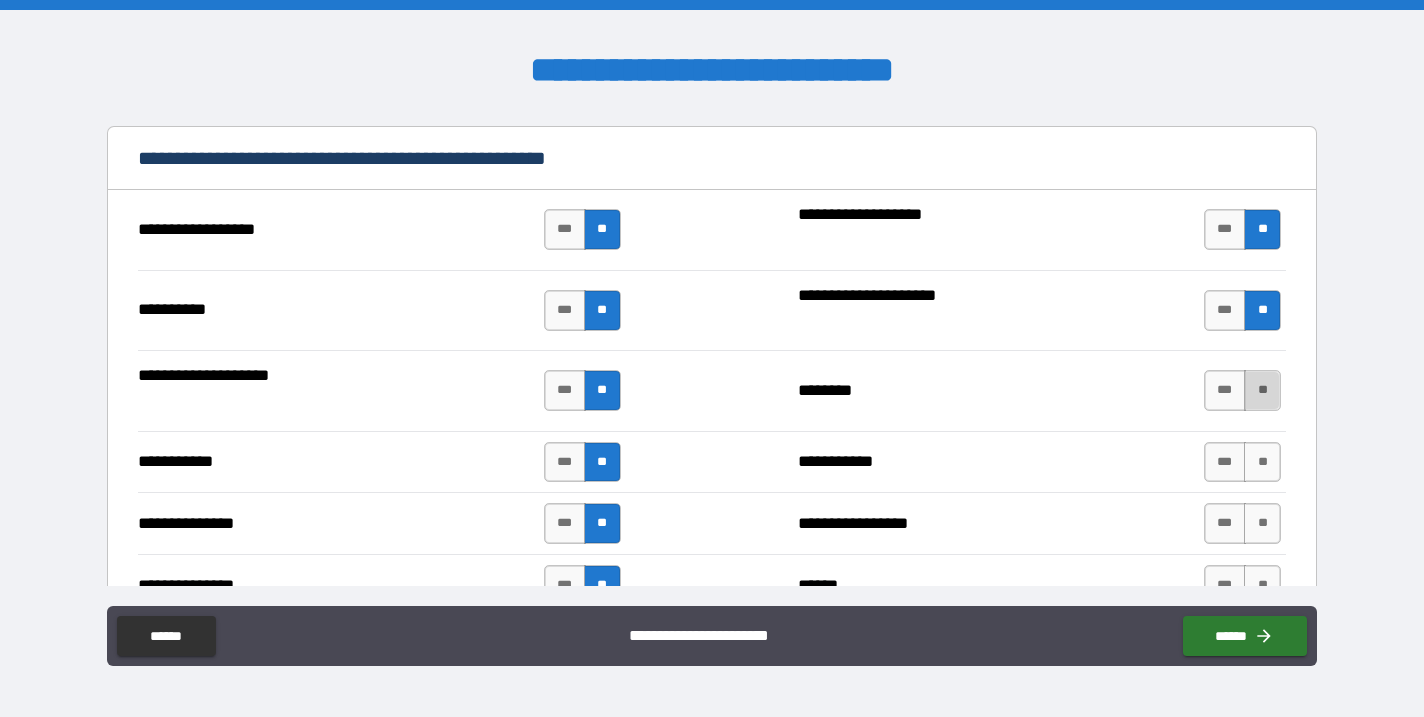 click on "**" at bounding box center (1262, 390) 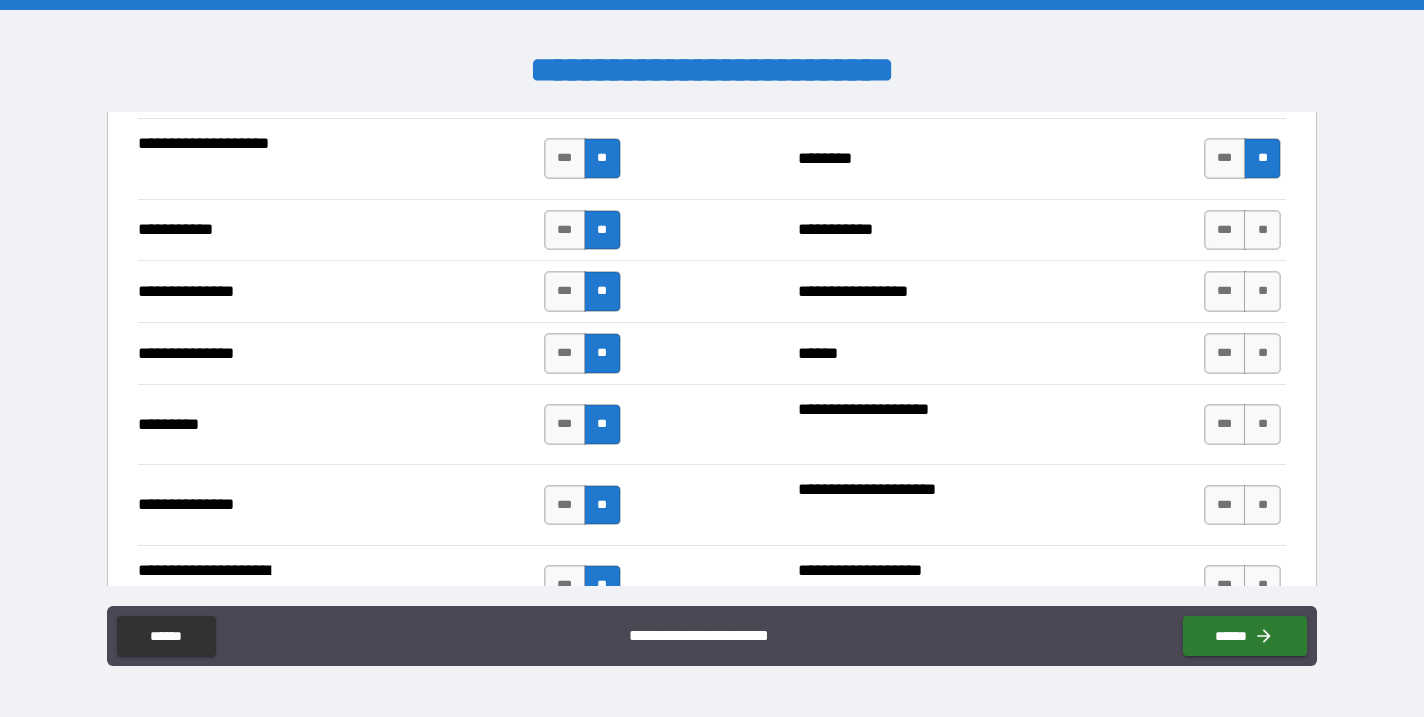 scroll, scrollTop: 2209, scrollLeft: 0, axis: vertical 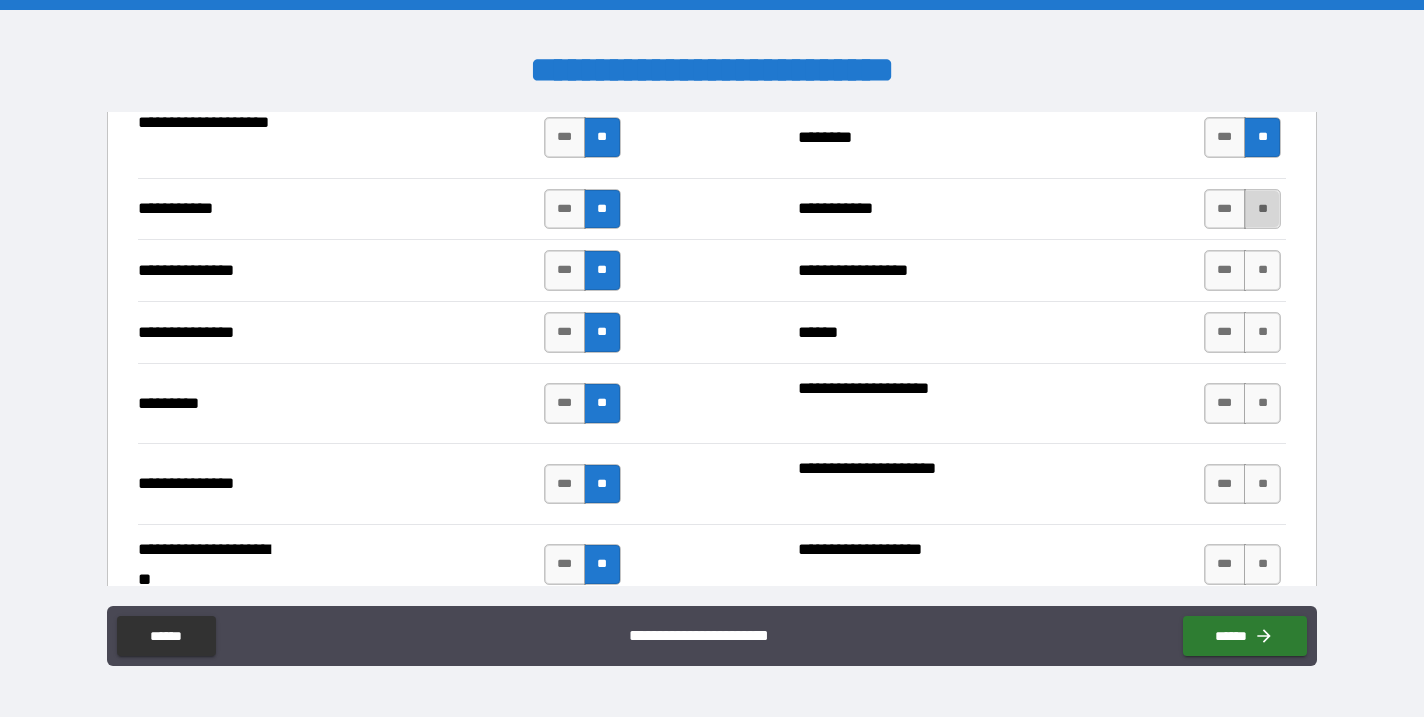 click on "**" at bounding box center (1262, 209) 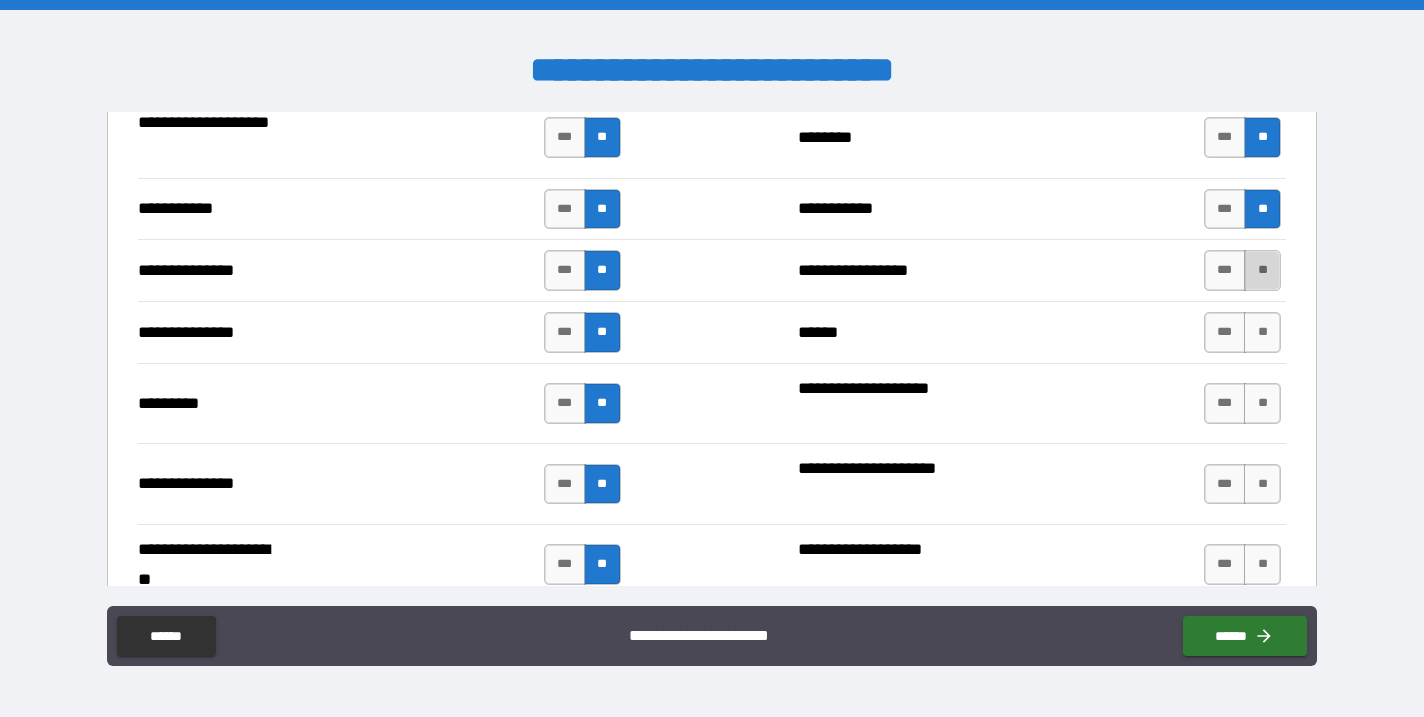 click on "**" at bounding box center (1262, 270) 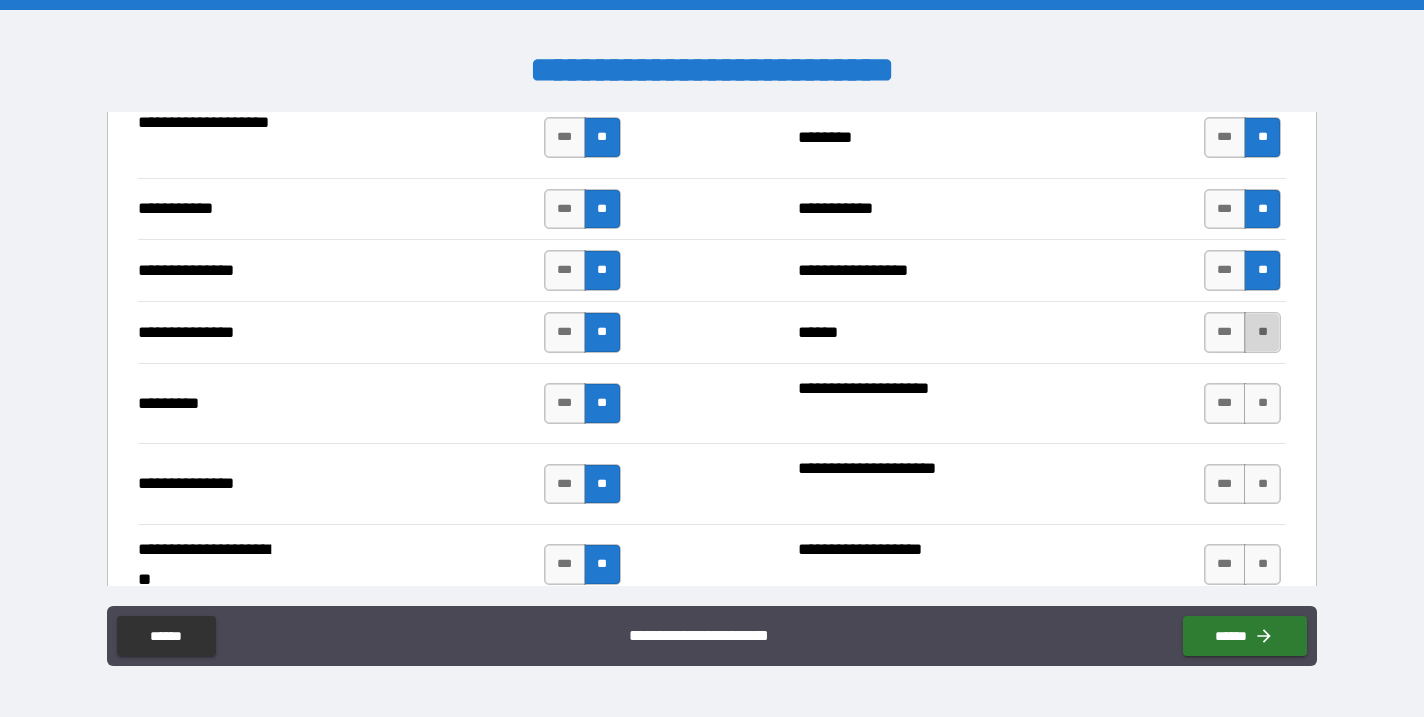 click on "**" at bounding box center [1262, 332] 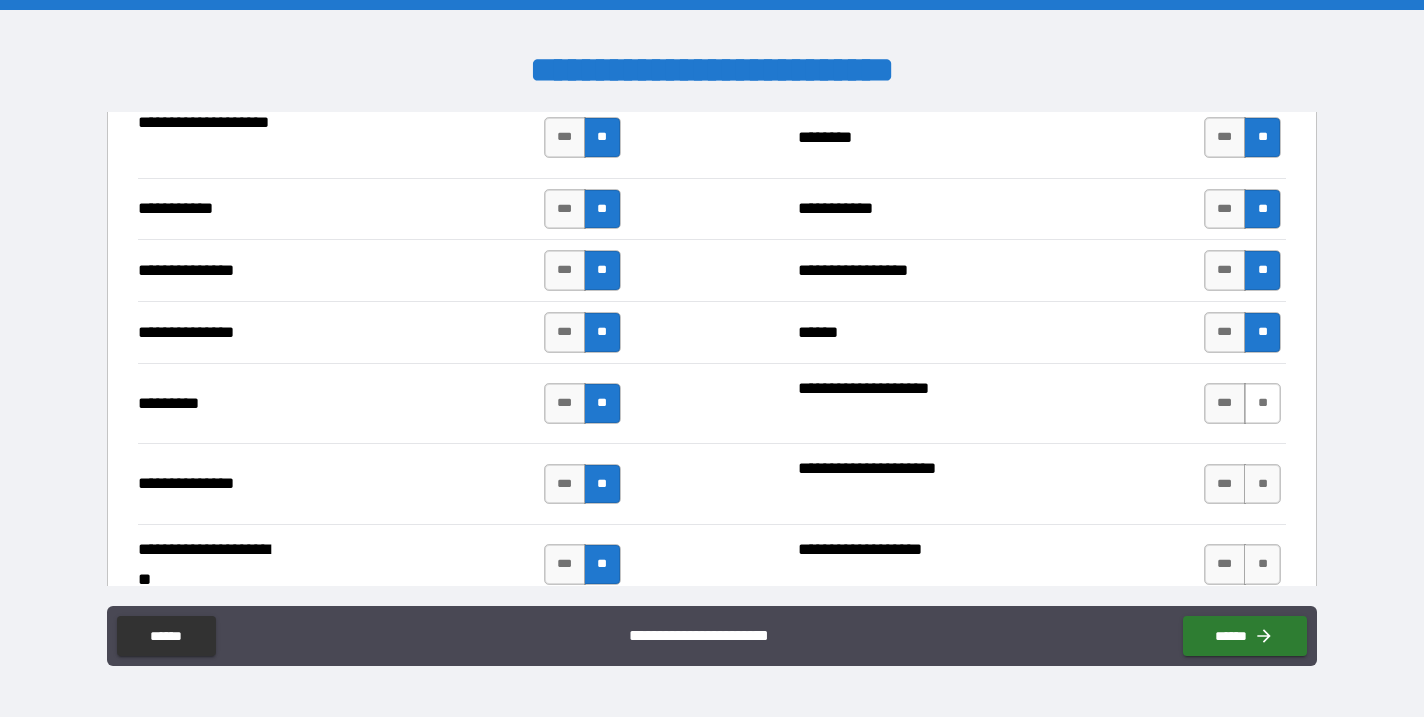 click on "**" at bounding box center (1262, 403) 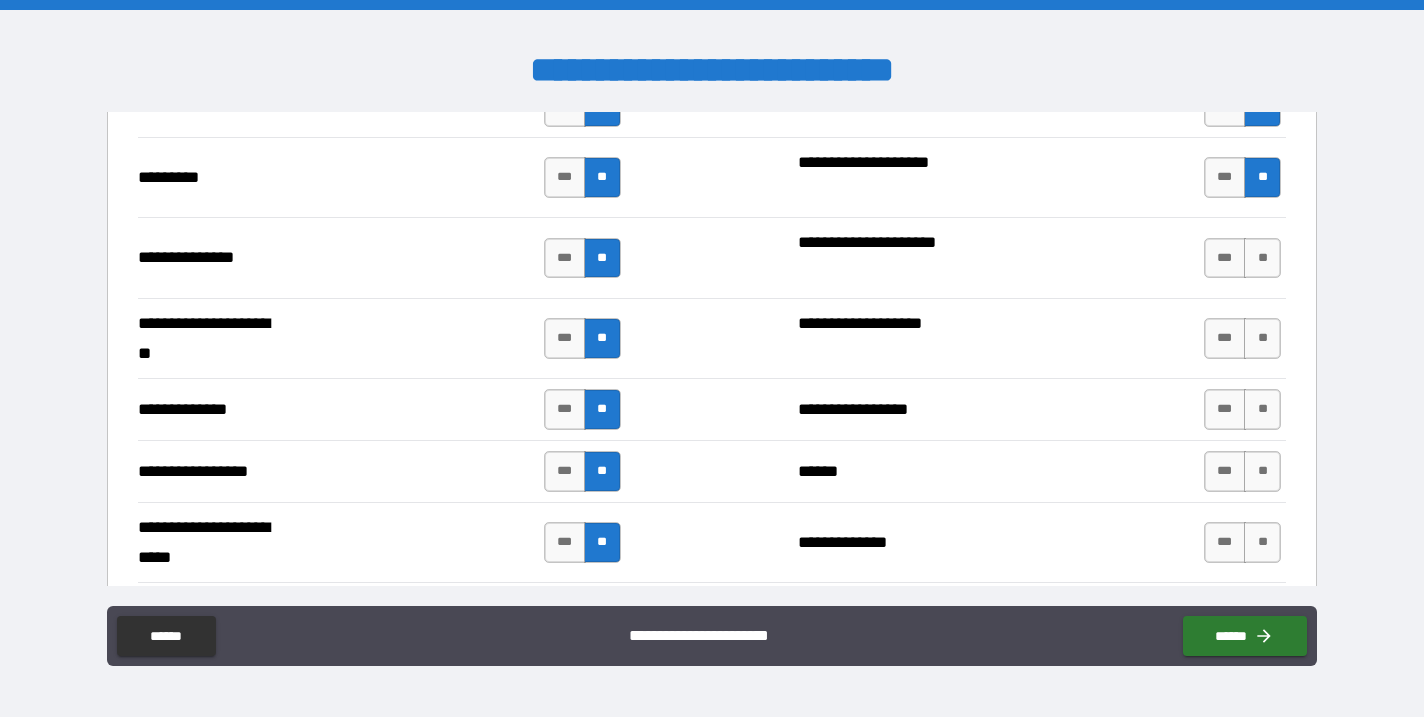 scroll, scrollTop: 2439, scrollLeft: 0, axis: vertical 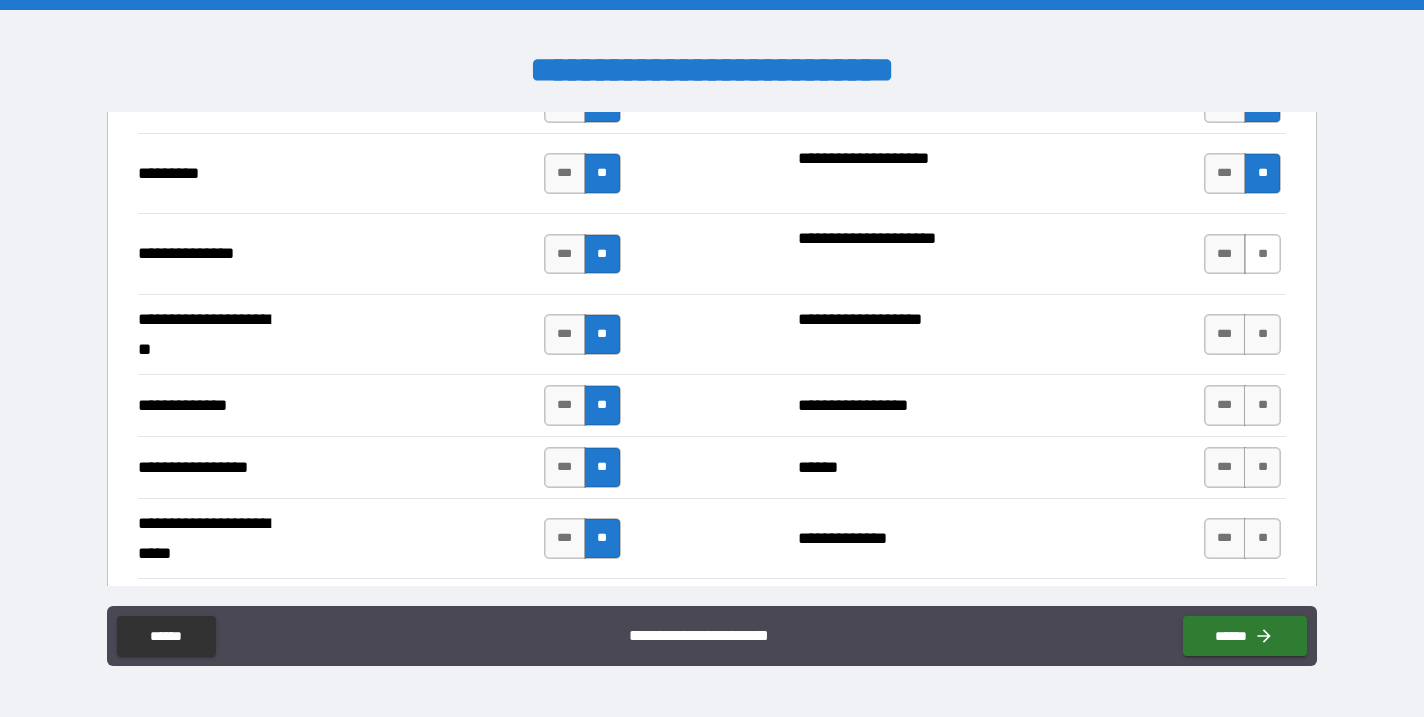 click on "**" at bounding box center [1262, 254] 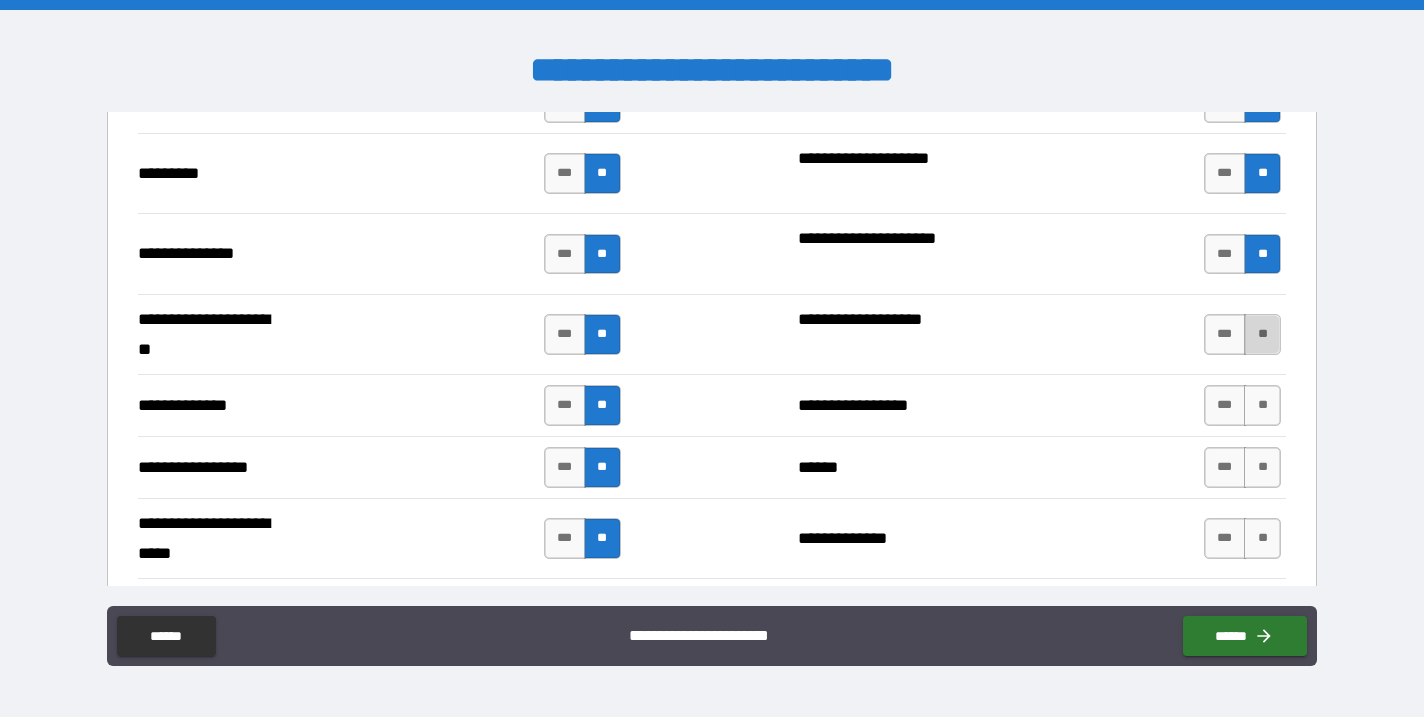 click on "**" at bounding box center (1262, 334) 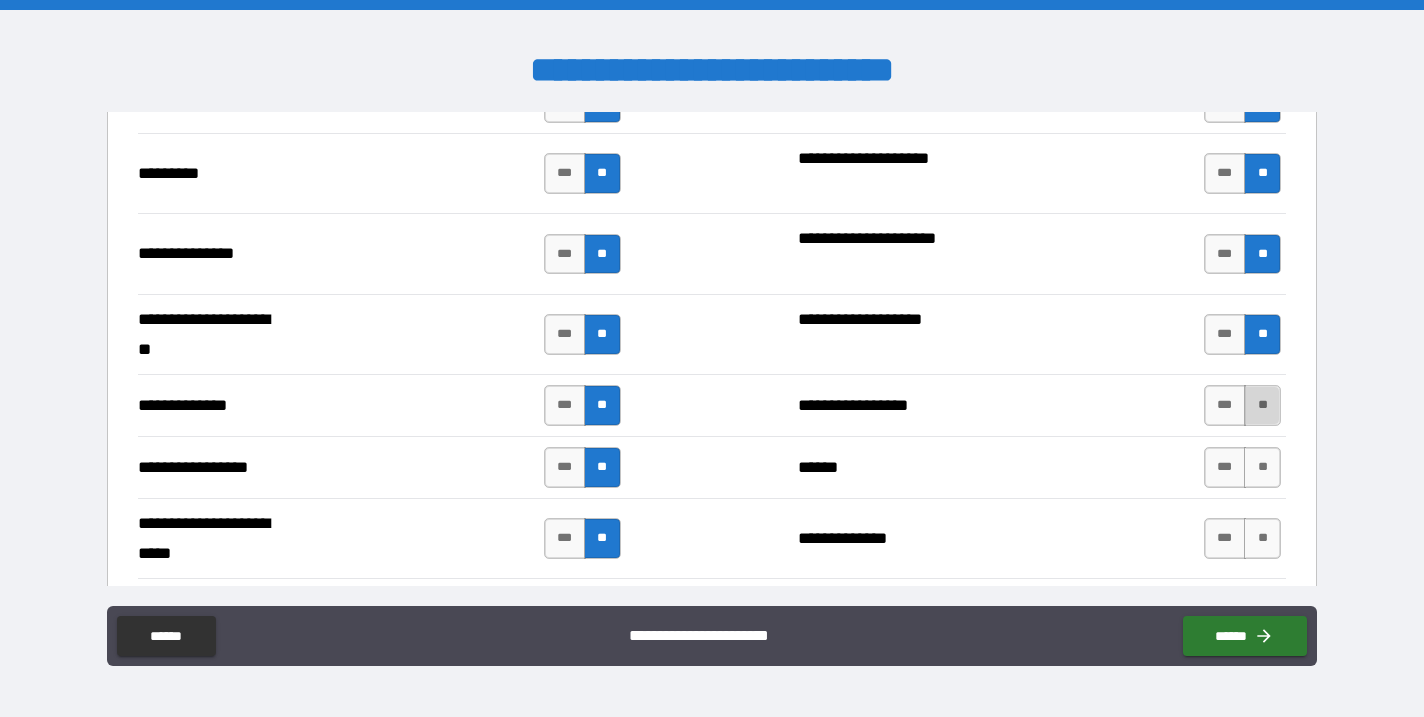 click on "**" at bounding box center (1262, 405) 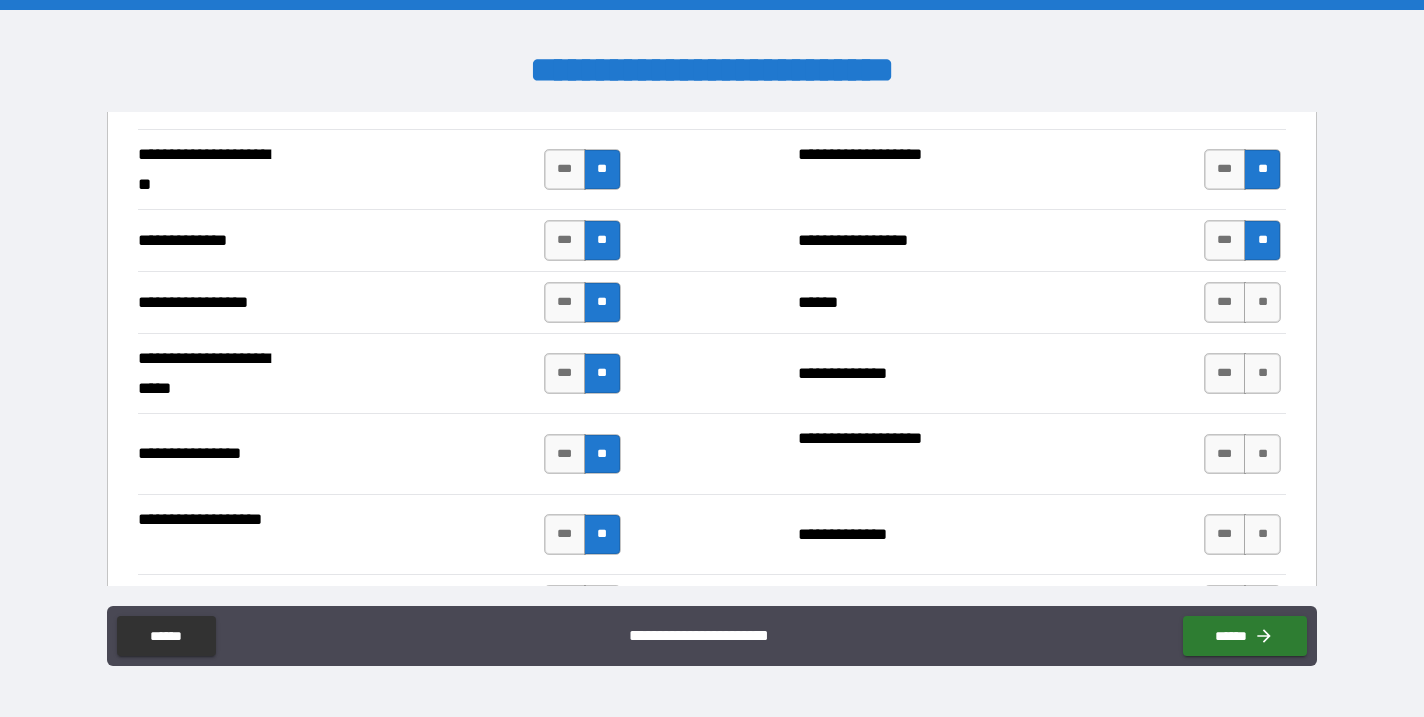 scroll, scrollTop: 2613, scrollLeft: 0, axis: vertical 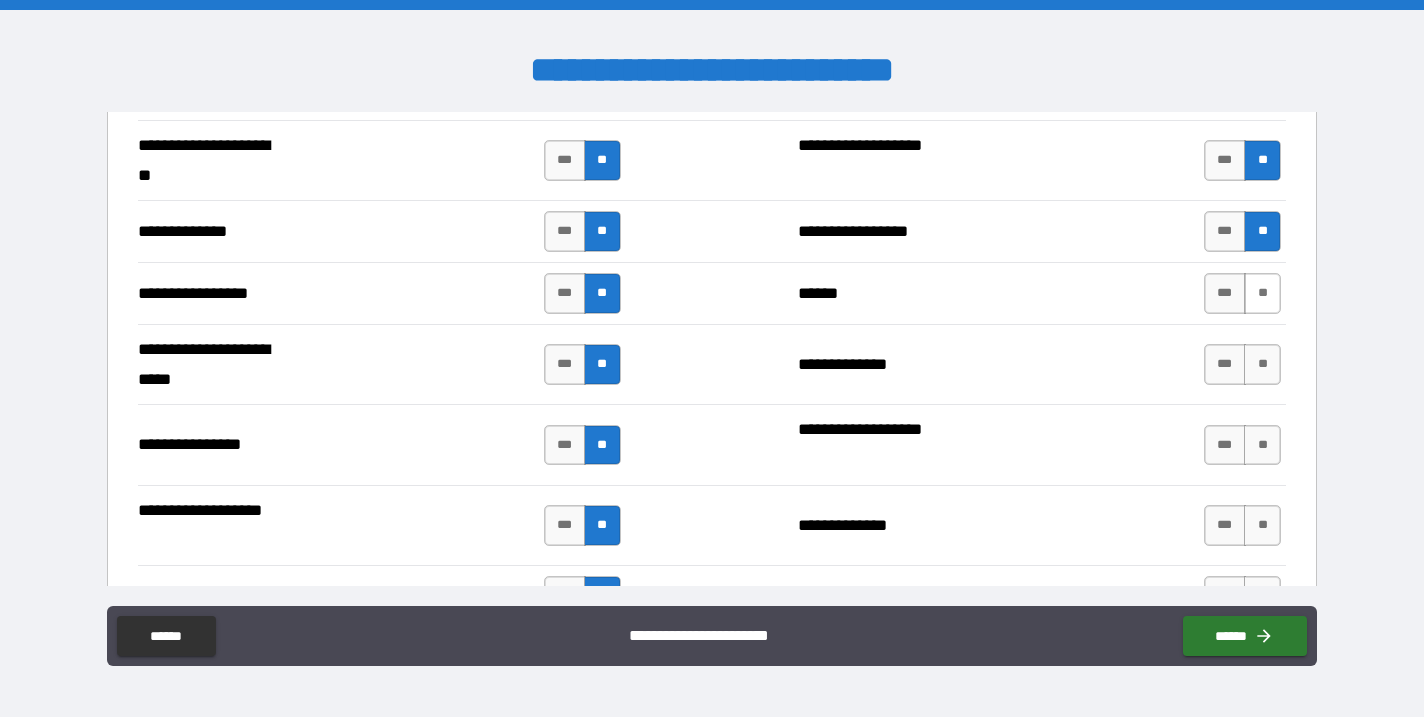 click on "**" at bounding box center (1262, 293) 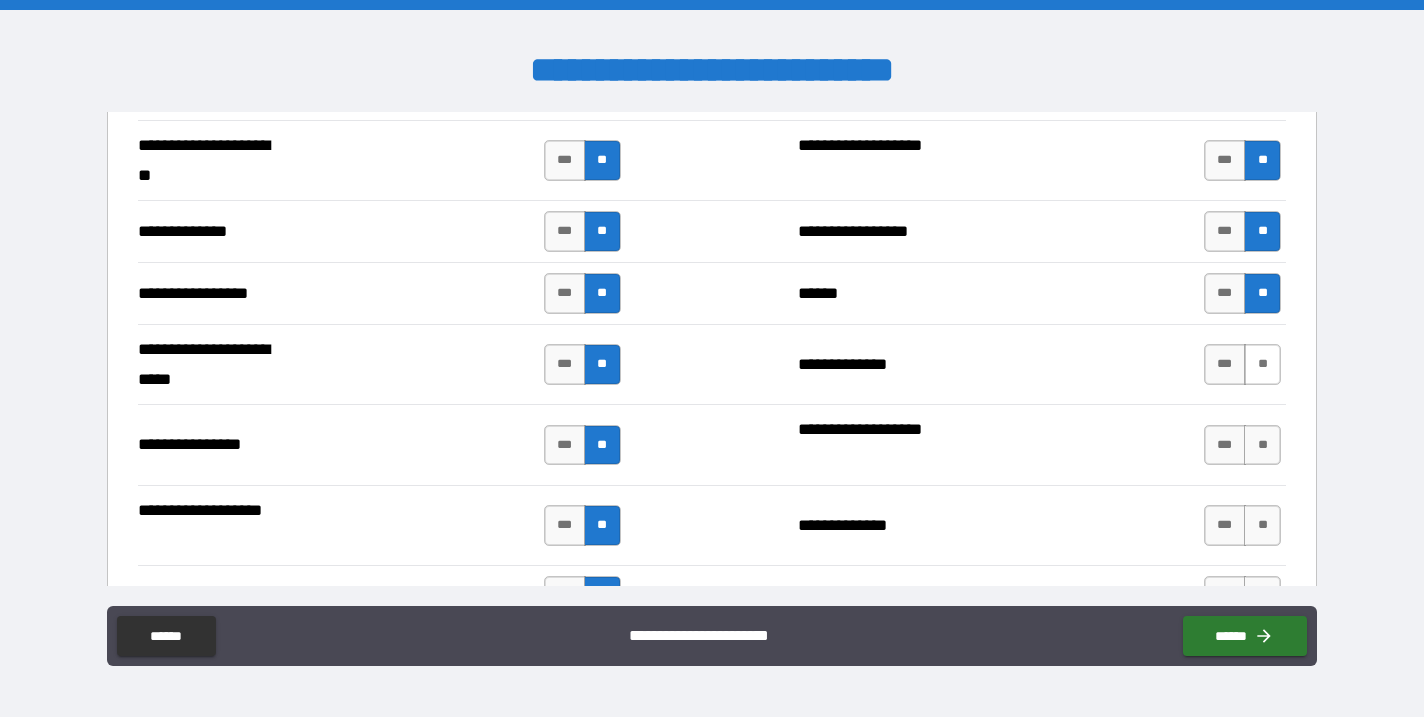 click on "**" at bounding box center [1262, 364] 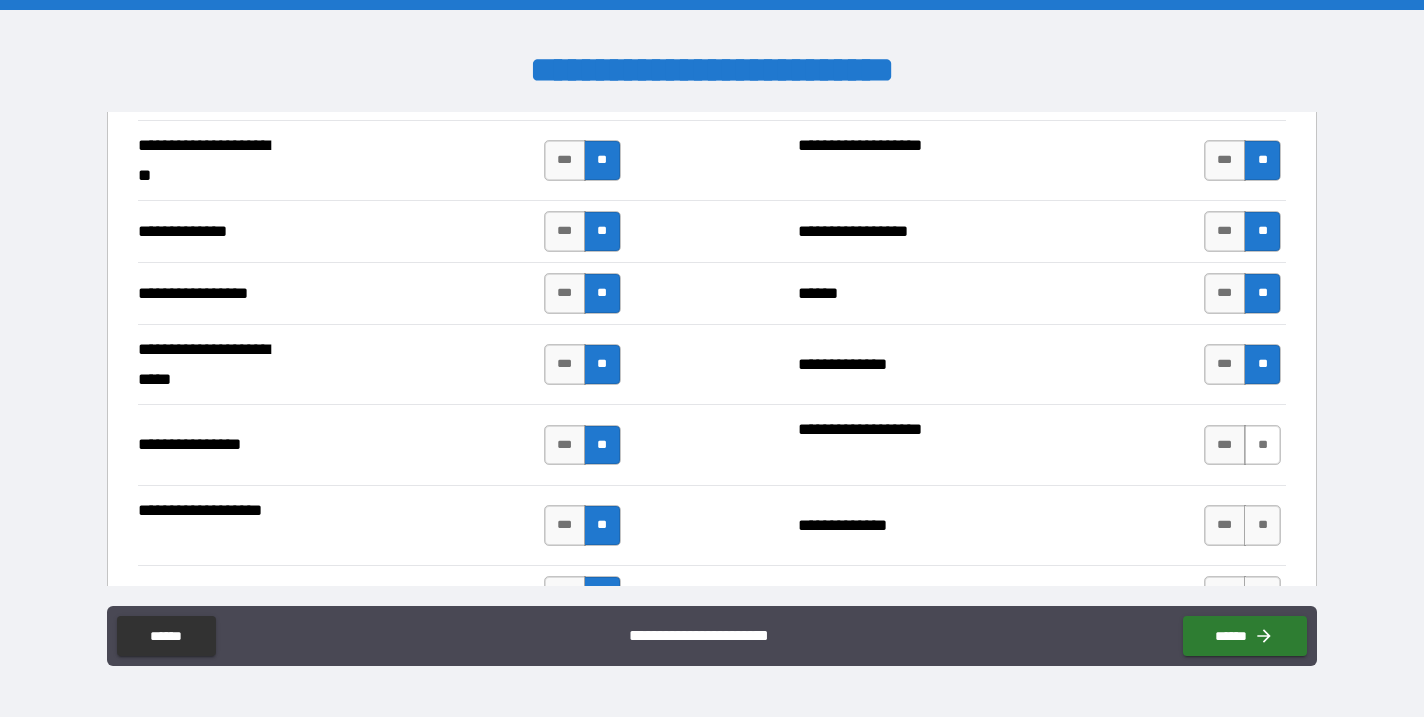 click on "**" at bounding box center [1262, 445] 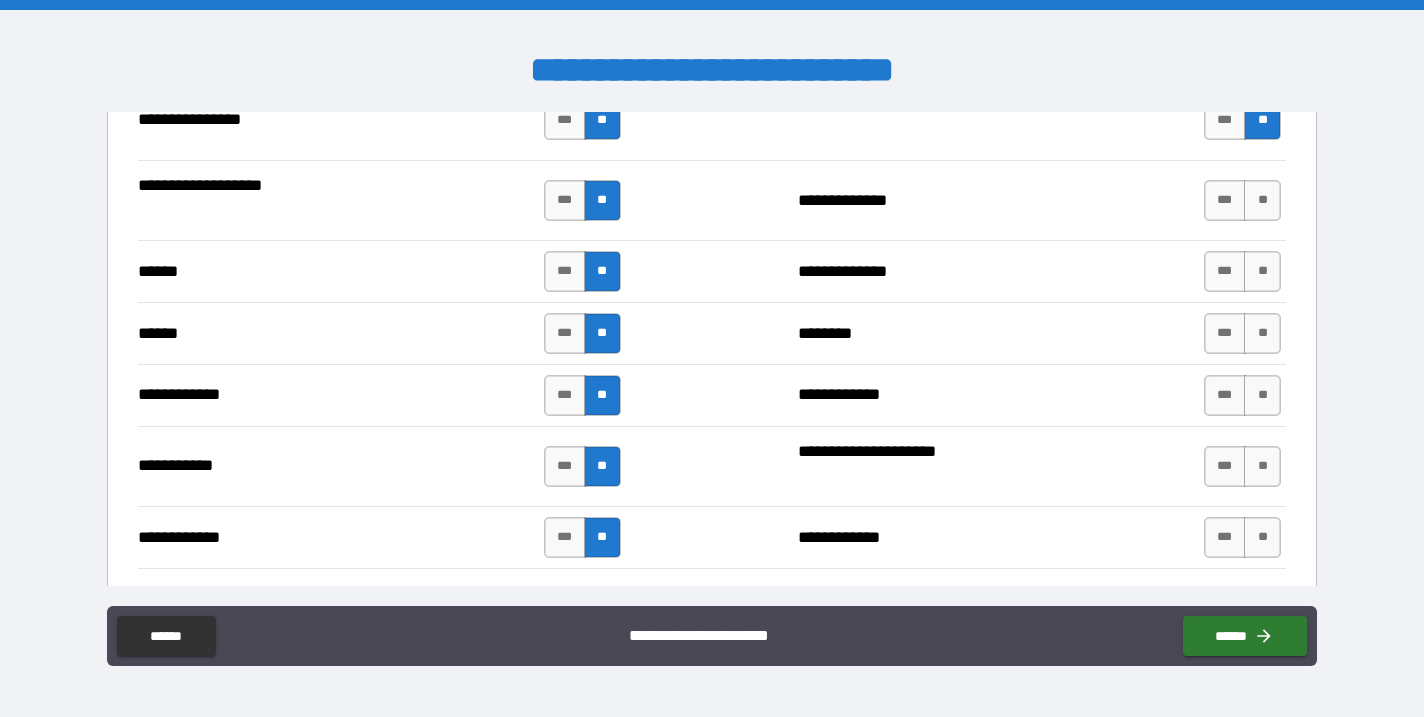 scroll, scrollTop: 2950, scrollLeft: 0, axis: vertical 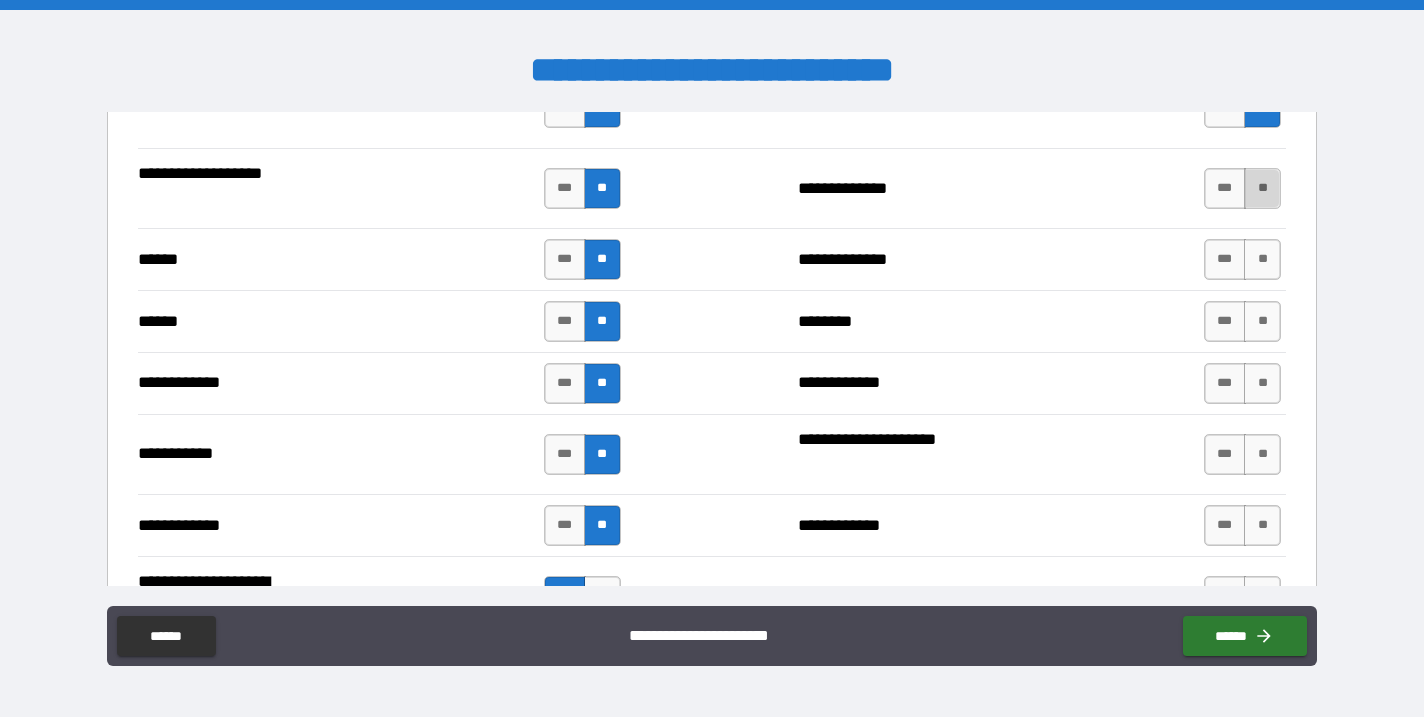 click on "**" at bounding box center (1262, 188) 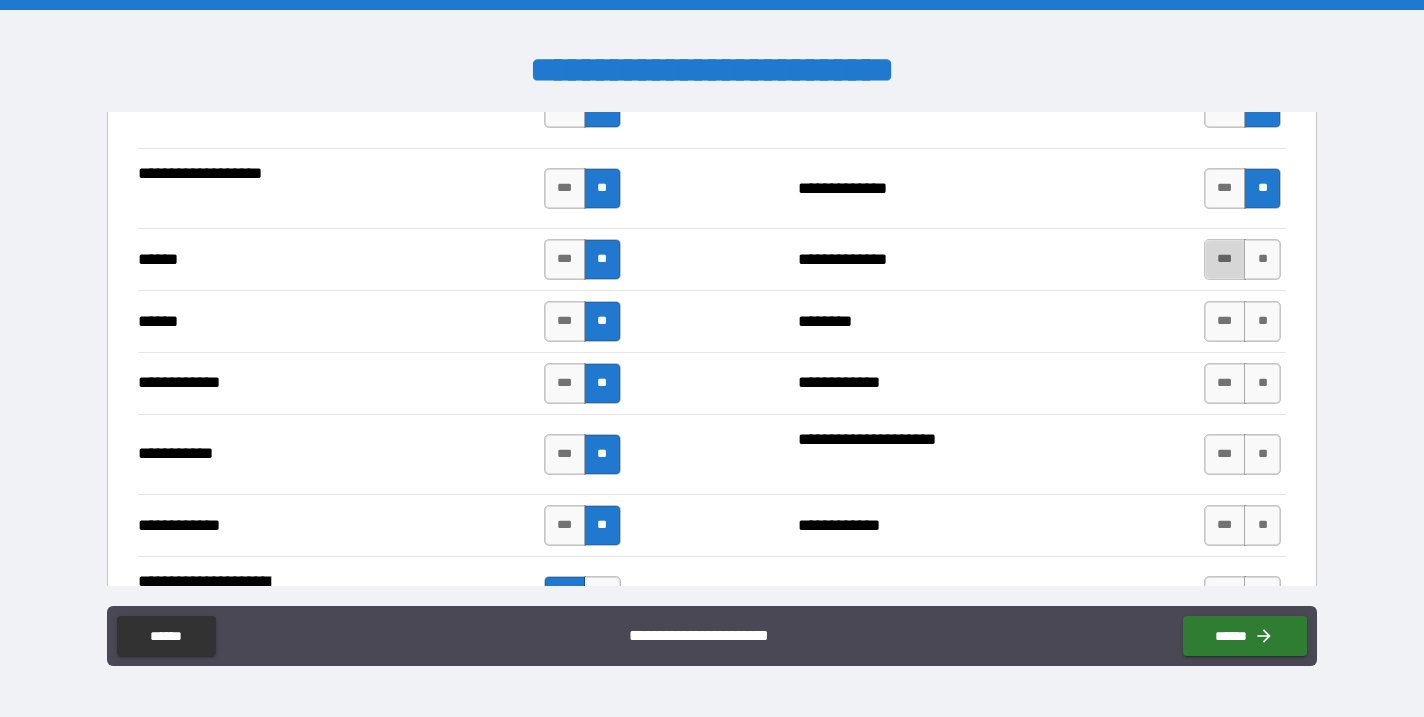 click on "***" at bounding box center [1225, 259] 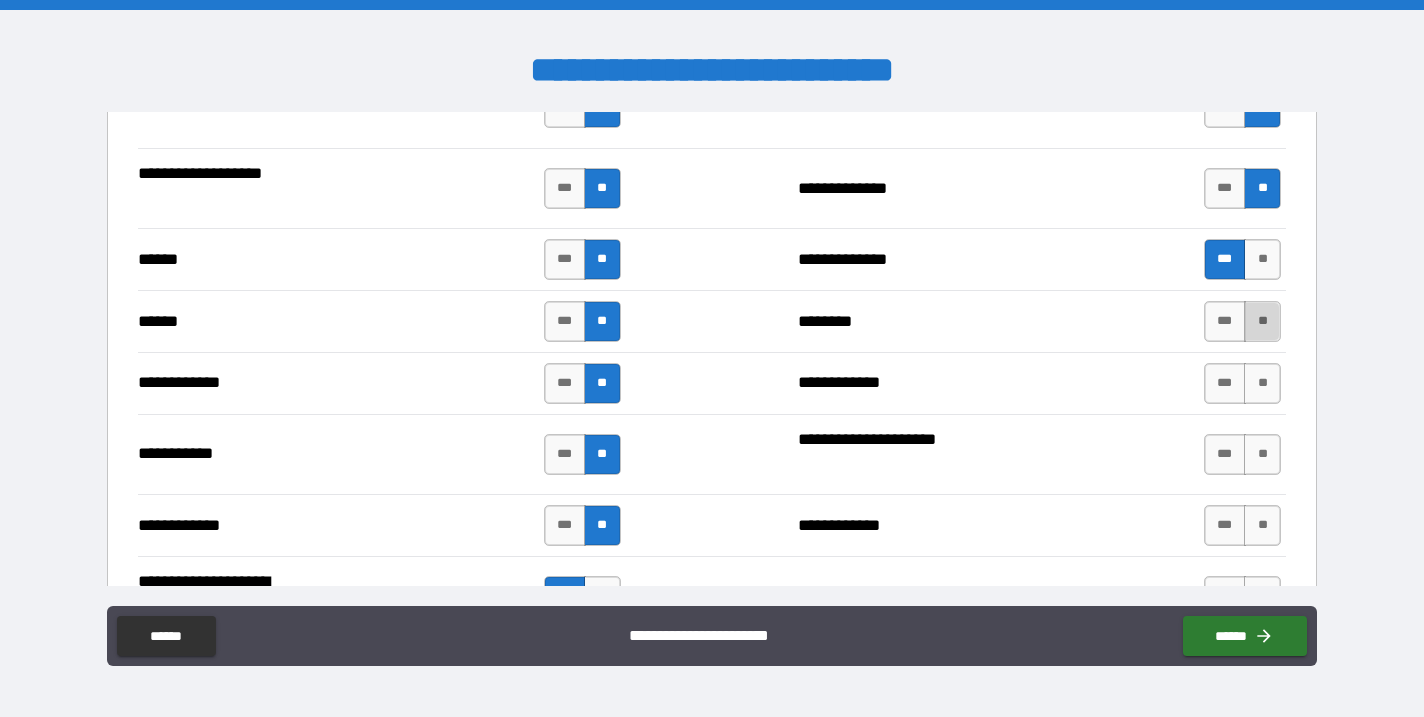 click on "**" at bounding box center [1262, 321] 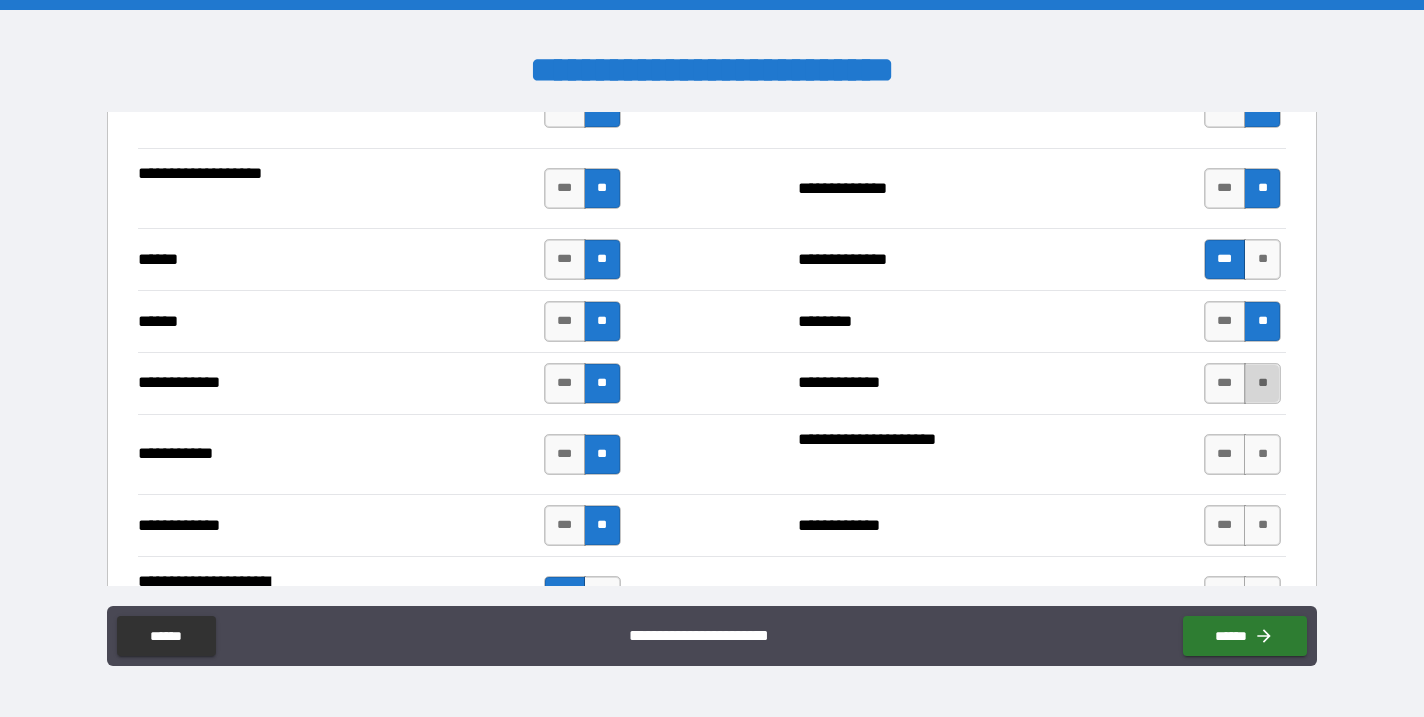 click on "**" at bounding box center [1262, 383] 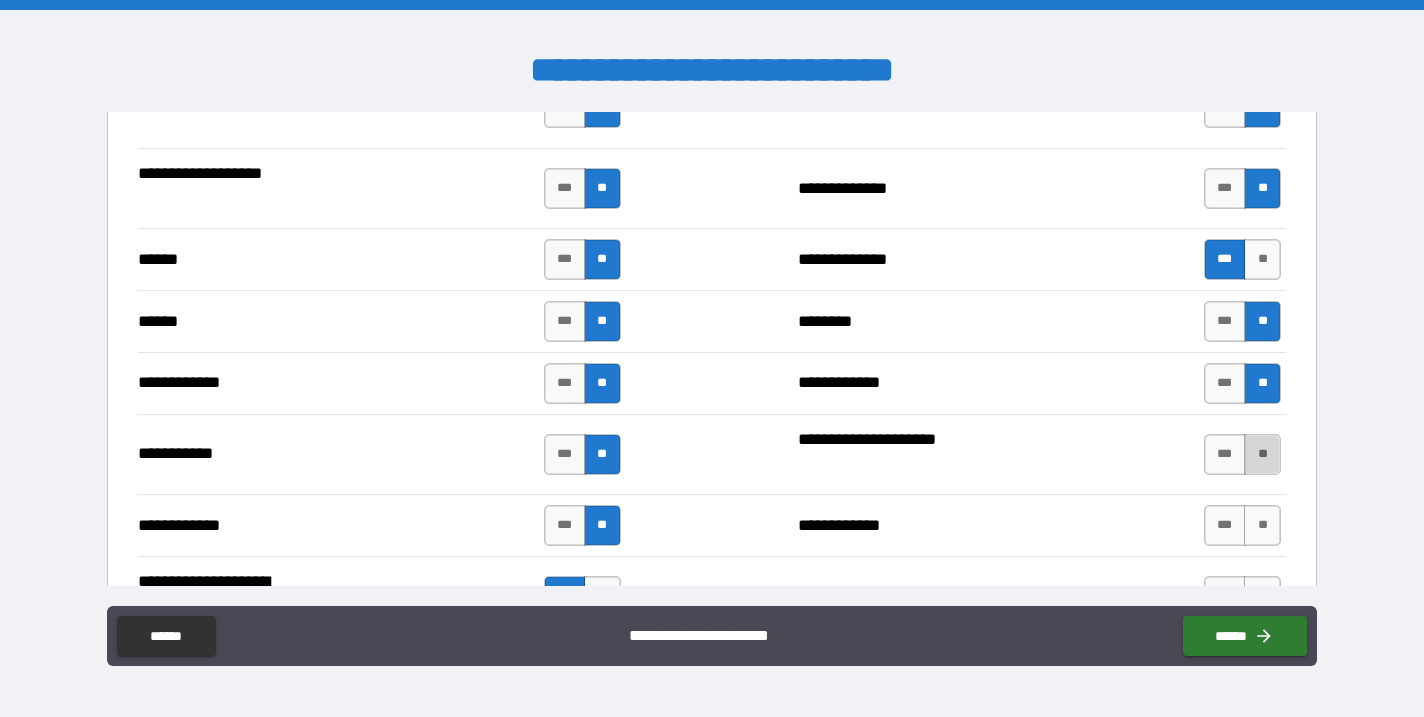 click on "**" at bounding box center (1262, 454) 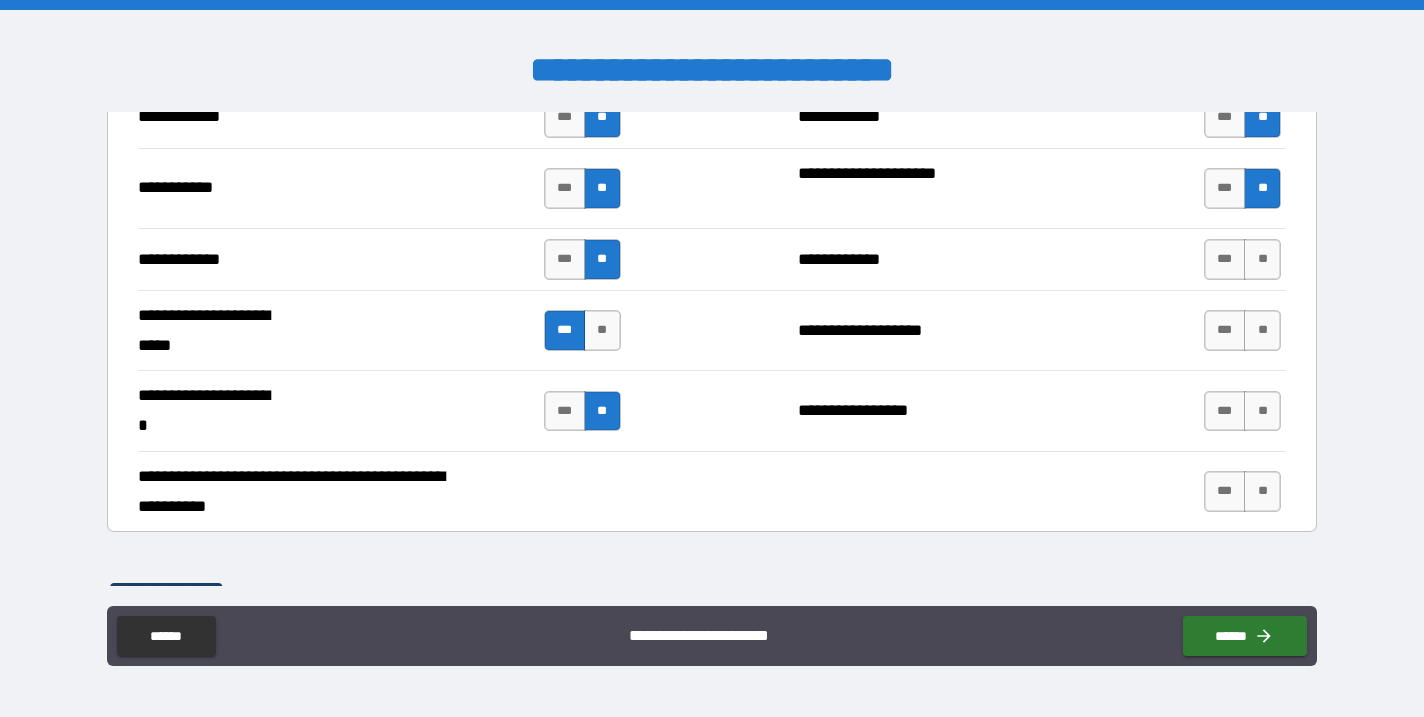 scroll, scrollTop: 3241, scrollLeft: 0, axis: vertical 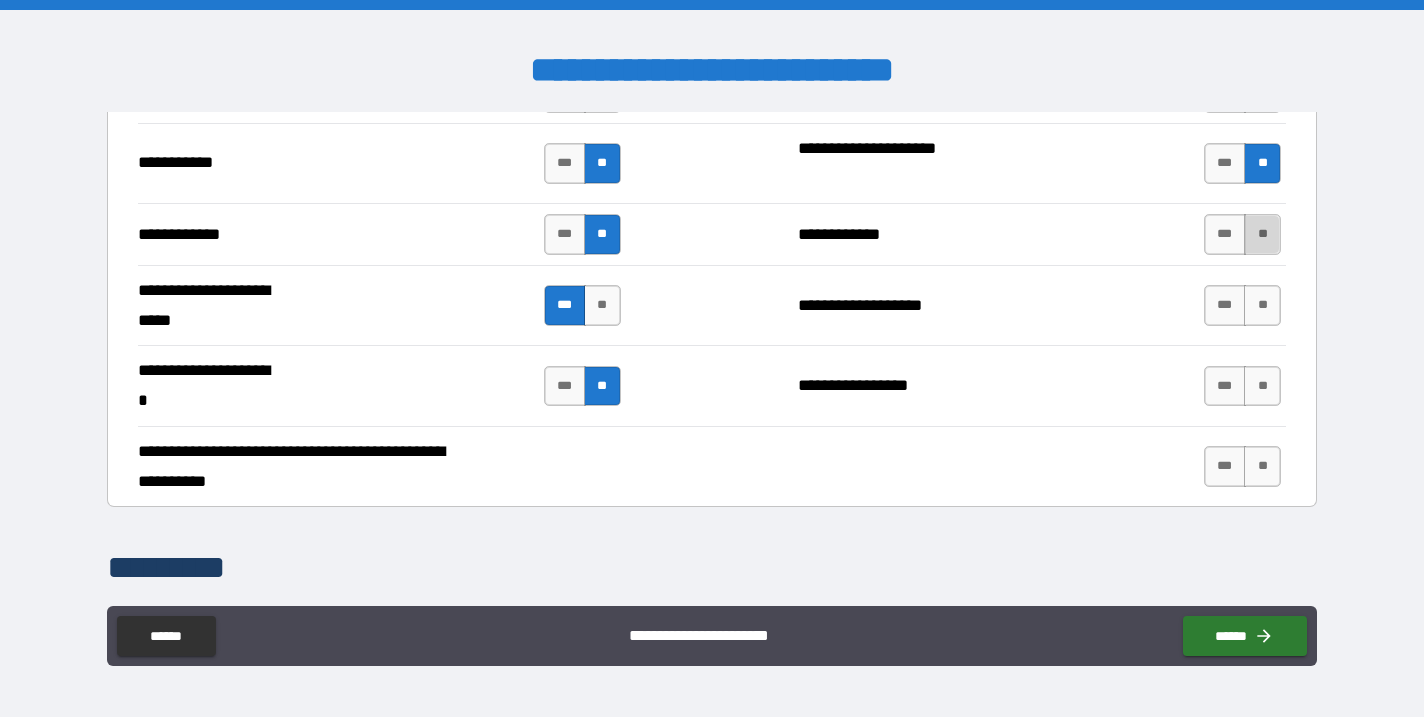 click on "**" at bounding box center [1262, 234] 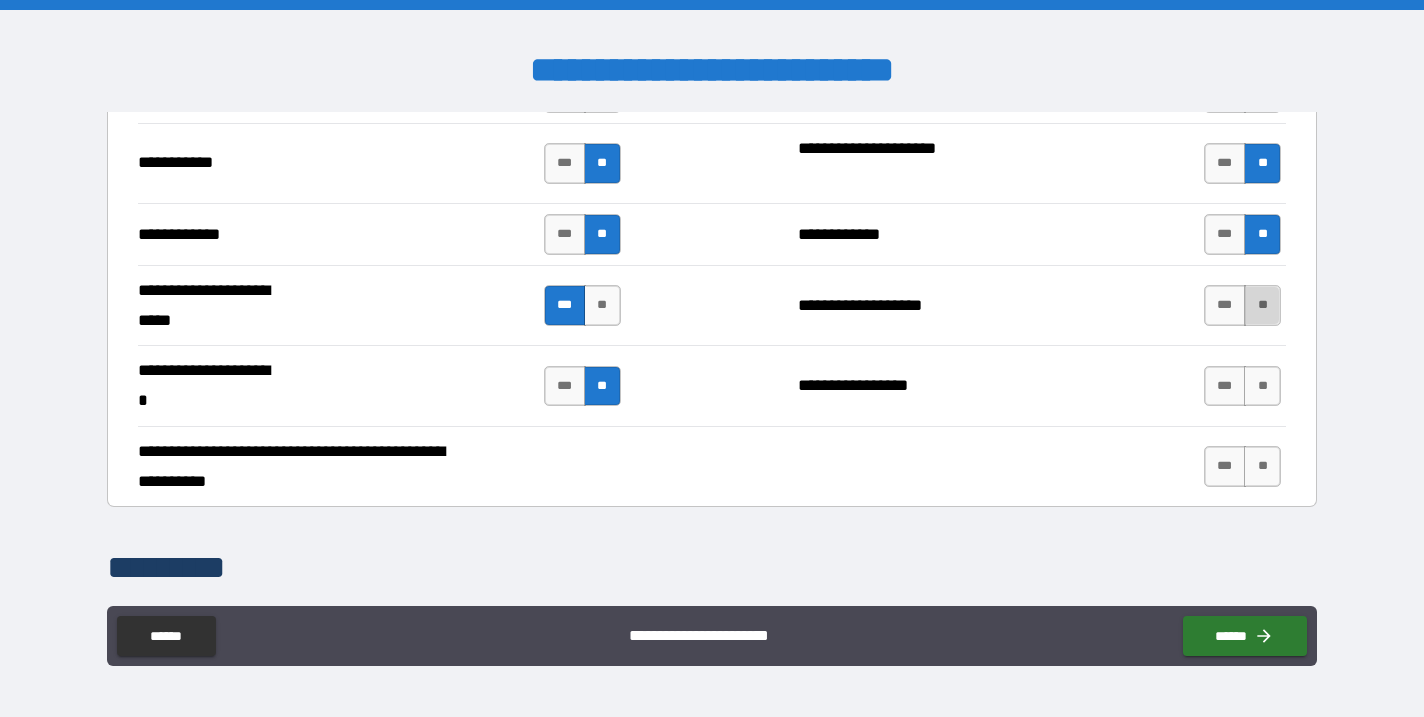 click on "**" at bounding box center [1262, 305] 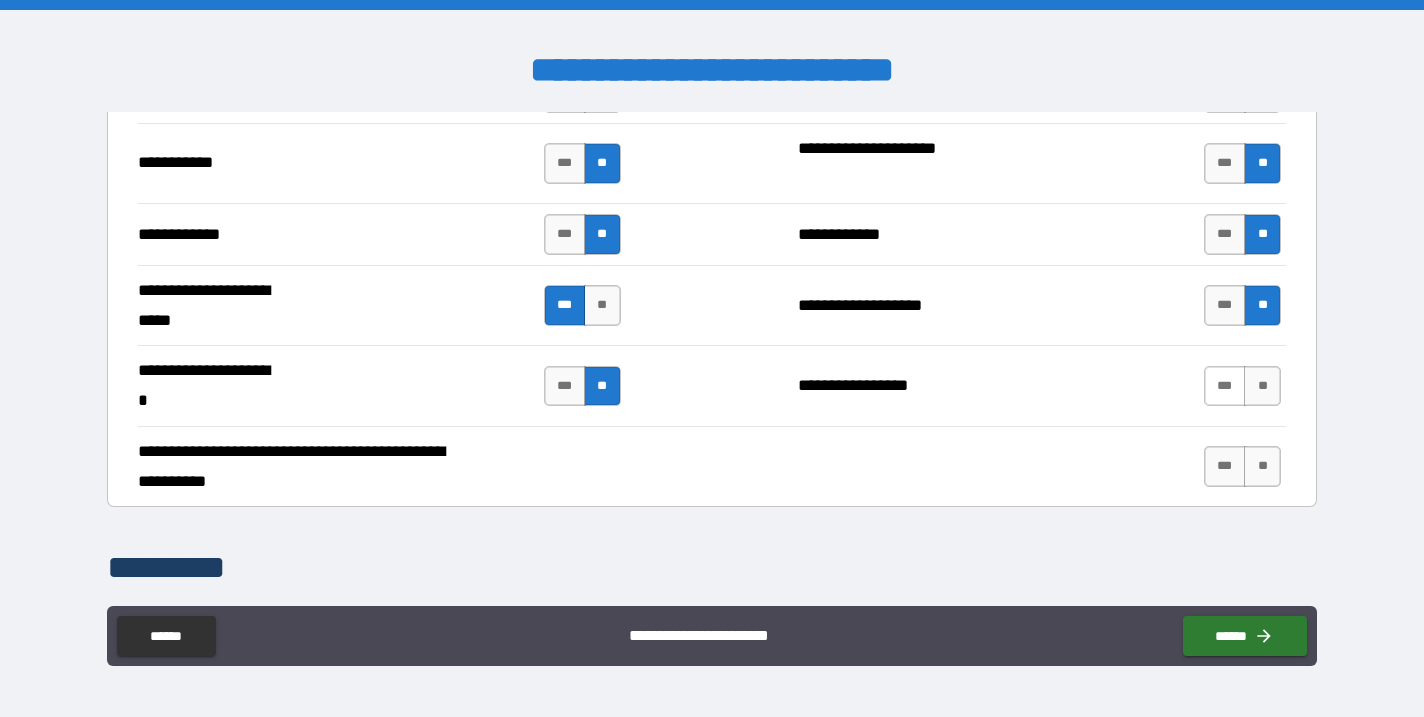 click on "***" at bounding box center (1225, 386) 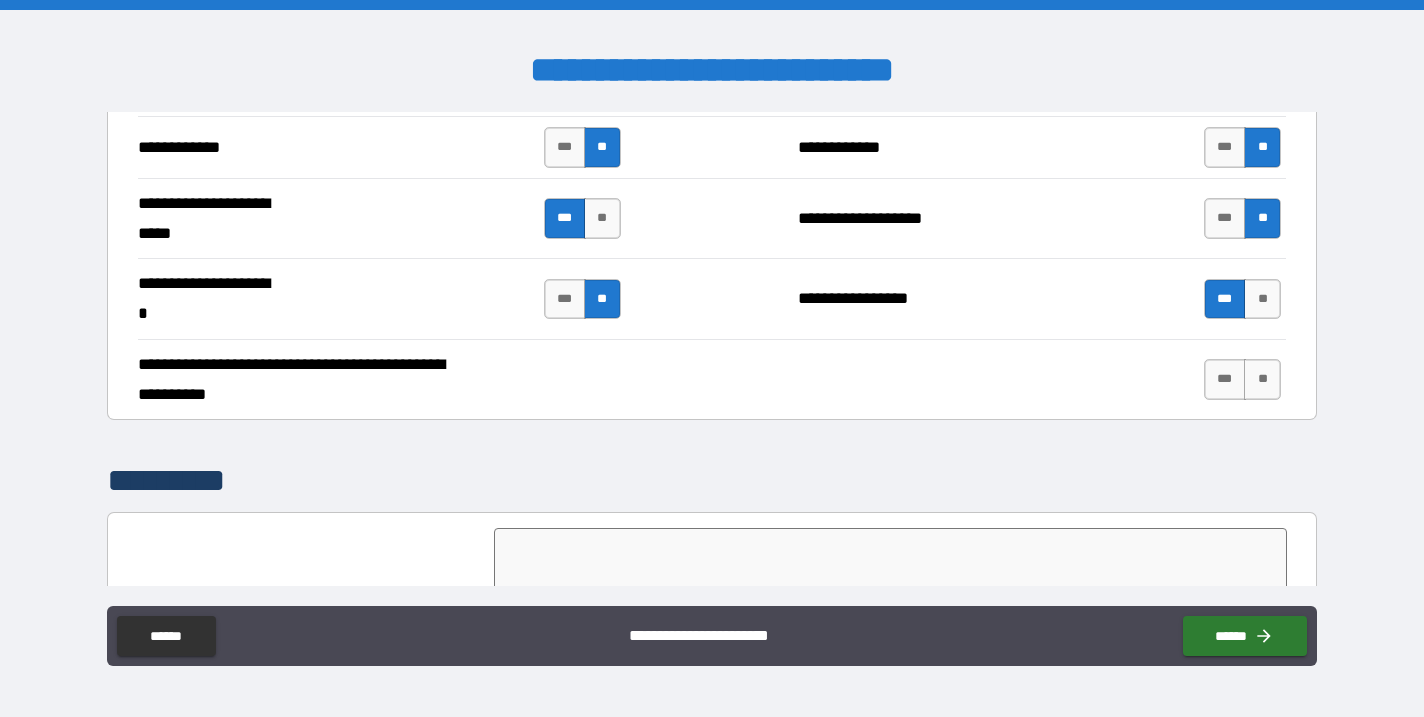 scroll, scrollTop: 3348, scrollLeft: 0, axis: vertical 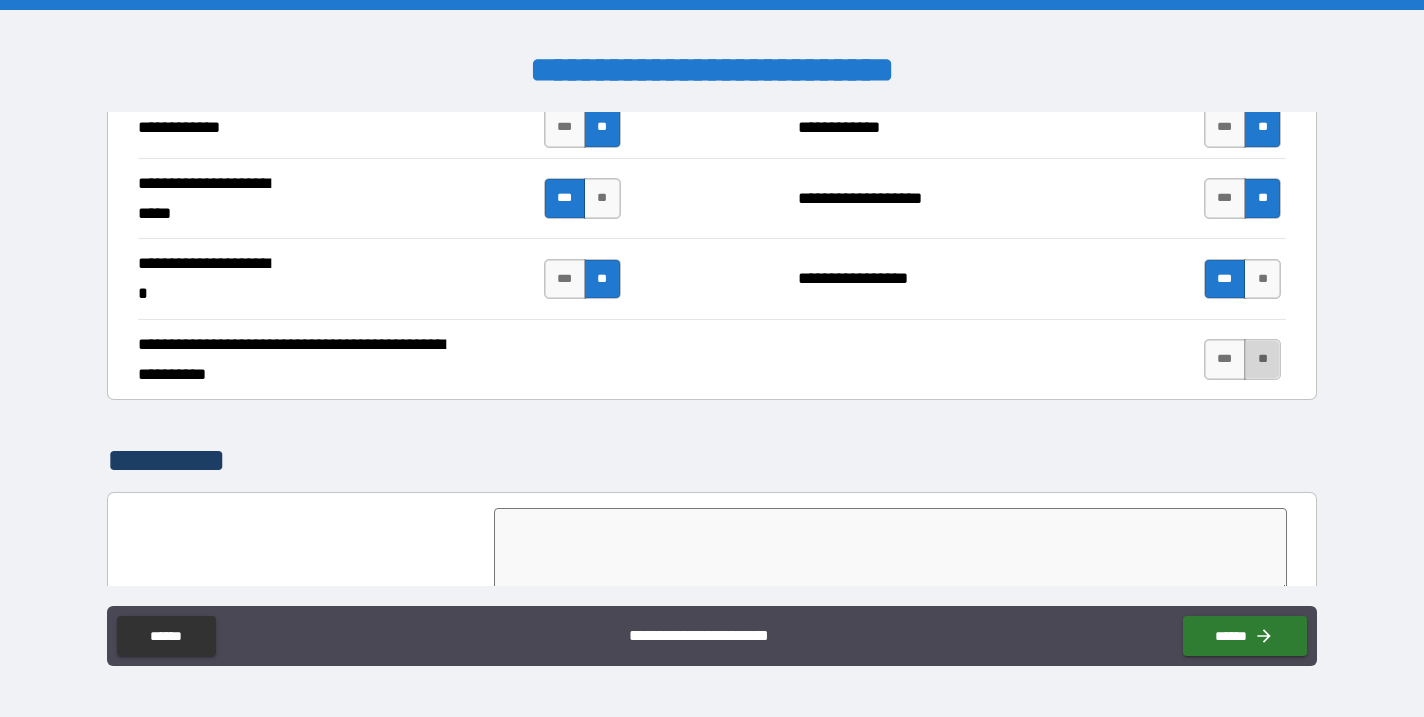 click on "**" at bounding box center [1262, 359] 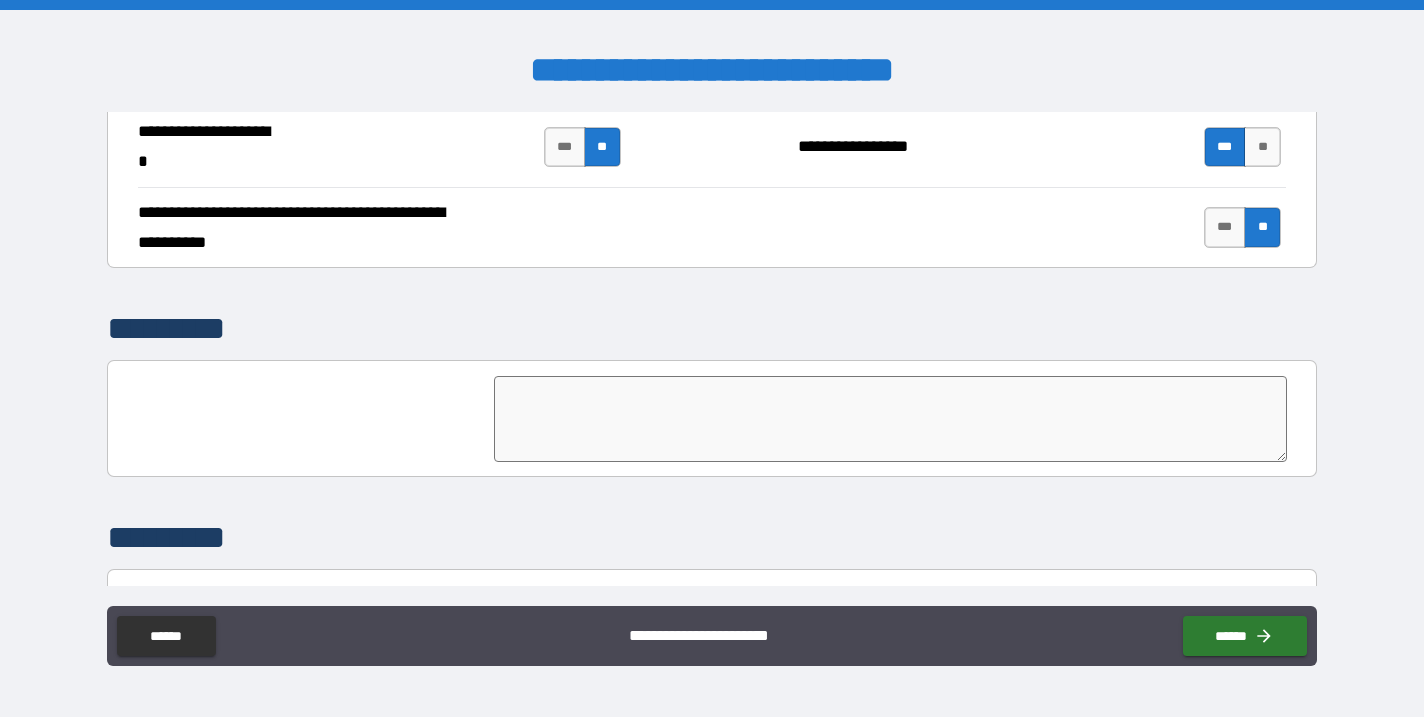scroll, scrollTop: 3623, scrollLeft: 0, axis: vertical 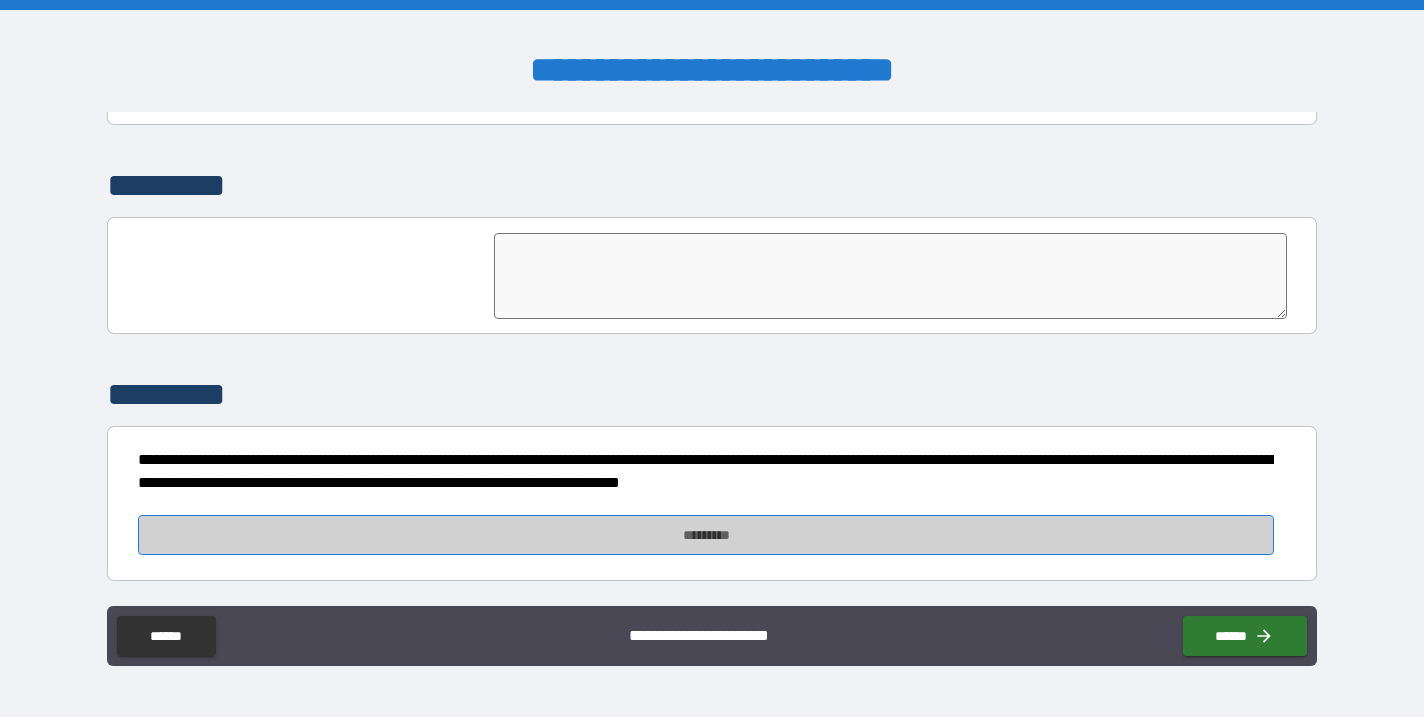click on "*********" at bounding box center (706, 535) 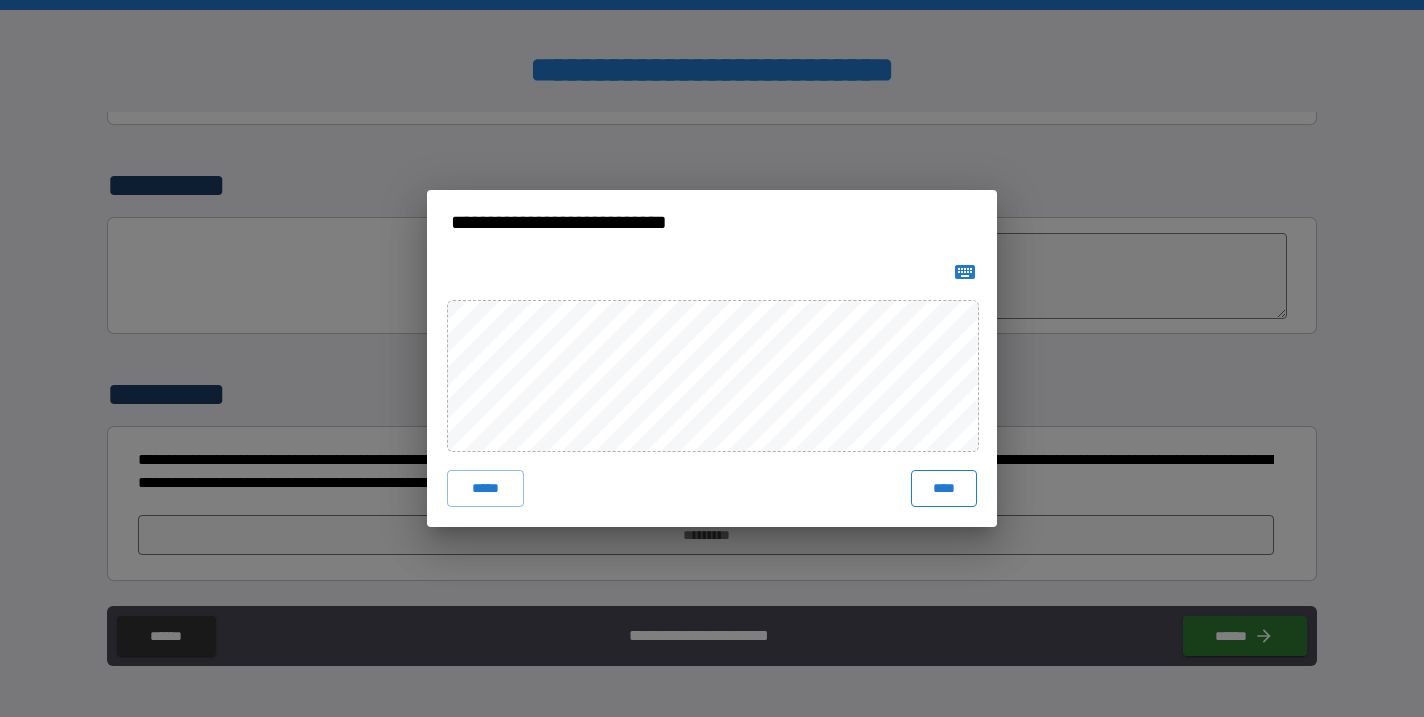 click on "****" at bounding box center (944, 488) 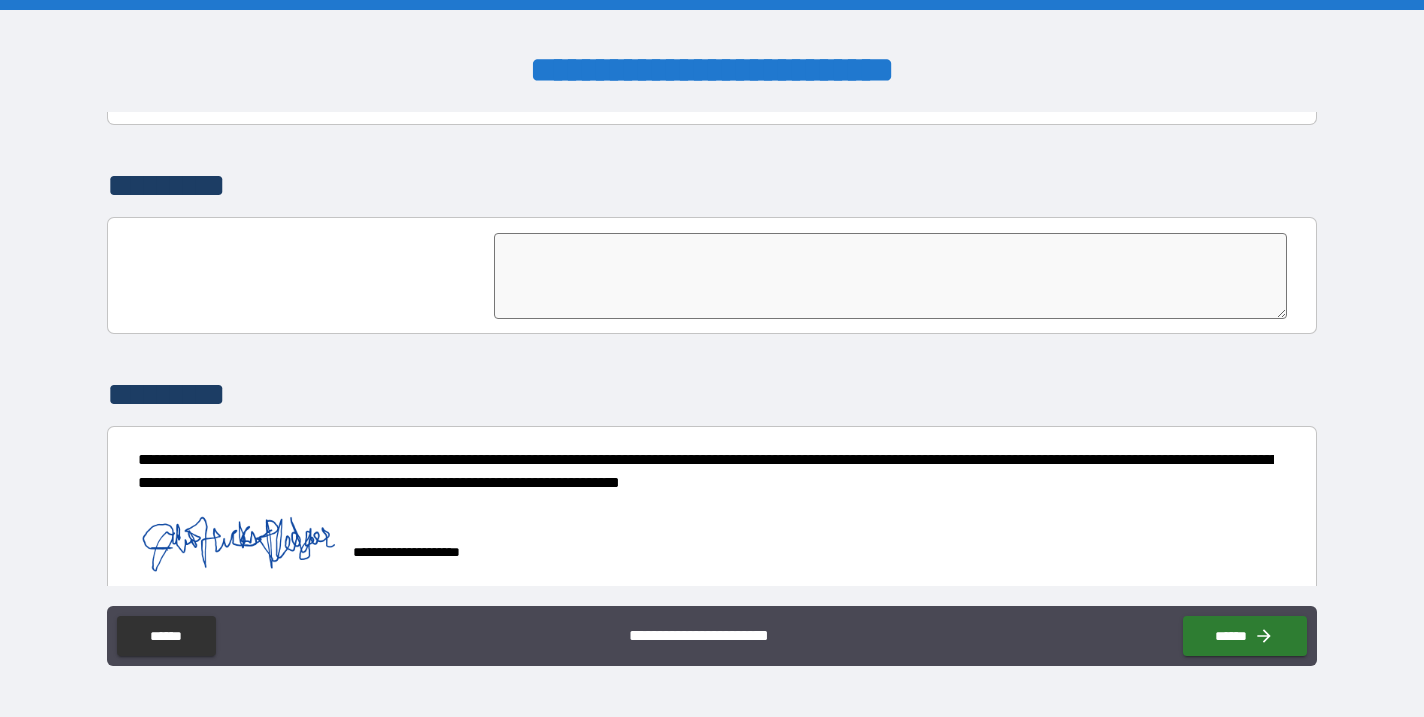 scroll, scrollTop: 3640, scrollLeft: 0, axis: vertical 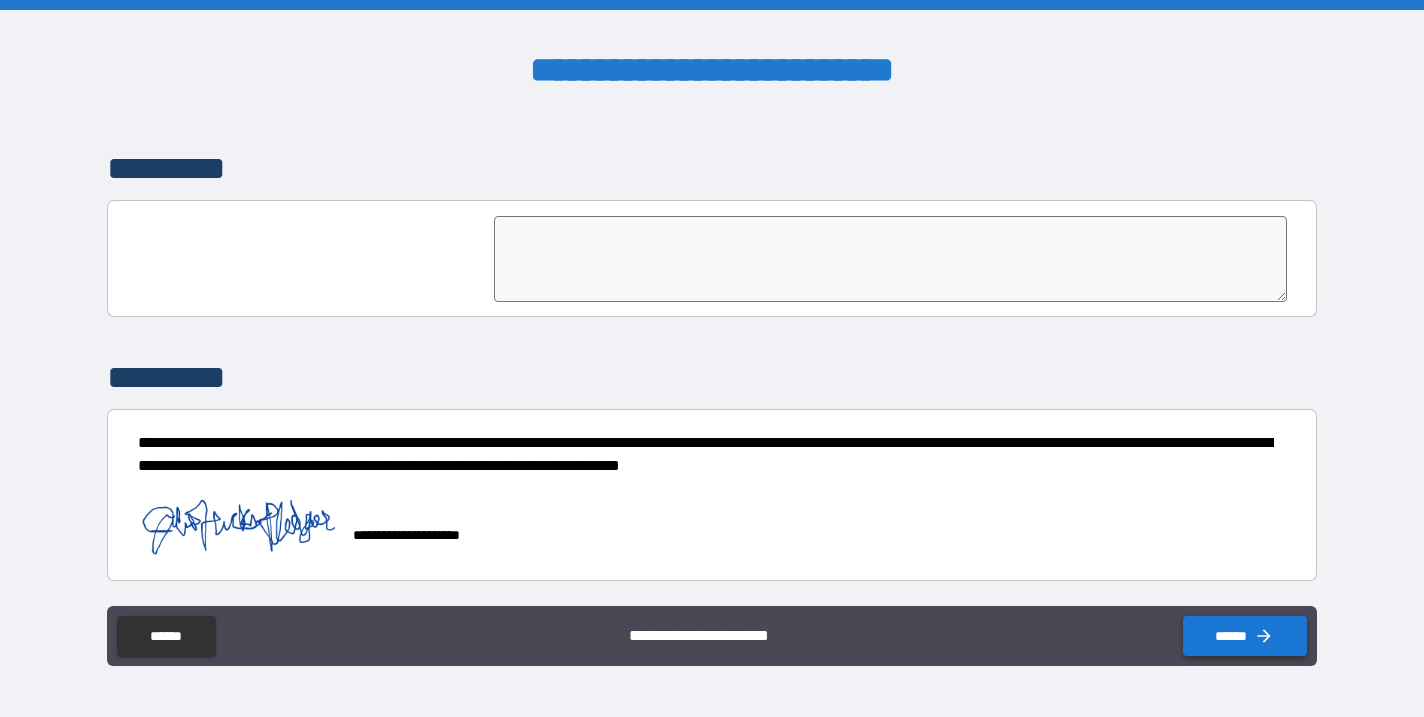 click on "******" at bounding box center [1245, 636] 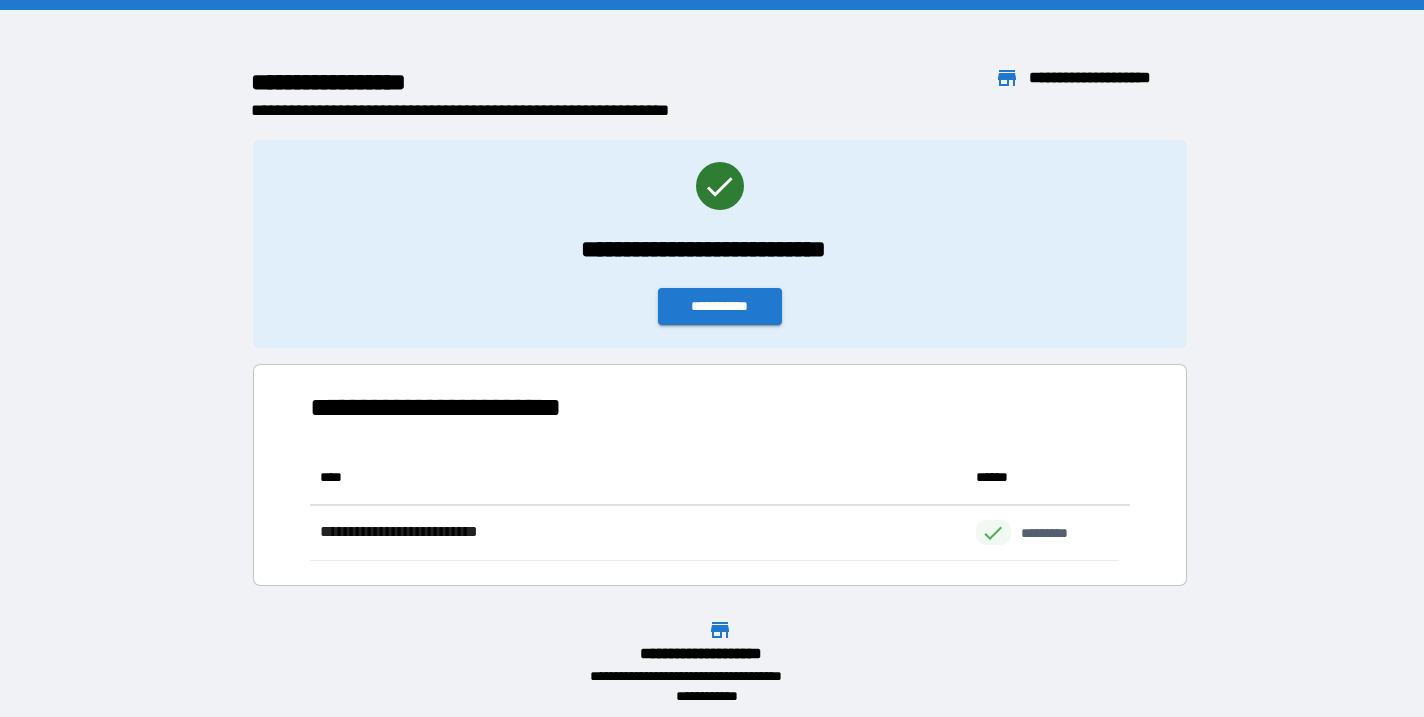scroll, scrollTop: 96, scrollLeft: 794, axis: both 